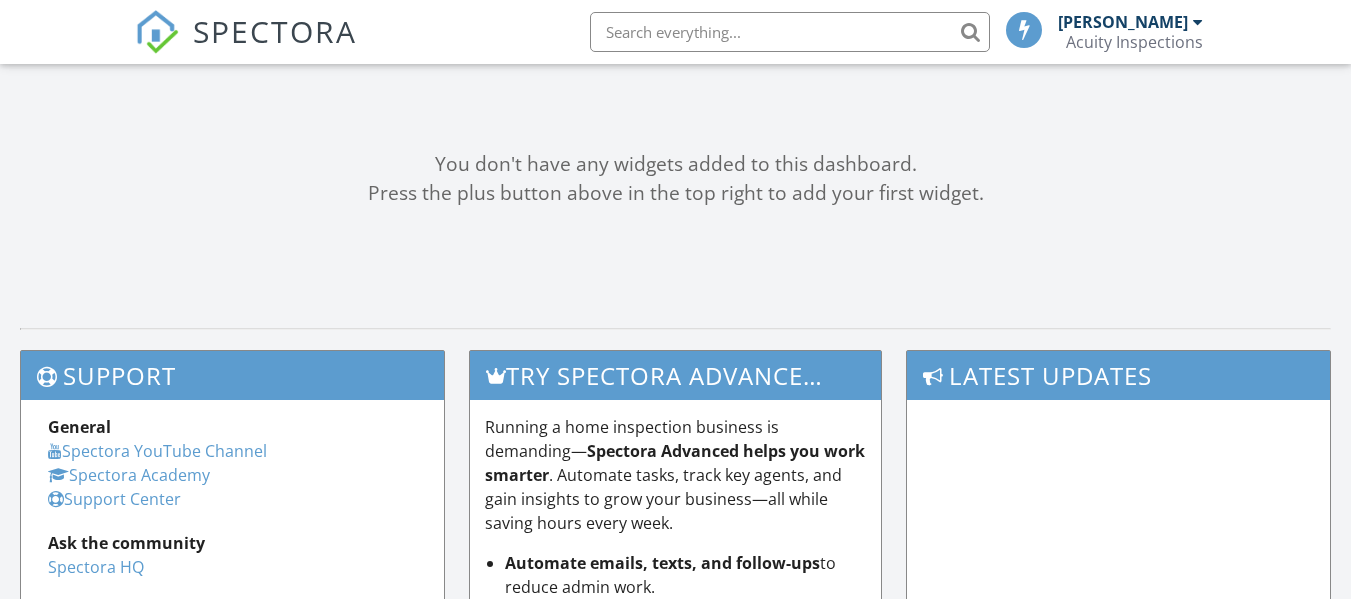 scroll, scrollTop: 210, scrollLeft: 0, axis: vertical 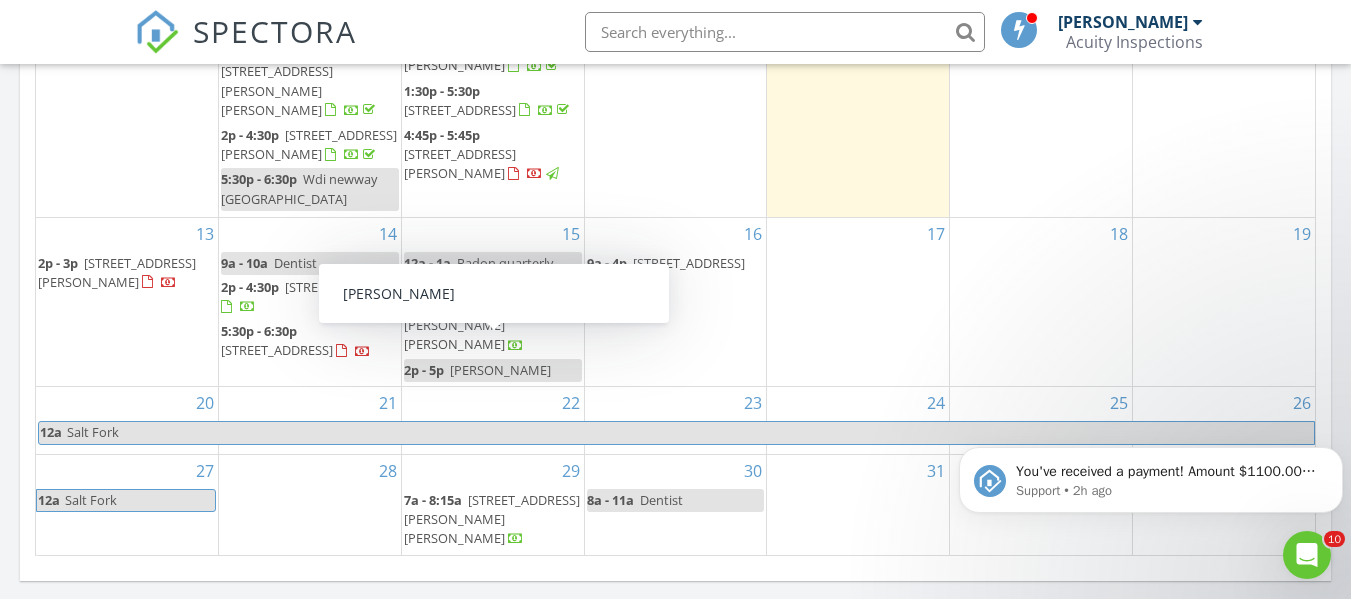 click on "Erin Krumweidi" at bounding box center (500, 370) 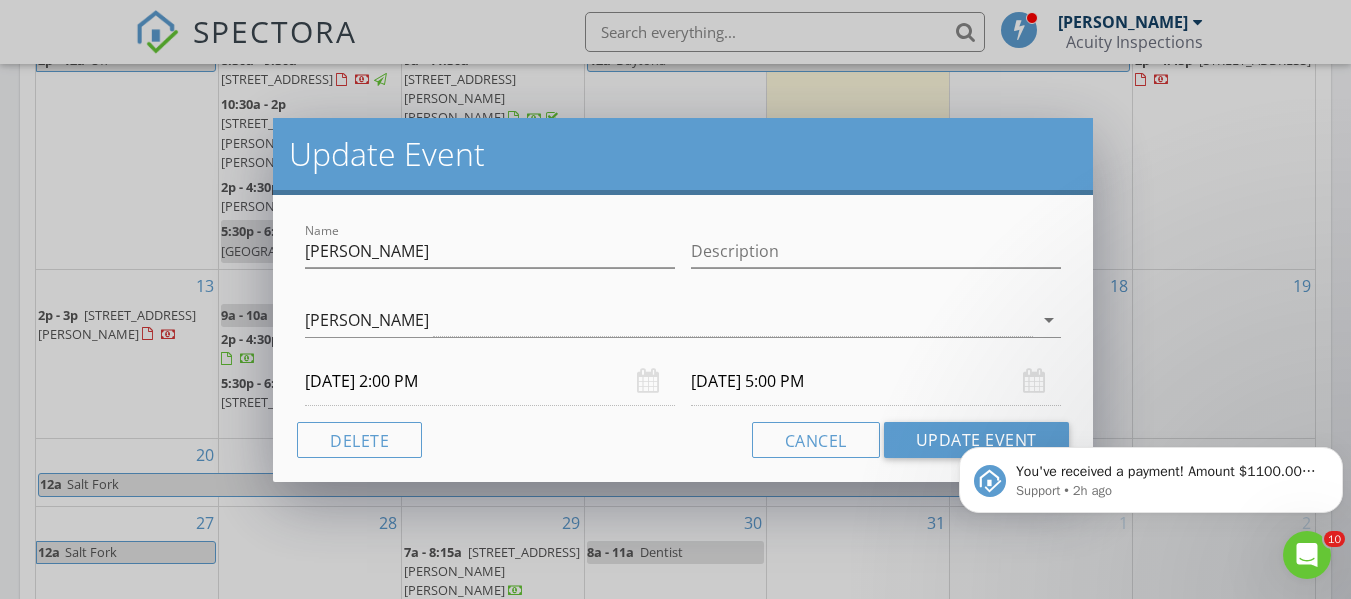 scroll, scrollTop: 1388, scrollLeft: 0, axis: vertical 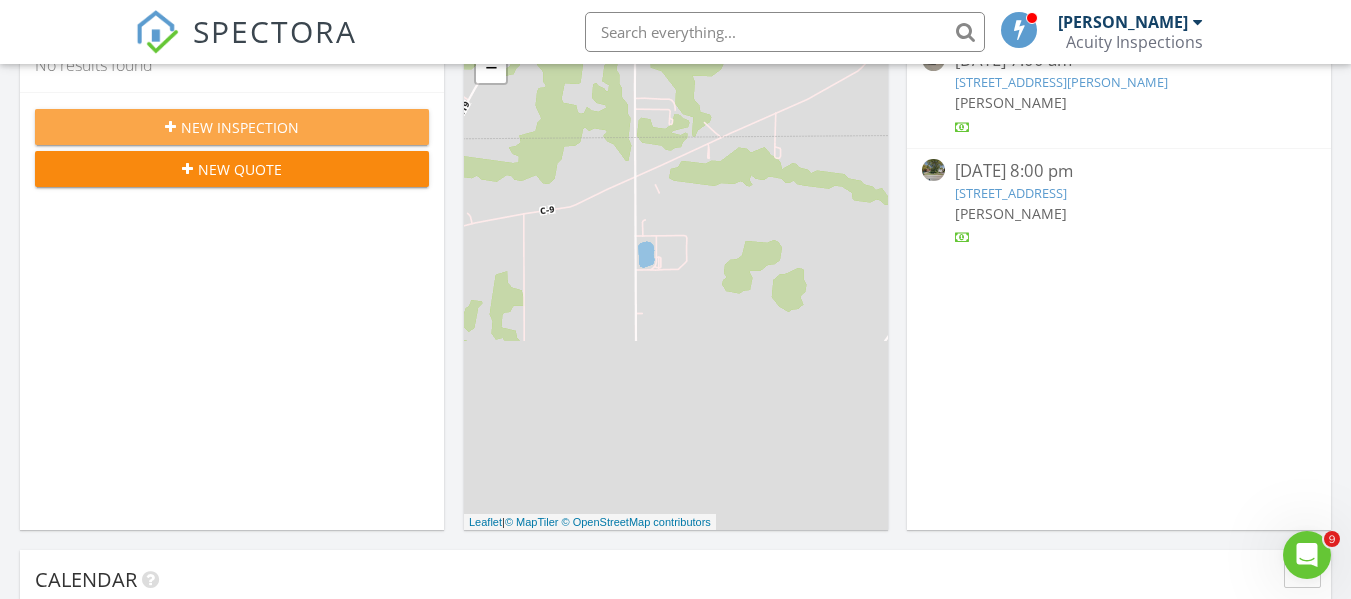 click on "New Inspection" at bounding box center (232, 127) 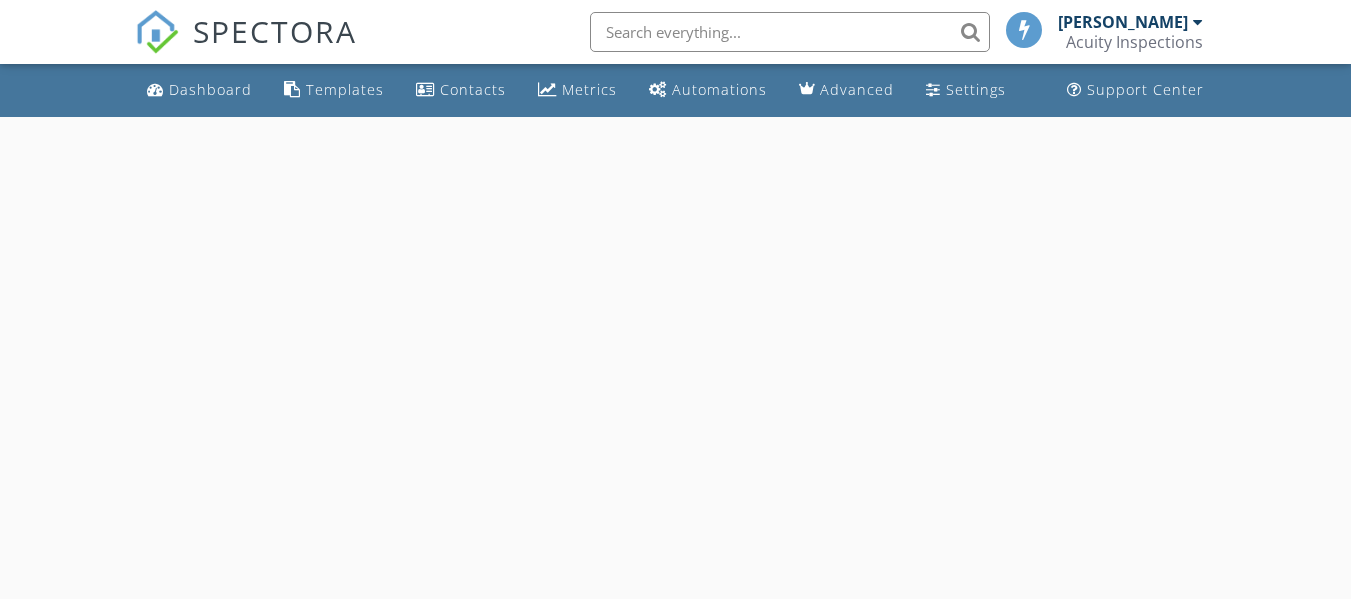 scroll, scrollTop: 0, scrollLeft: 0, axis: both 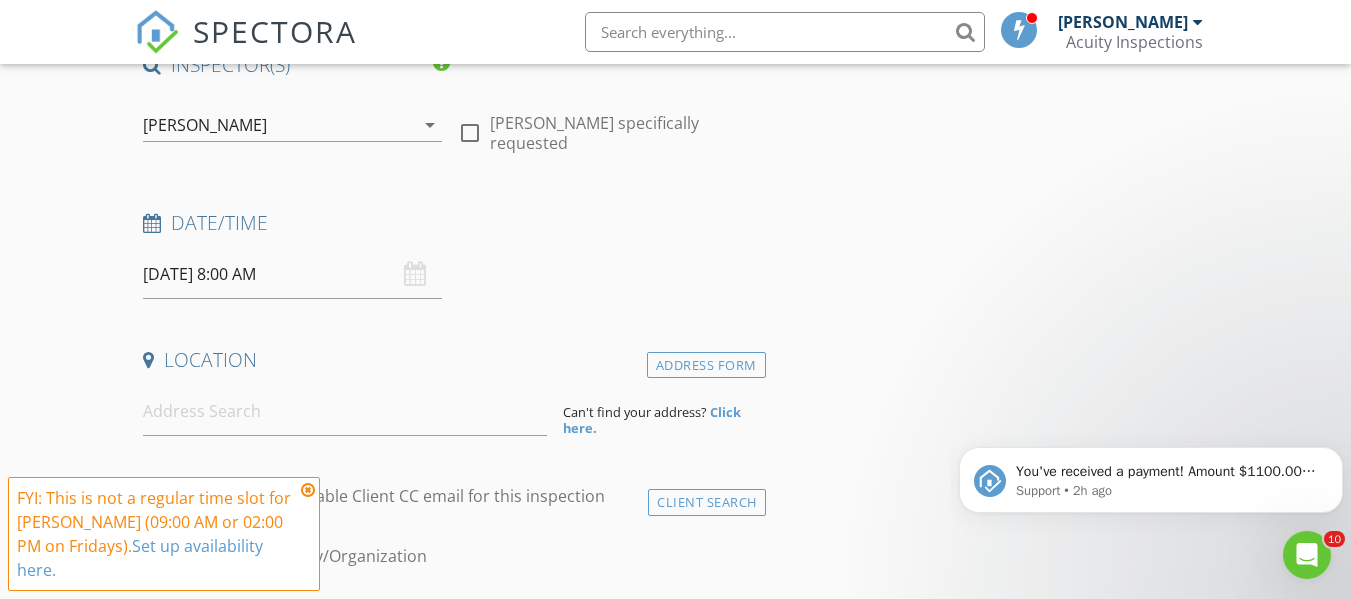 click at bounding box center [308, 490] 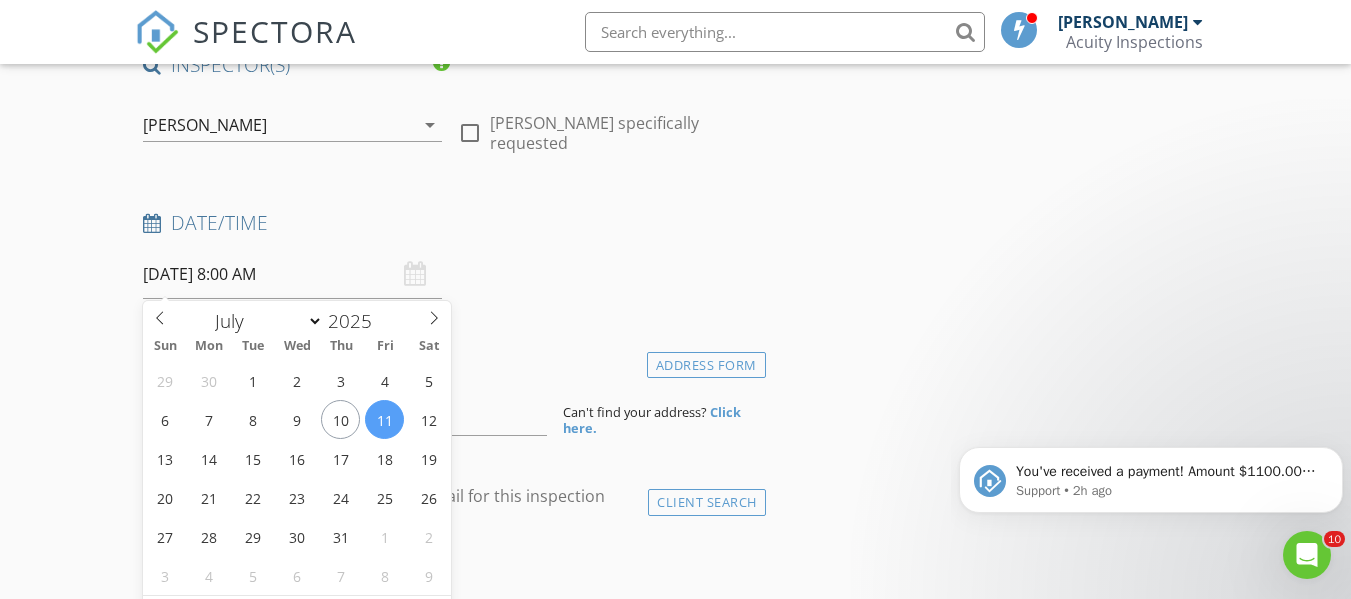 click on "07/11/2025 8:00 AM" at bounding box center [292, 274] 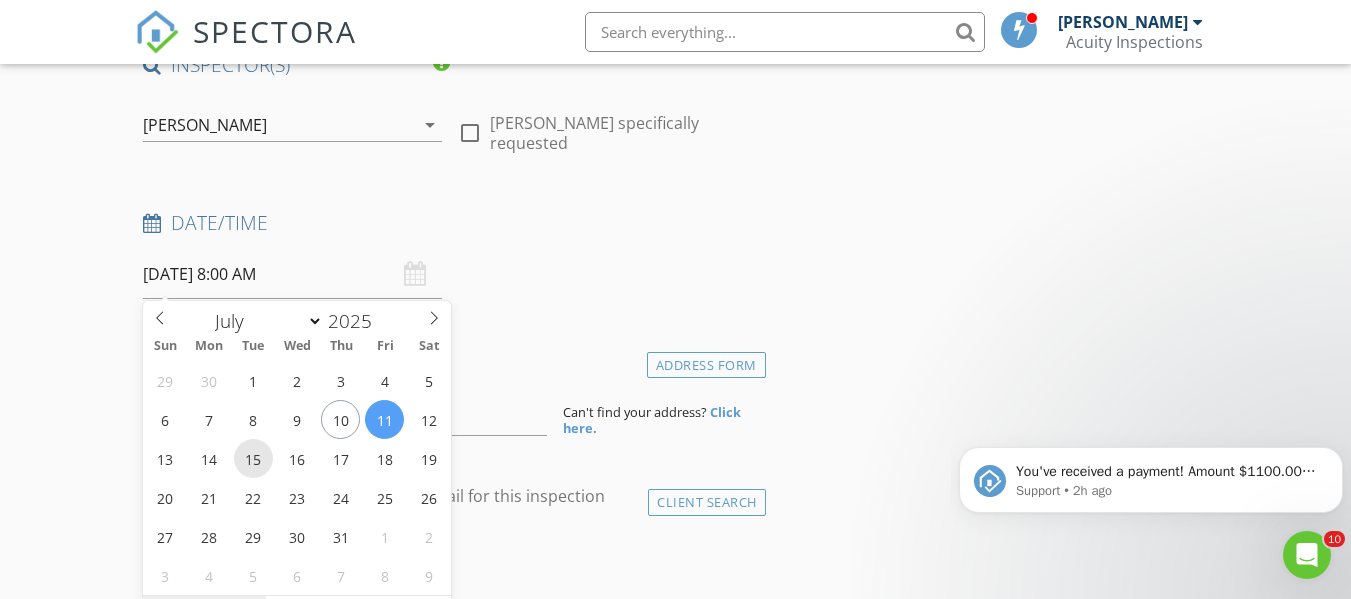 type on "07/15/2025 8:00 AM" 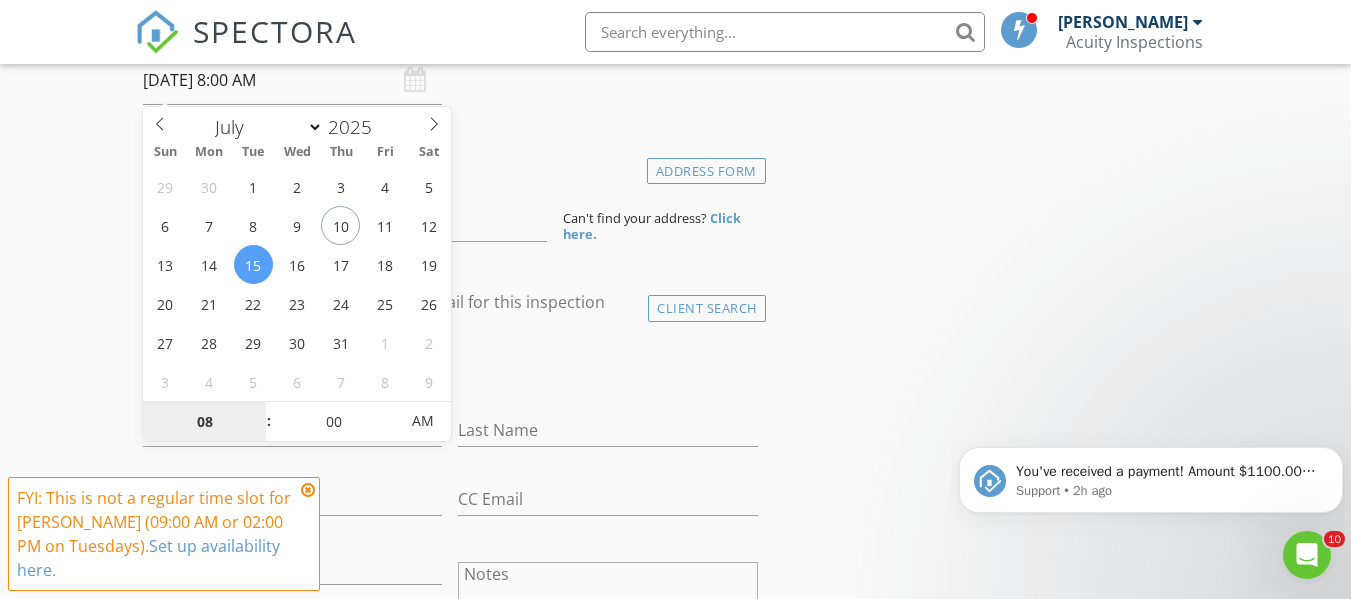 scroll, scrollTop: 375, scrollLeft: 0, axis: vertical 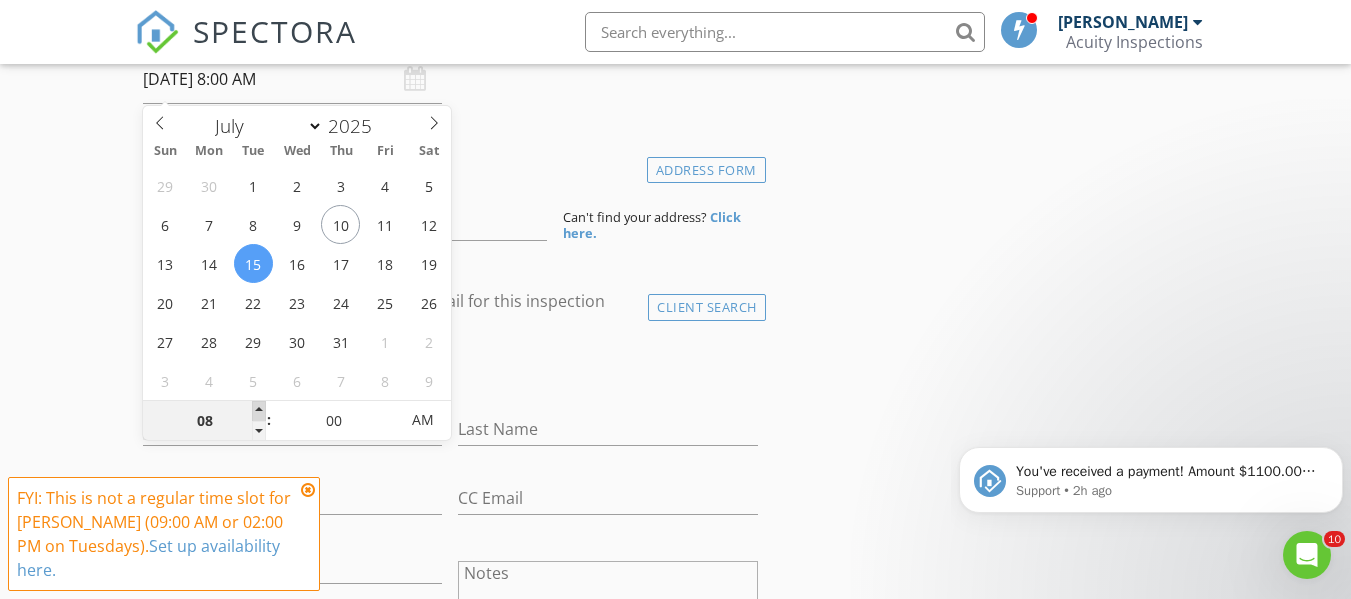 type on "09" 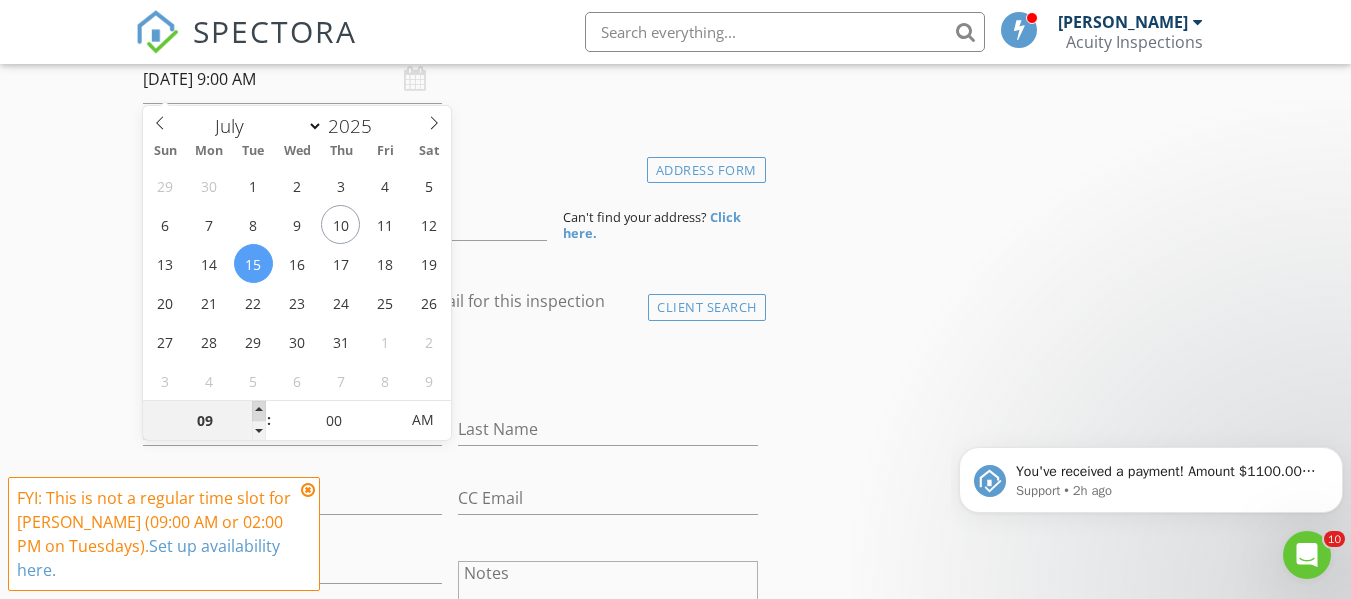 click at bounding box center (259, 411) 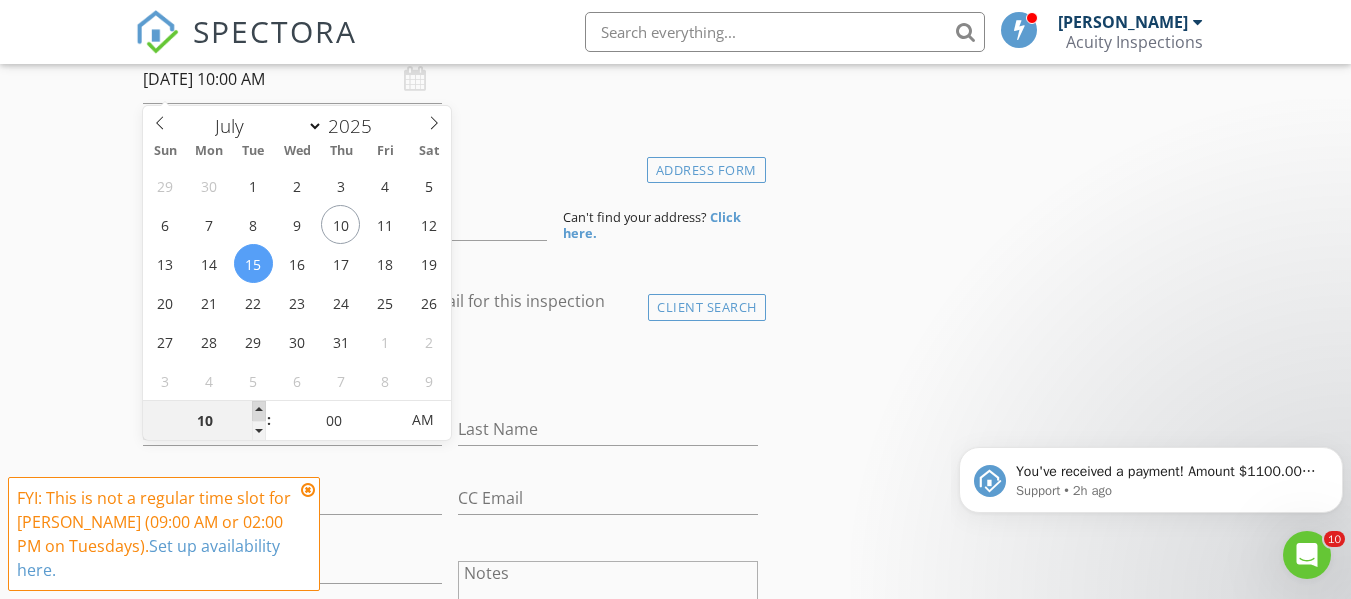 click at bounding box center [259, 411] 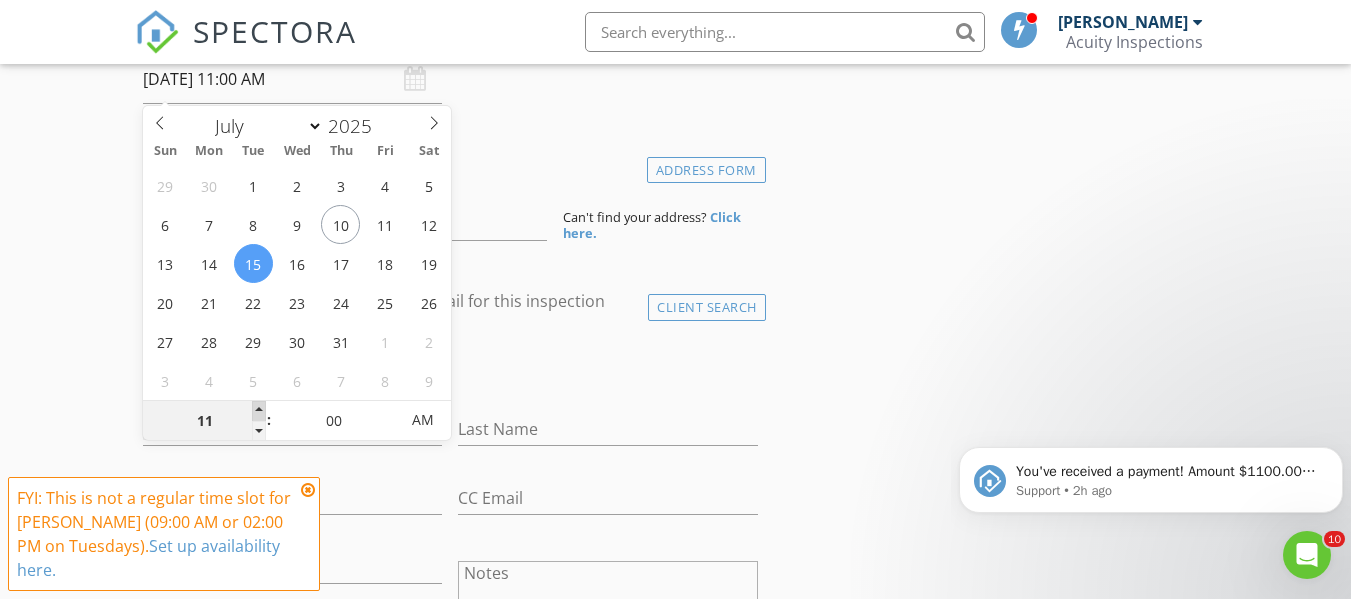 click at bounding box center (259, 411) 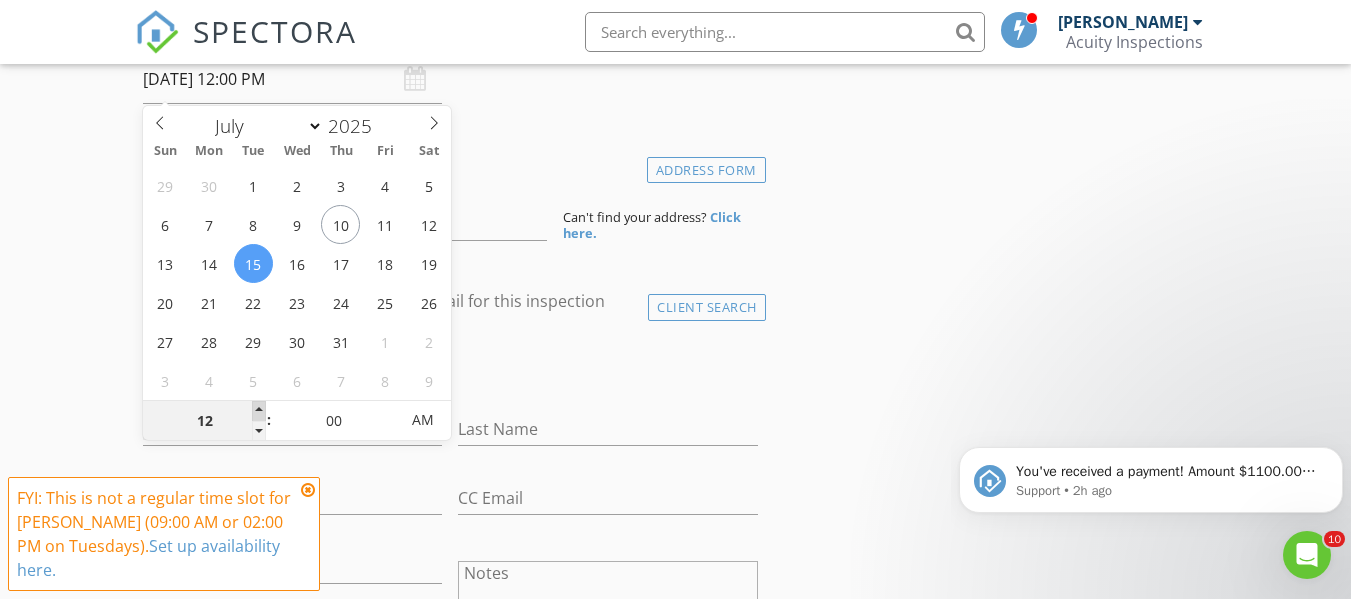 click at bounding box center [259, 411] 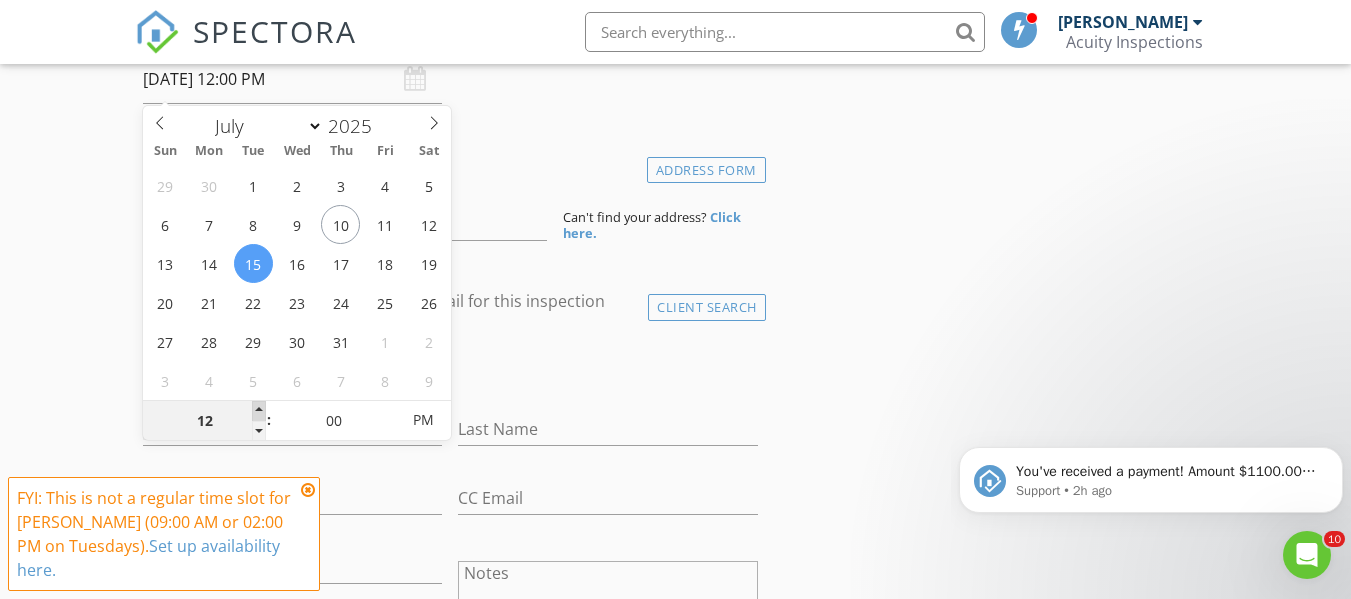 type on "01" 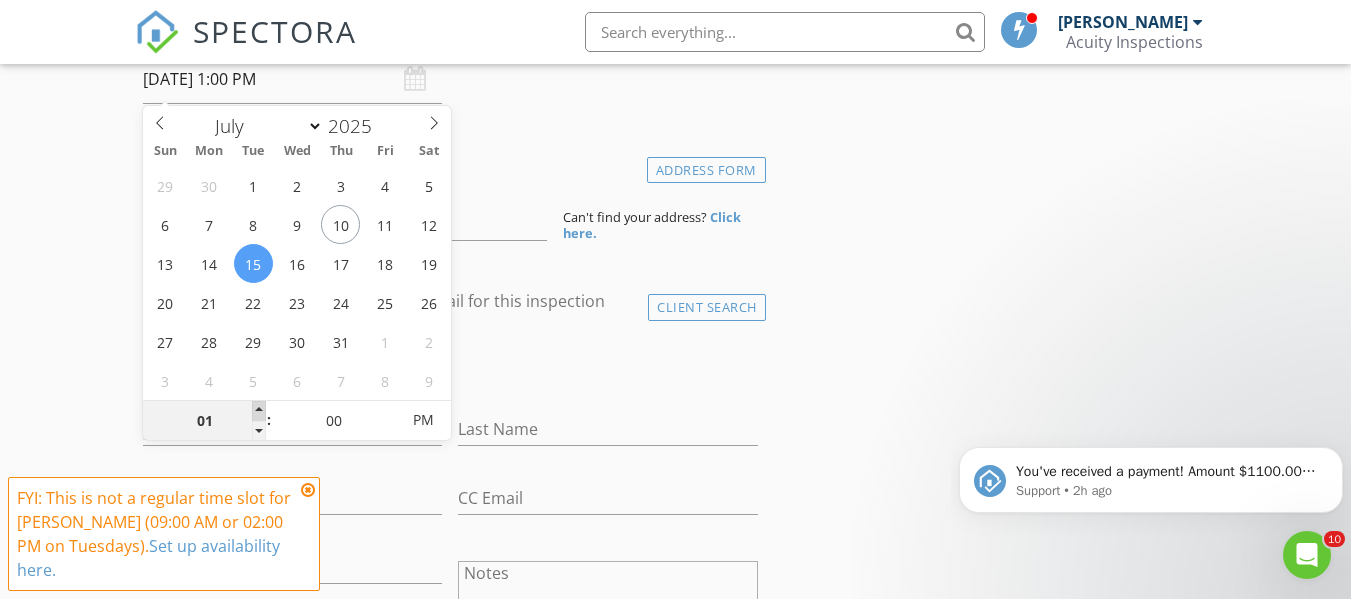 click at bounding box center (259, 411) 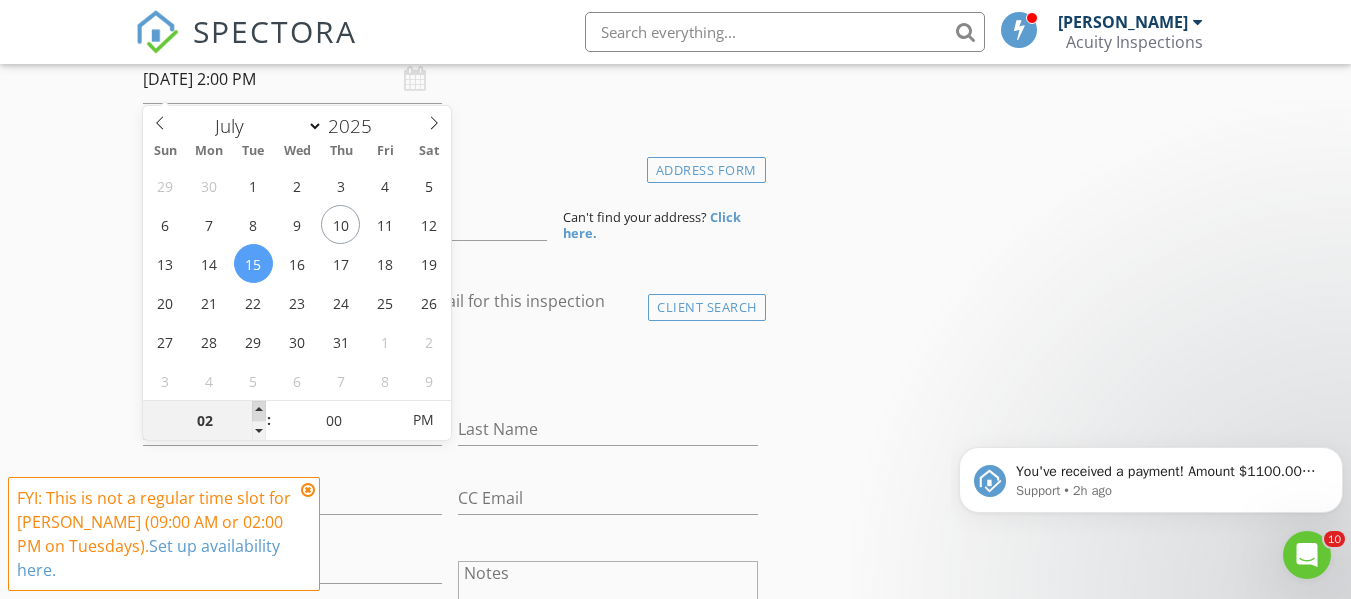click at bounding box center [259, 411] 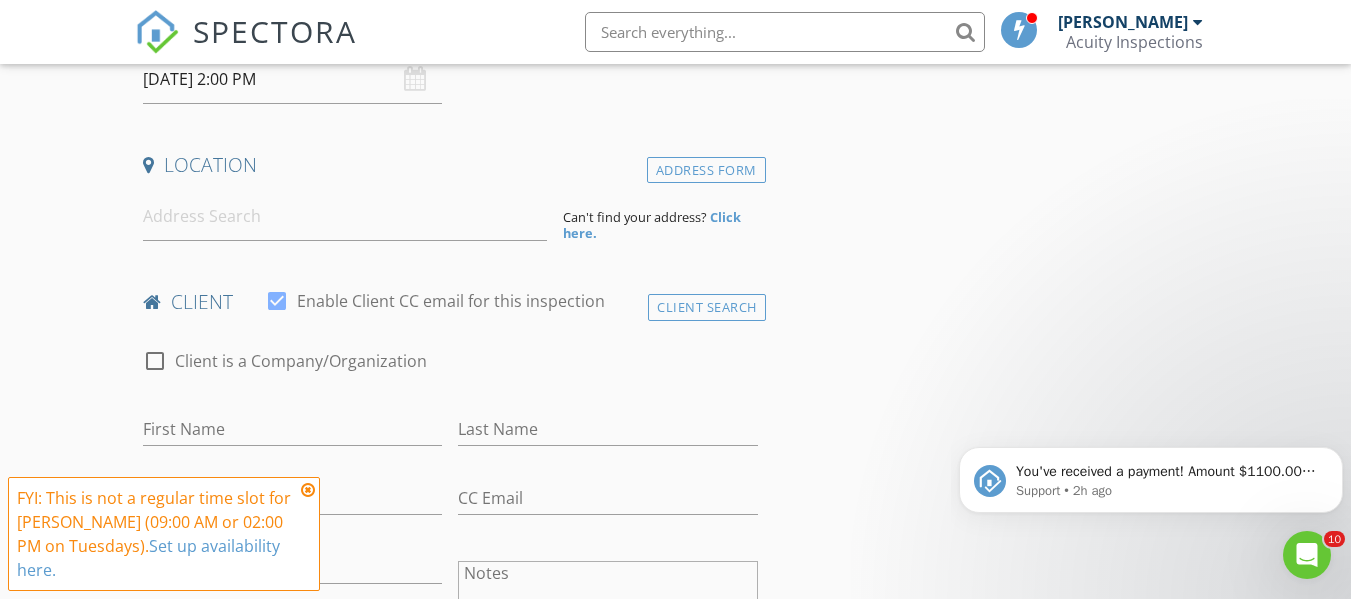 click at bounding box center (308, 490) 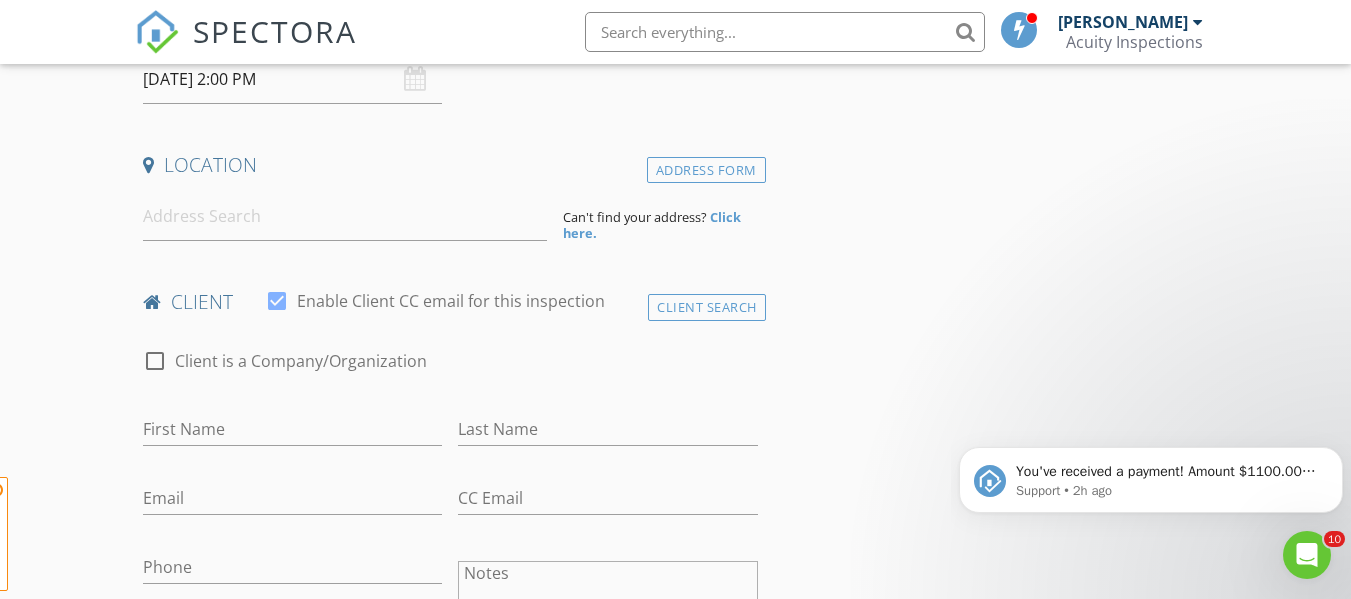 click on "New Inspection
Click here to use the New Order Form
INSPECTOR(S)
check_box   Ryan Fennell   PRIMARY   Ryan Fennell arrow_drop_down   check_box_outline_blank Ryan Fennell specifically requested
Date/Time
07/15/2025 2:00 PM
Location
Address Form       Can't find your address?   Click here.
client
check_box Enable Client CC email for this inspection   Client Search     check_box_outline_blank Client is a Company/Organization     First Name   Last Name   Email   CC Email   Phone           Notes   Private Notes
ADD ADDITIONAL client
SERVICES
check_box_outline_blank   Residential Home Inspection   General Visual Home Inspection check_box_outline_blank   WDI - Pest - Standalone   check_box_outline_blank   Radon Testing Standalone   Radon testing check_box_outline_blank" at bounding box center (675, 1293) 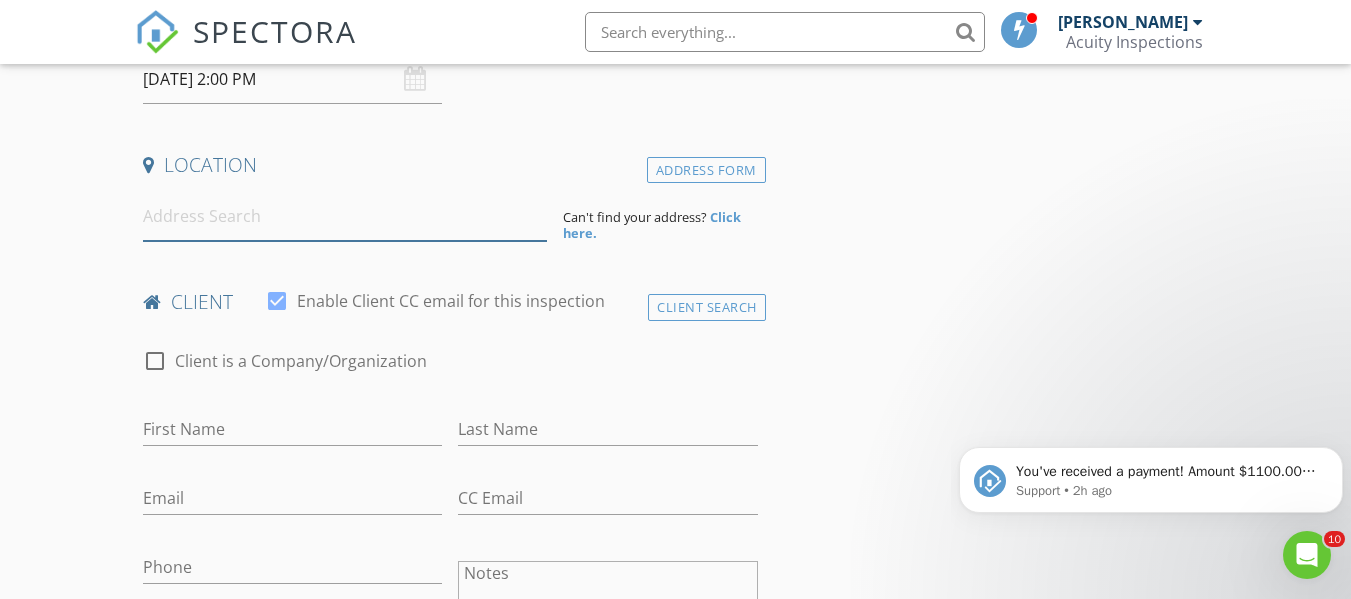 click at bounding box center [345, 216] 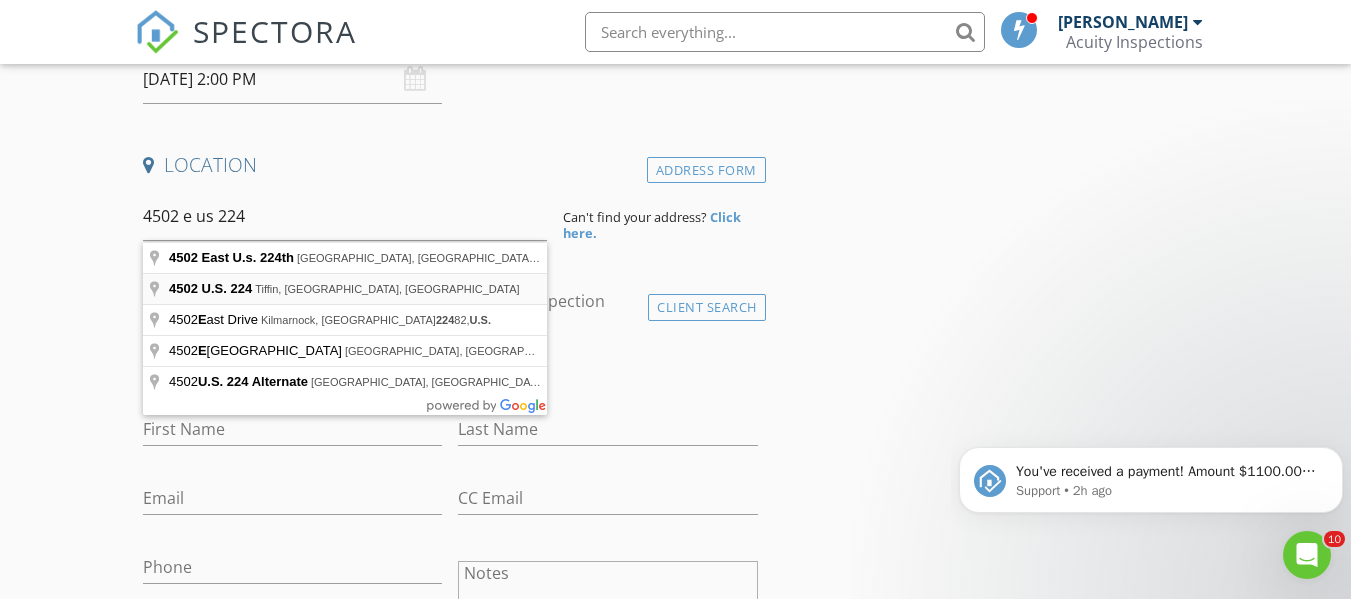 type on "4502 U.S. 224, Tiffin, OH, USA" 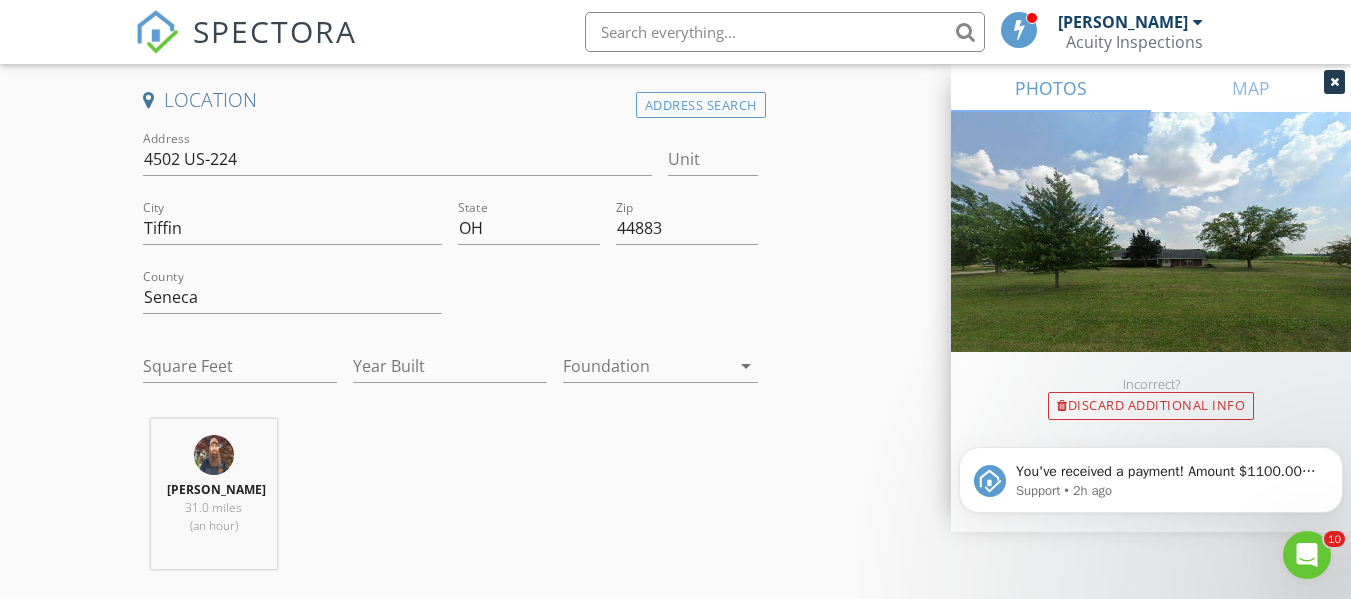 scroll, scrollTop: 353, scrollLeft: 0, axis: vertical 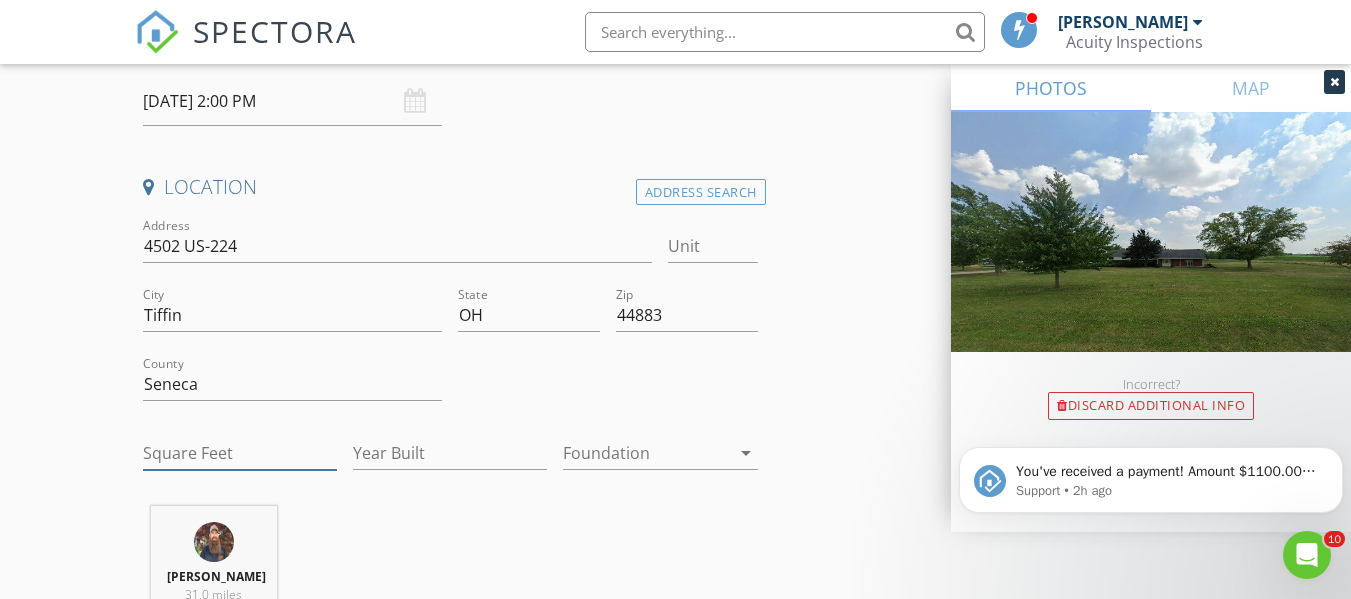 click on "Square Feet" at bounding box center [240, 453] 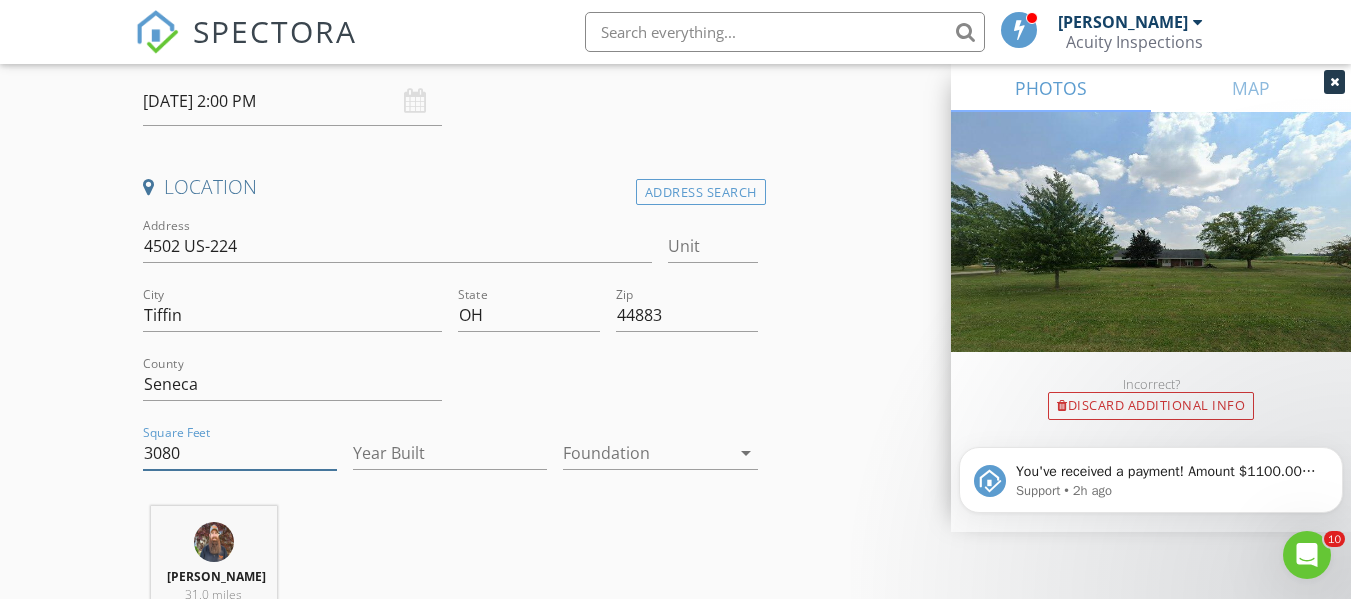 type on "3080" 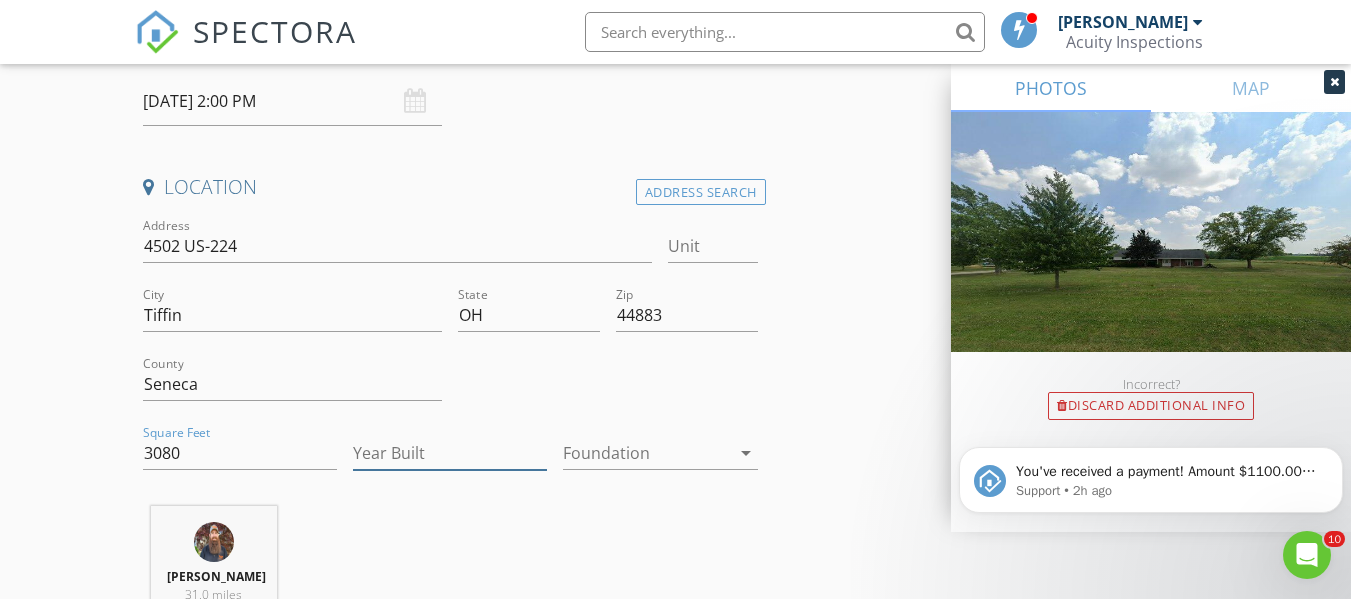 click on "Year Built" at bounding box center (450, 453) 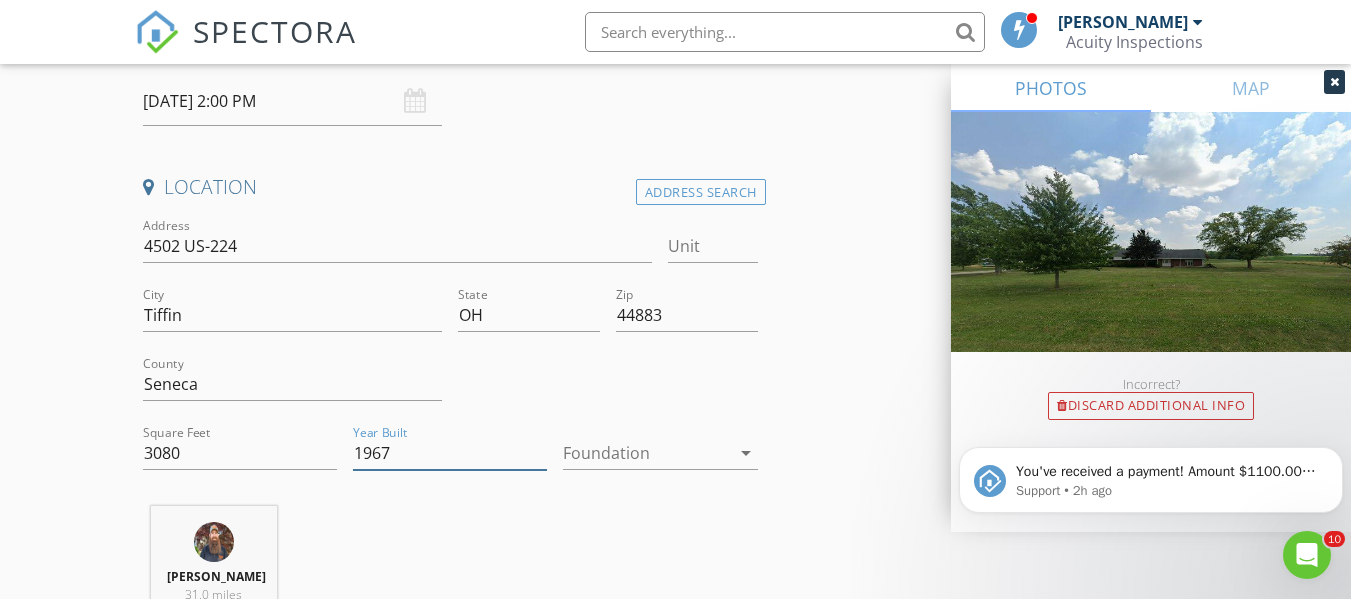 type on "1967" 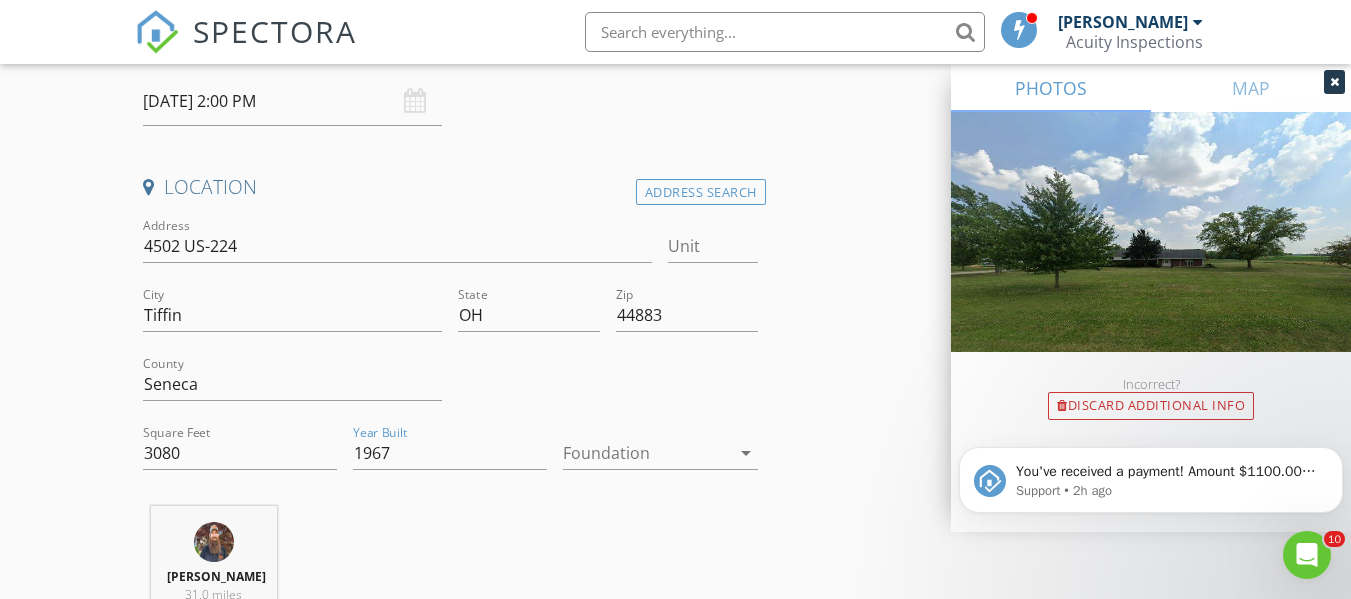 click at bounding box center [646, 453] 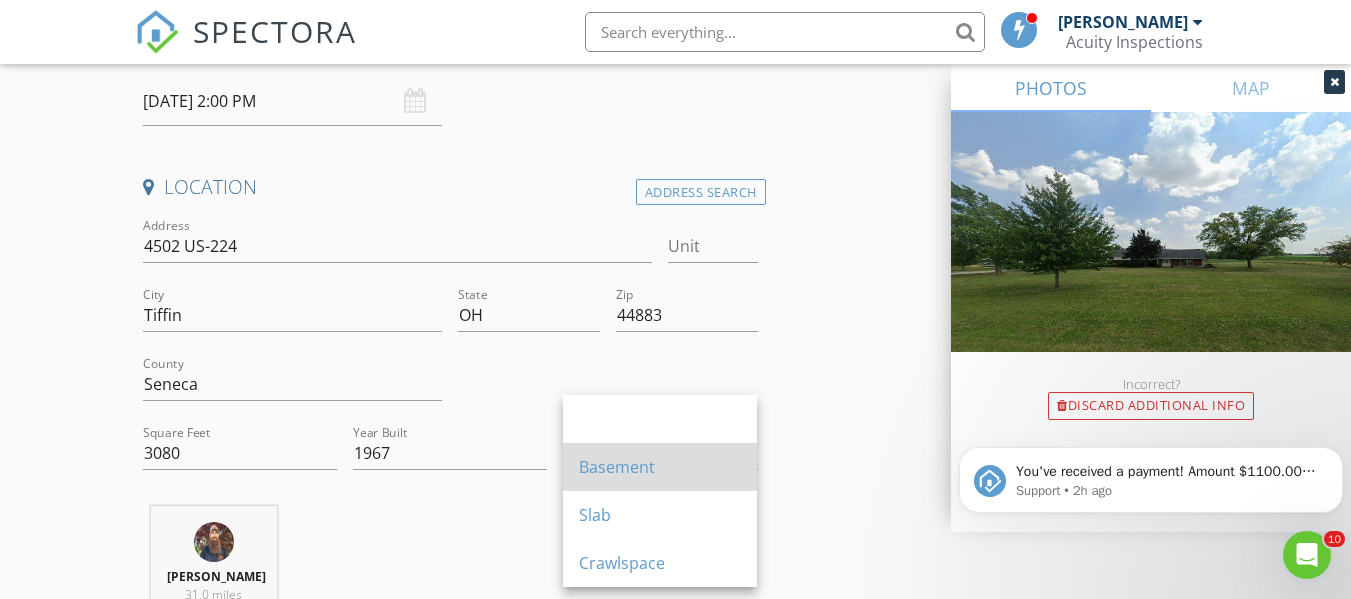 click on "Basement" at bounding box center (660, 467) 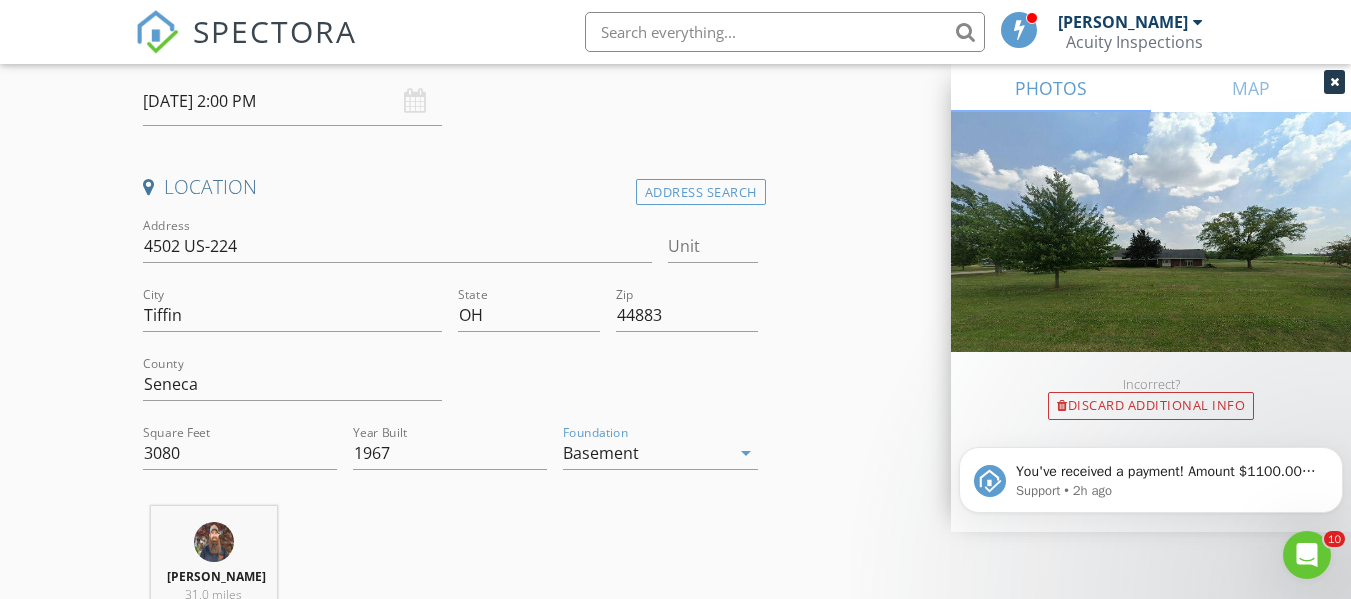 click on "Ryan Fennell     31.0 miles     (an hour)" at bounding box center [450, 589] 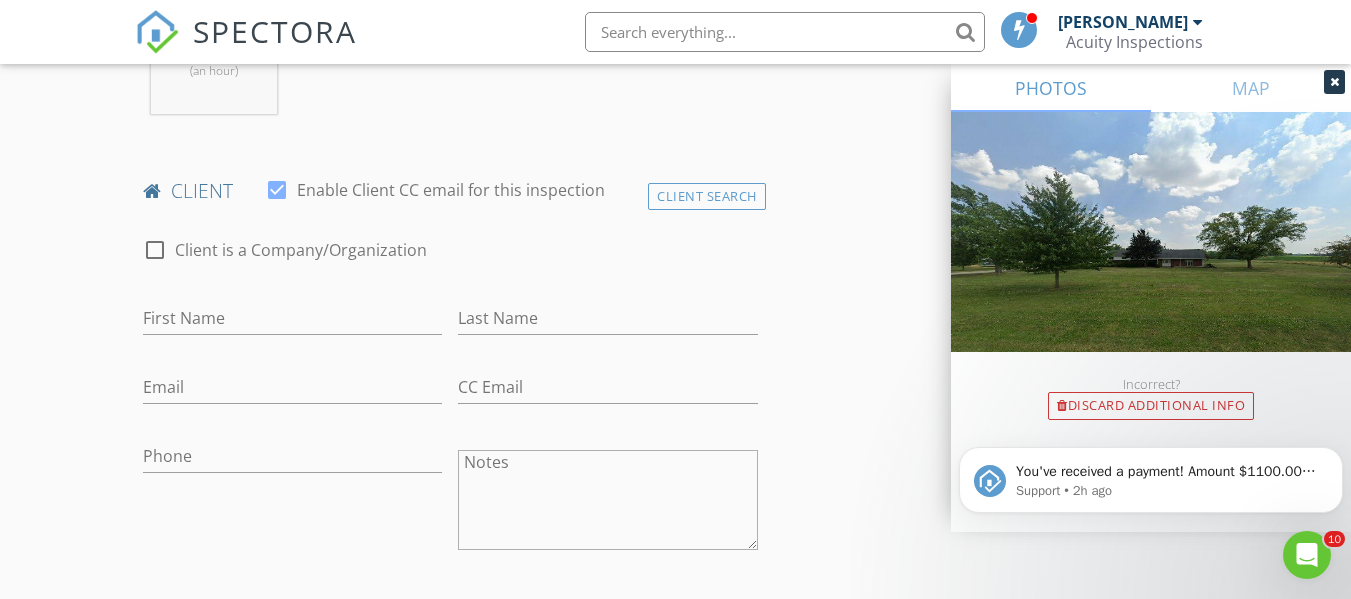 scroll, scrollTop: 900, scrollLeft: 0, axis: vertical 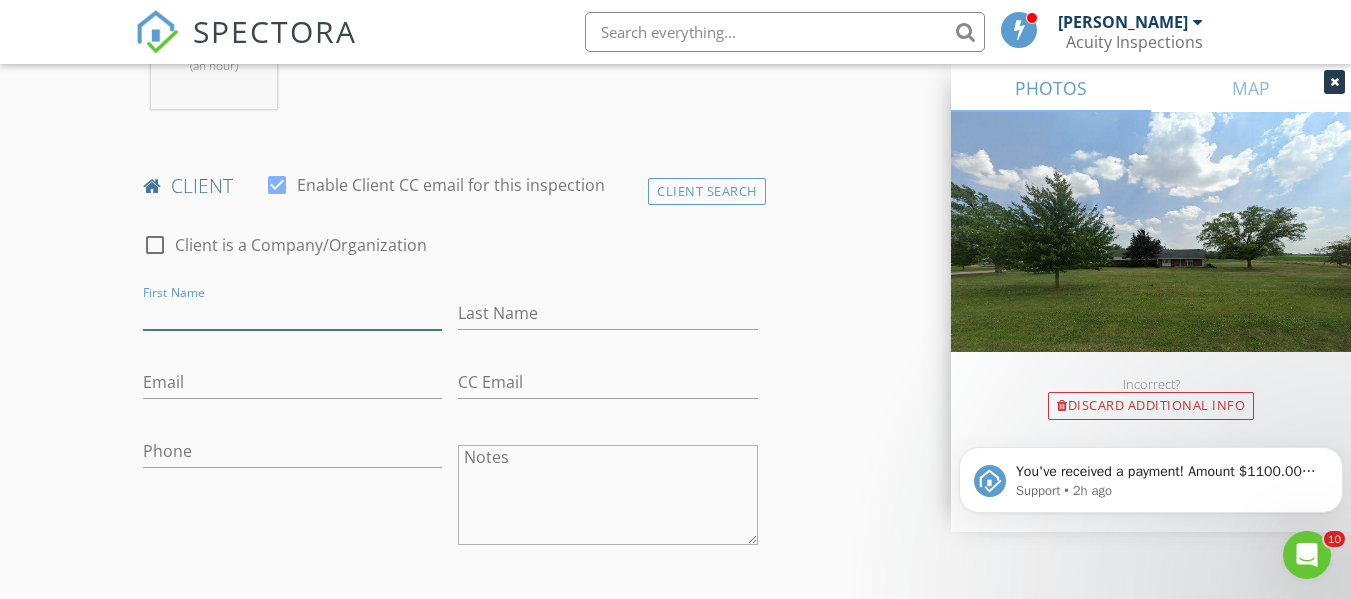 click on "First Name" at bounding box center (292, 313) 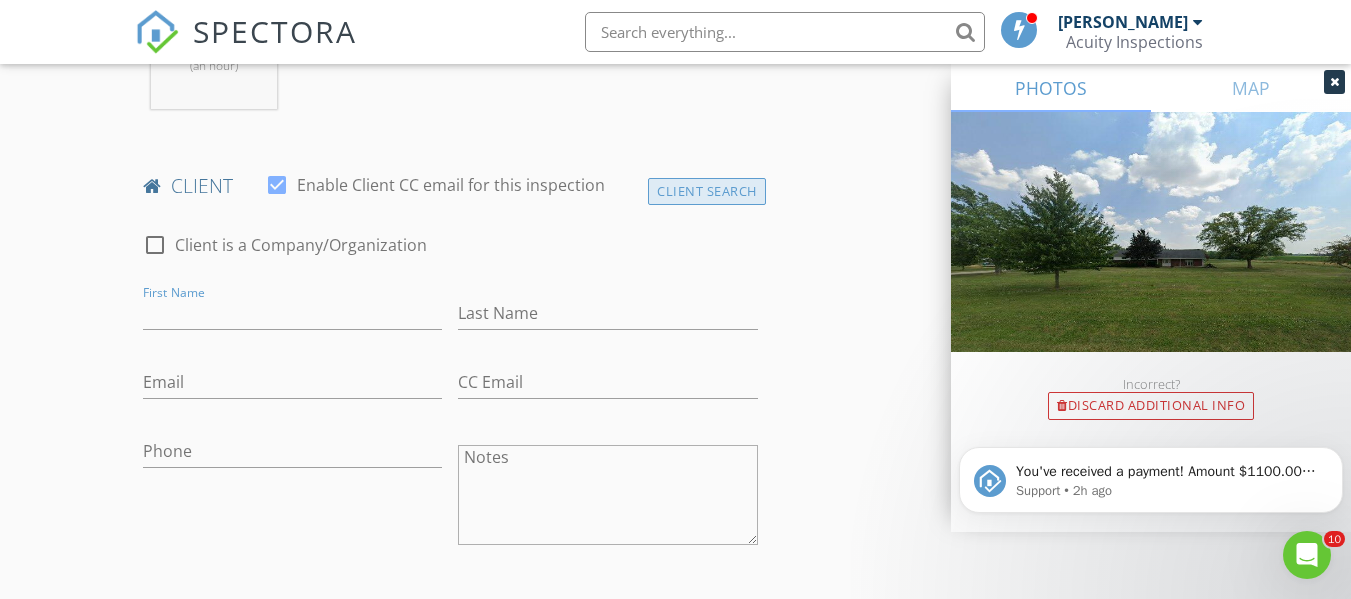 click on "Client Search" at bounding box center (707, 191) 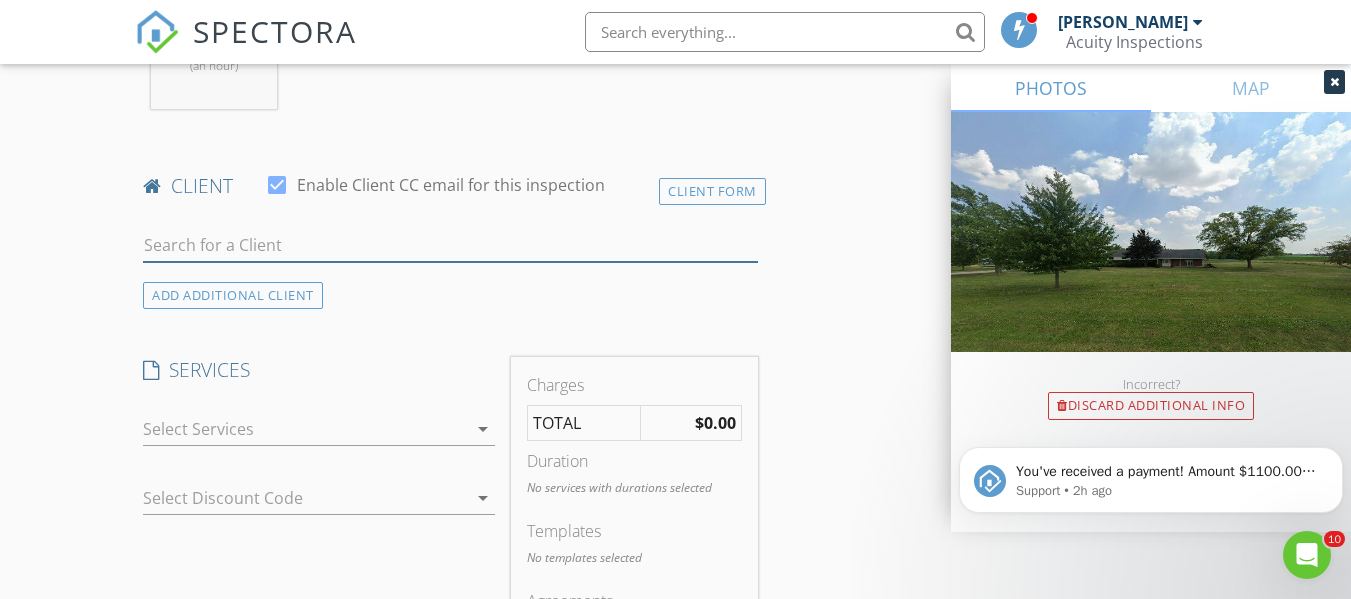 click at bounding box center (450, 245) 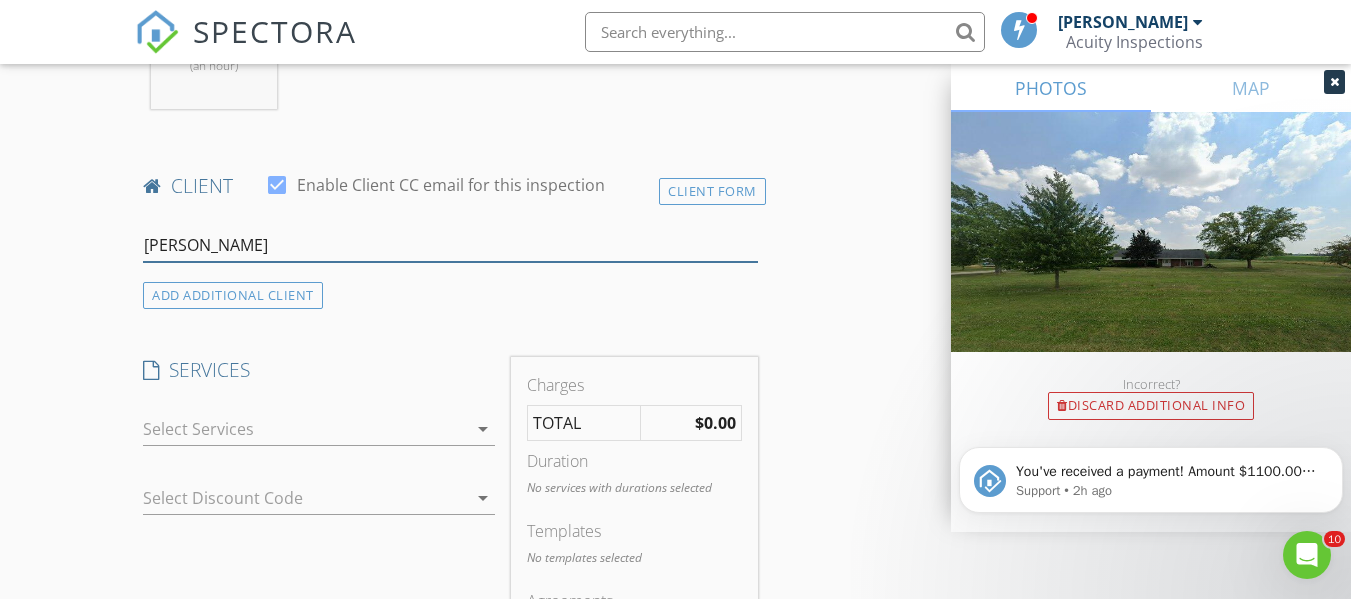 click on "erin" at bounding box center [450, 245] 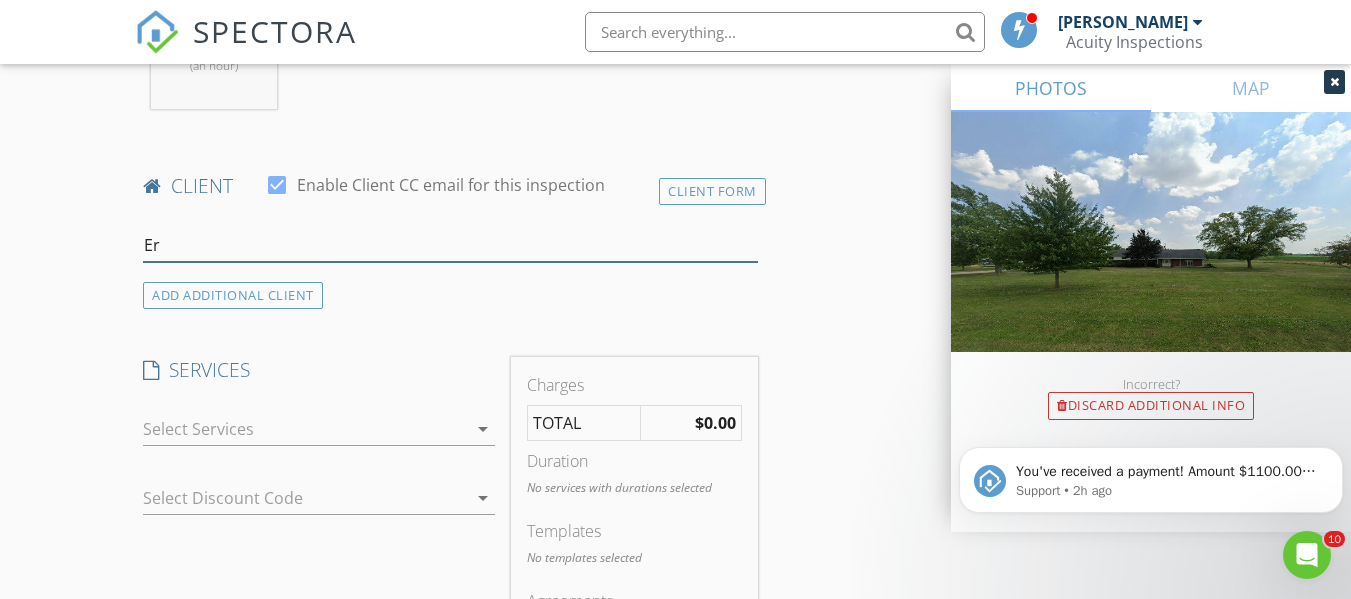 type on "E" 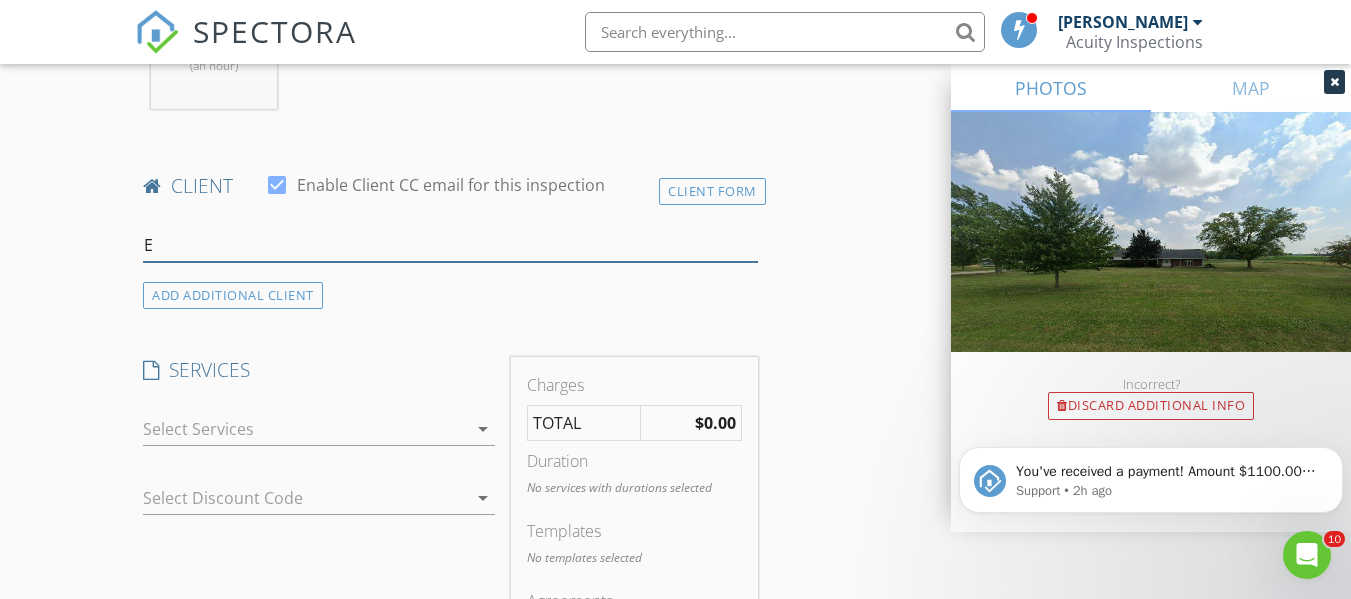 type 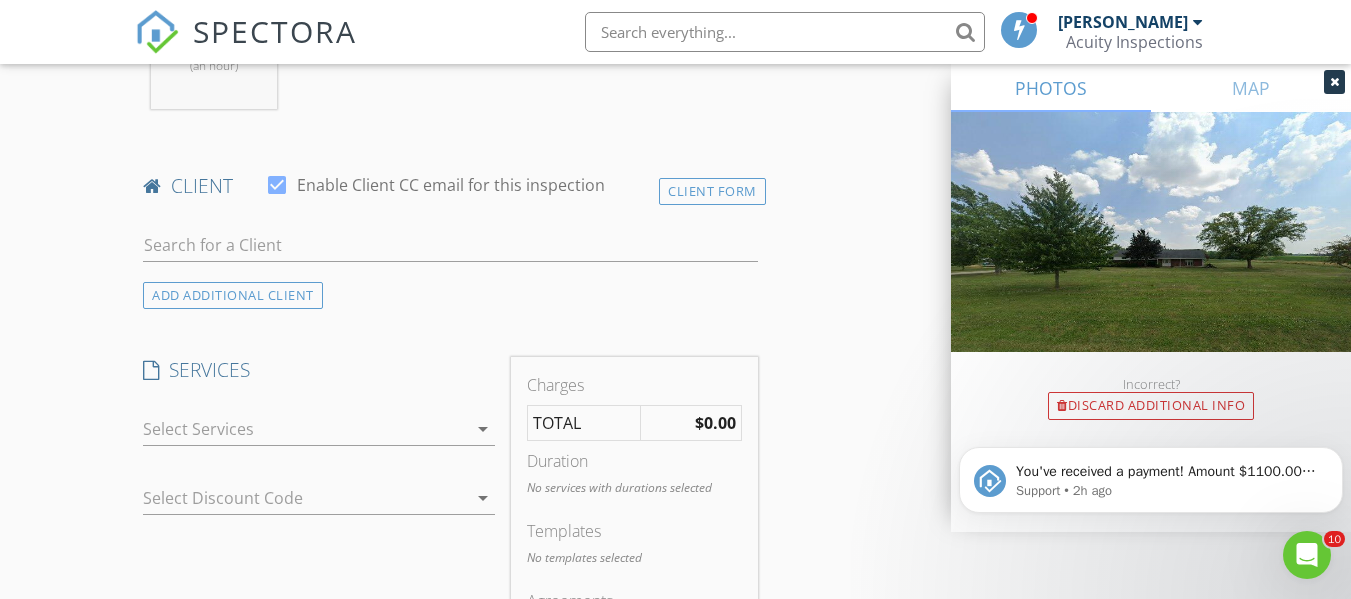 click on "INSPECTOR(S)
check_box   Ryan Fennell   PRIMARY   Ryan Fennell arrow_drop_down   check_box_outline_blank Ryan Fennell specifically requested
Date/Time
07/15/2025 2:00 PM
Location
Address Search       Address 4502 US-224   Unit   City Tiffin   State OH   Zip 44883   County Seneca     Square Feet 3080   Year Built 1967   Foundation Basement arrow_drop_down     Ryan Fennell     31.0 miles     (an hour)
client
check_box Enable Client CC email for this inspection   Client Form
ADD ADDITIONAL client
SERVICES
check_box_outline_blank   Residential Home Inspection   General Visual Home Inspection check_box_outline_blank   WDI - Pest - Standalone   check_box_outline_blank   Radon Testing Standalone   Radon testing check_box_outline_blank   Mold Testing Standalone   mold test" at bounding box center (675, 781) 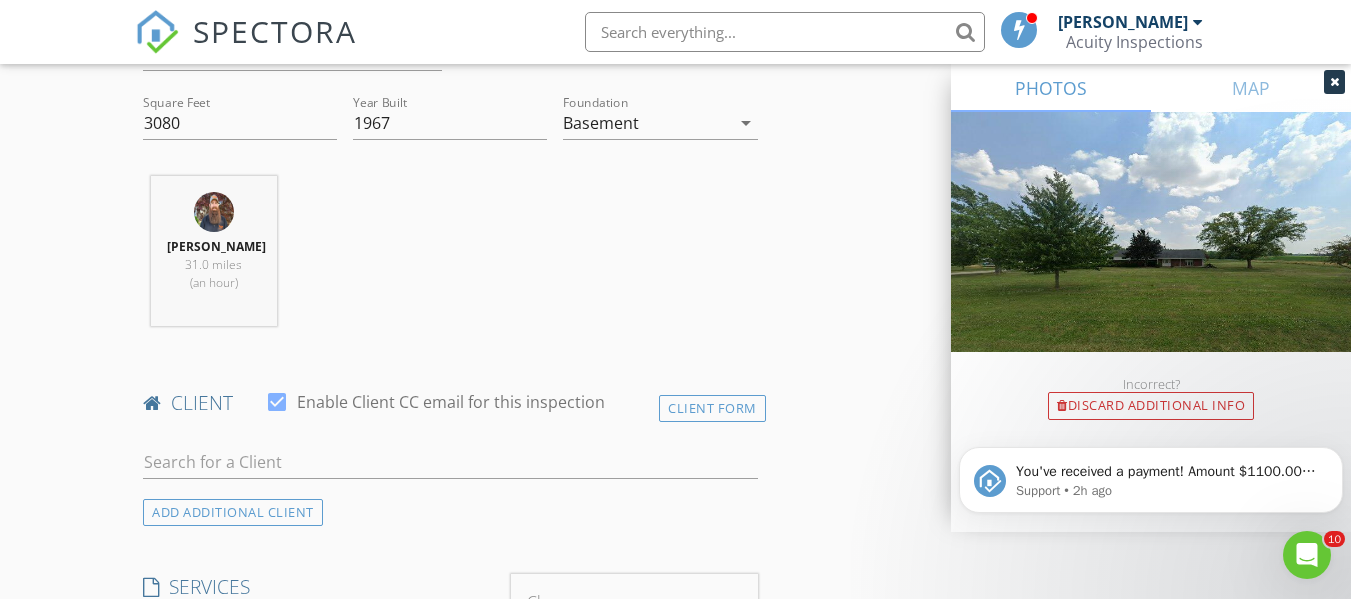 scroll, scrollTop: 682, scrollLeft: 0, axis: vertical 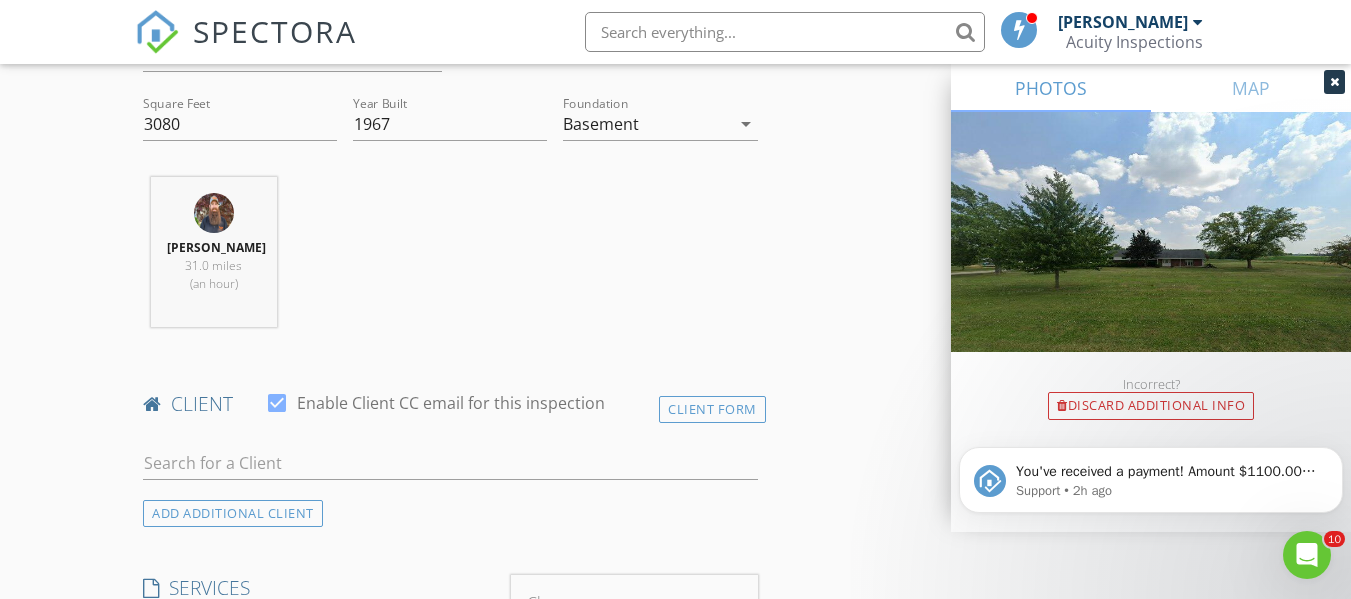 click on "client
check_box Enable Client CC email for this inspection" at bounding box center (450, 411) 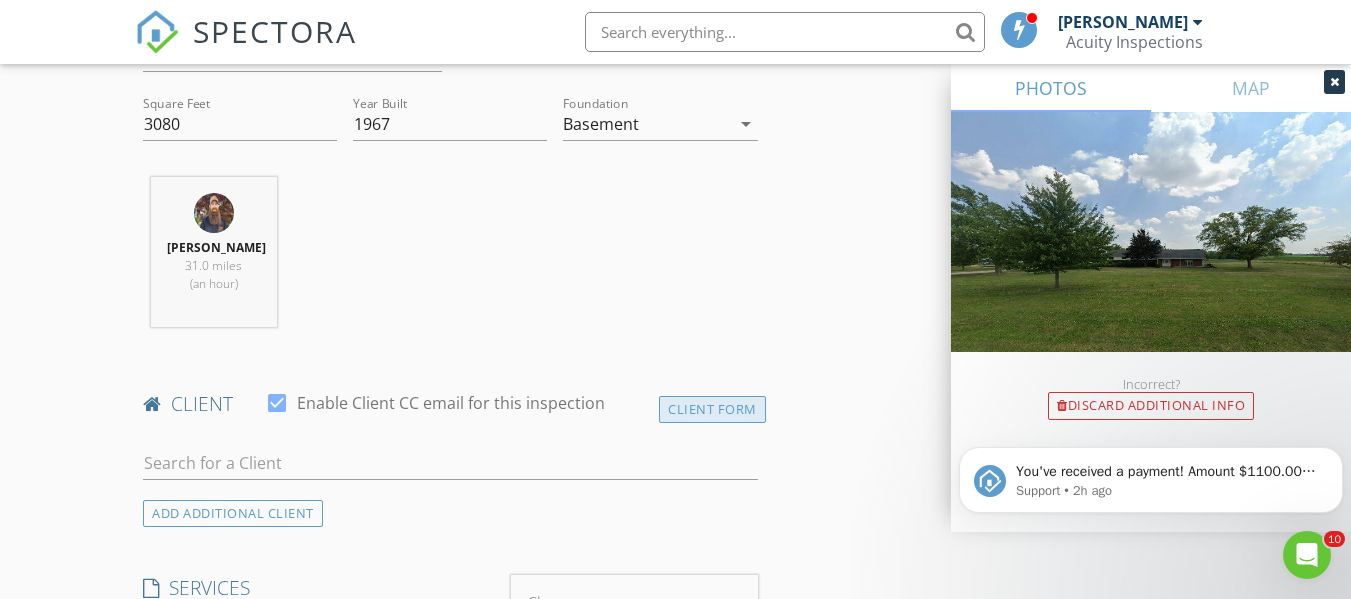 click on "Client Form" at bounding box center (712, 409) 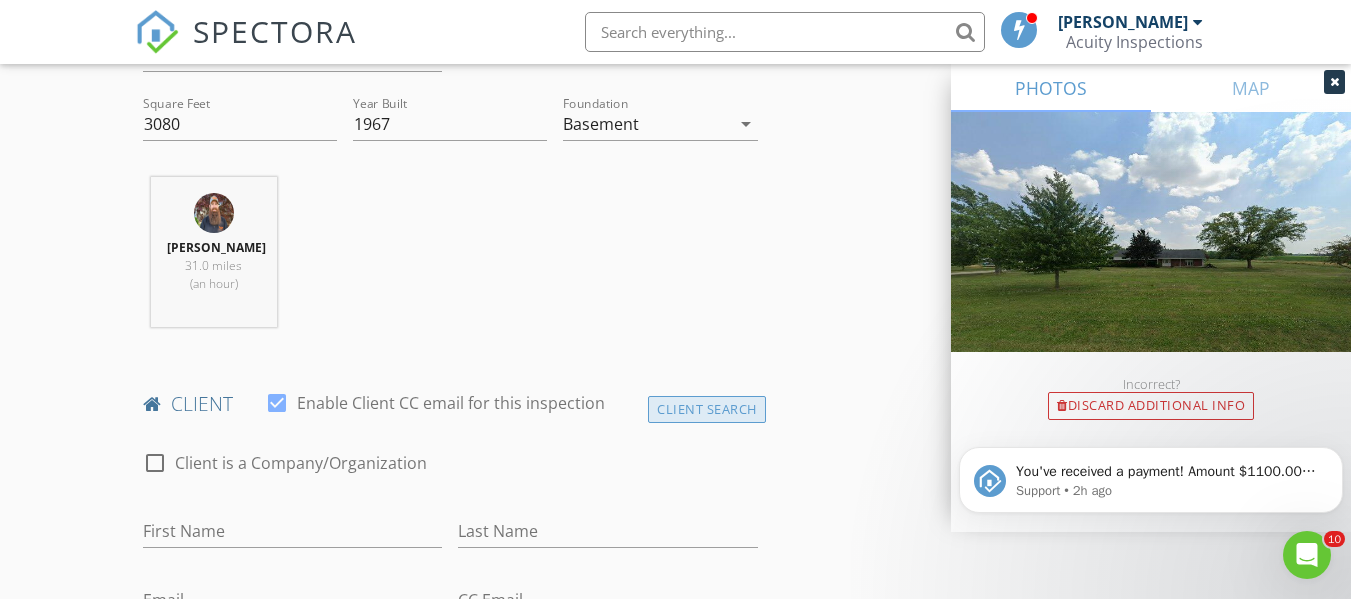 click on "Client Search" at bounding box center (707, 409) 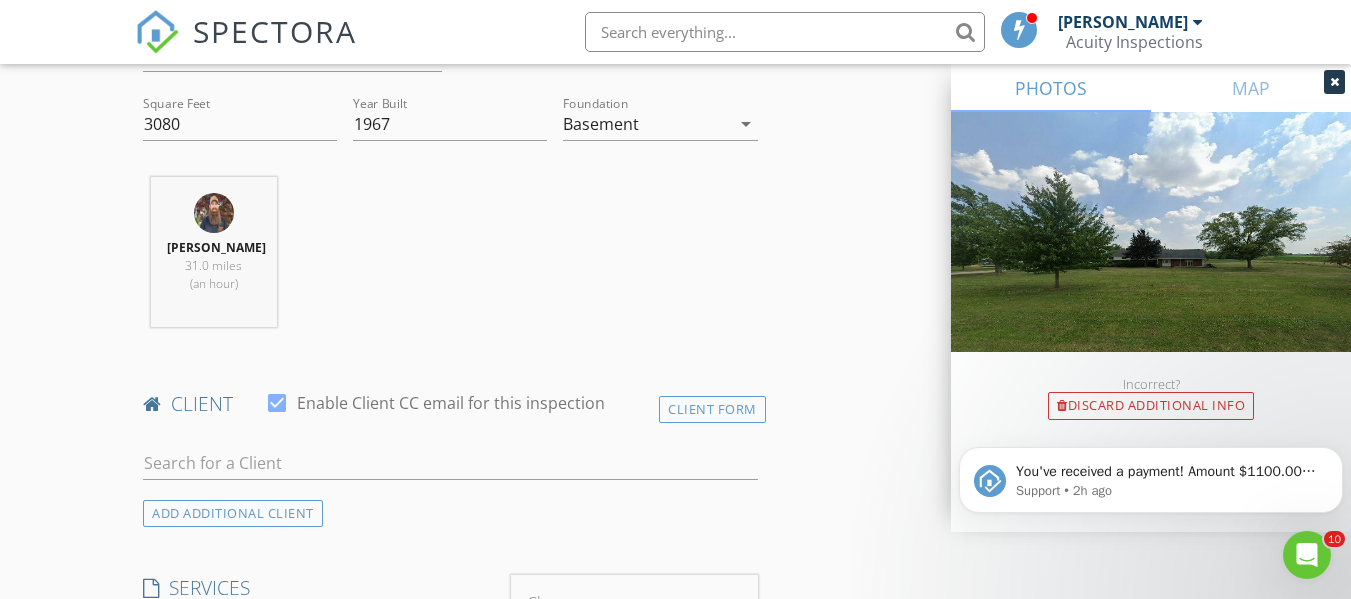 click at bounding box center [450, 467] 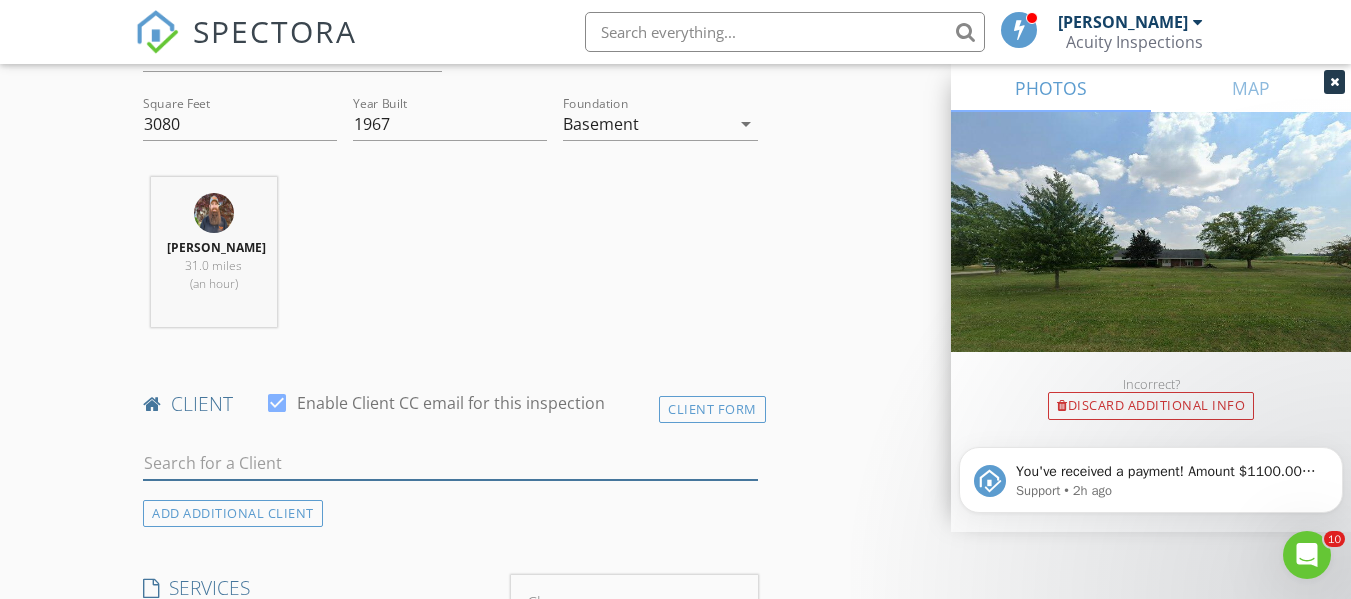 click at bounding box center (450, 463) 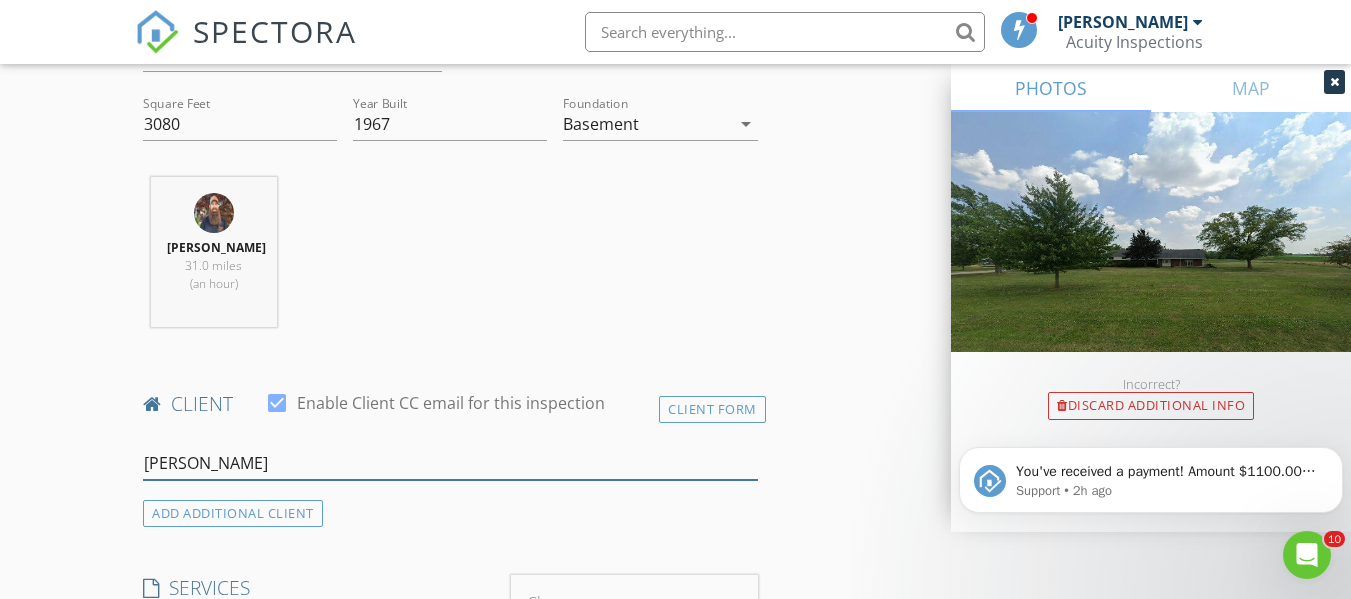 type on "Erin" 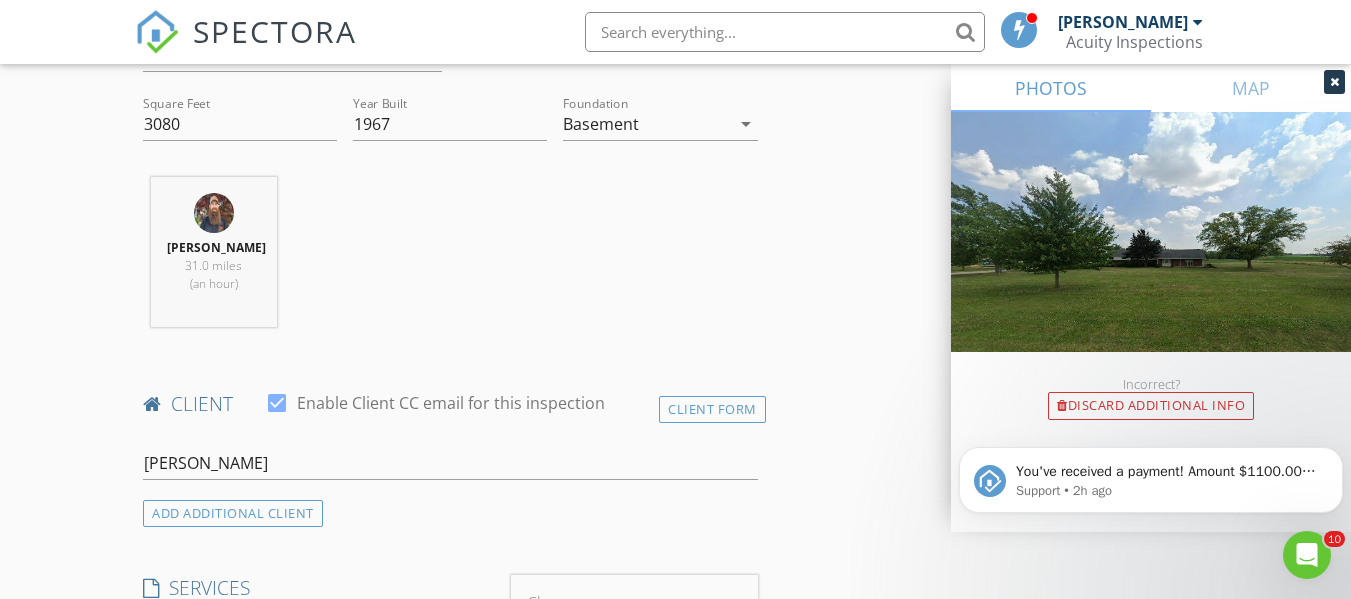 click at bounding box center [785, 32] 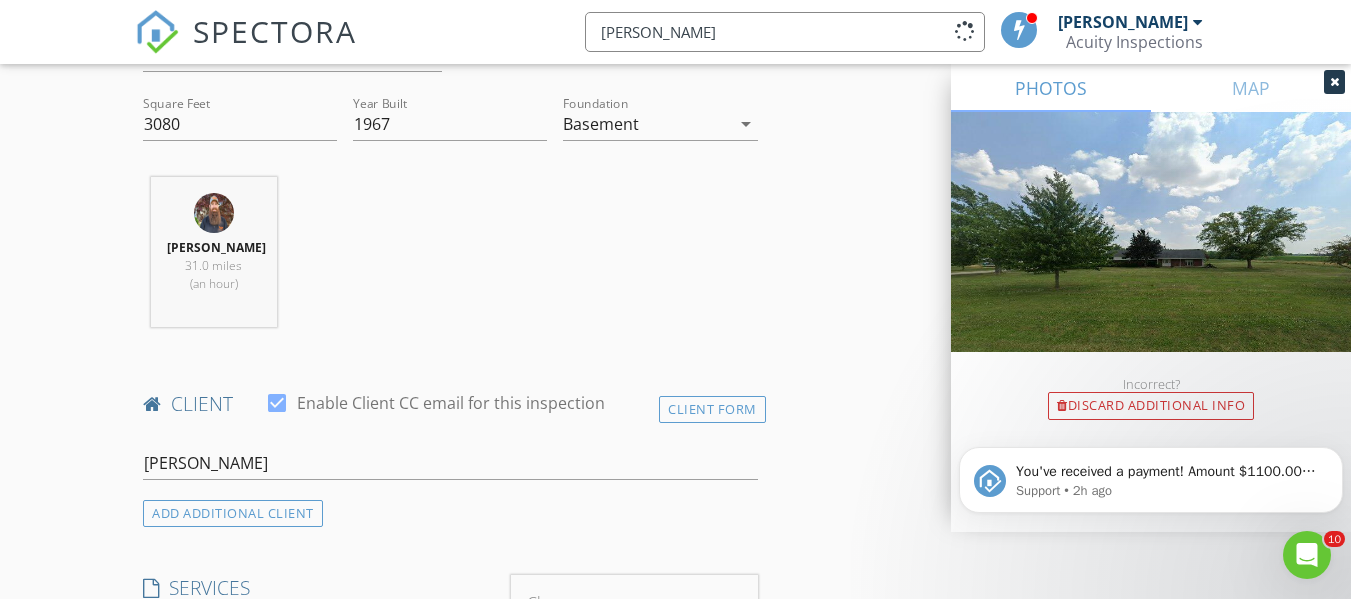 type on "Erin" 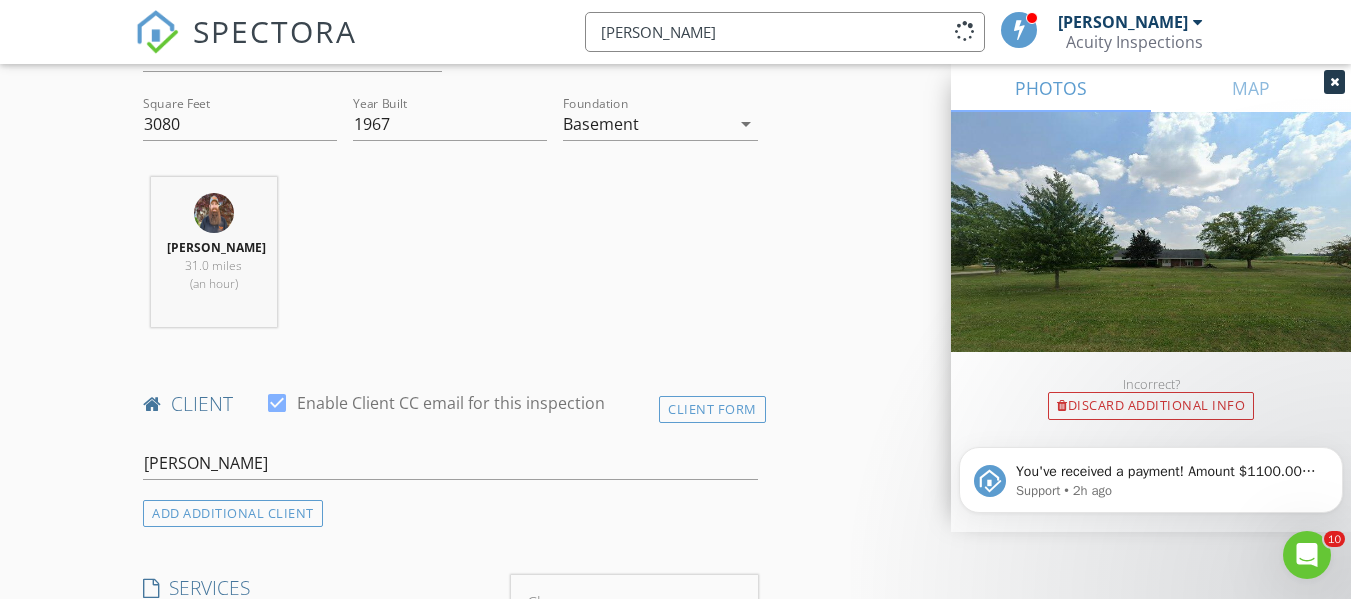 click on "INSPECTOR(S)
check_box   Ryan Fennell   PRIMARY   Ryan Fennell arrow_drop_down   check_box_outline_blank Ryan Fennell specifically requested
Date/Time
07/15/2025 2:00 PM
Location
Address Search       Address 4502 US-224   Unit   City Tiffin   State OH   Zip 44883   County Seneca     Square Feet 3080   Year Built 1967   Foundation Basement arrow_drop_down     Ryan Fennell     31.0 miles     (an hour)
client
check_box Enable Client CC email for this inspection   Client Form   Erin
ADD ADDITIONAL client
SERVICES
check_box_outline_blank   Residential Home Inspection   General Visual Home Inspection check_box_outline_blank   WDI - Pest - Standalone   check_box_outline_blank   Radon Testing Standalone   Radon testing check_box_outline_blank   Mold Testing Standalone" at bounding box center (675, 999) 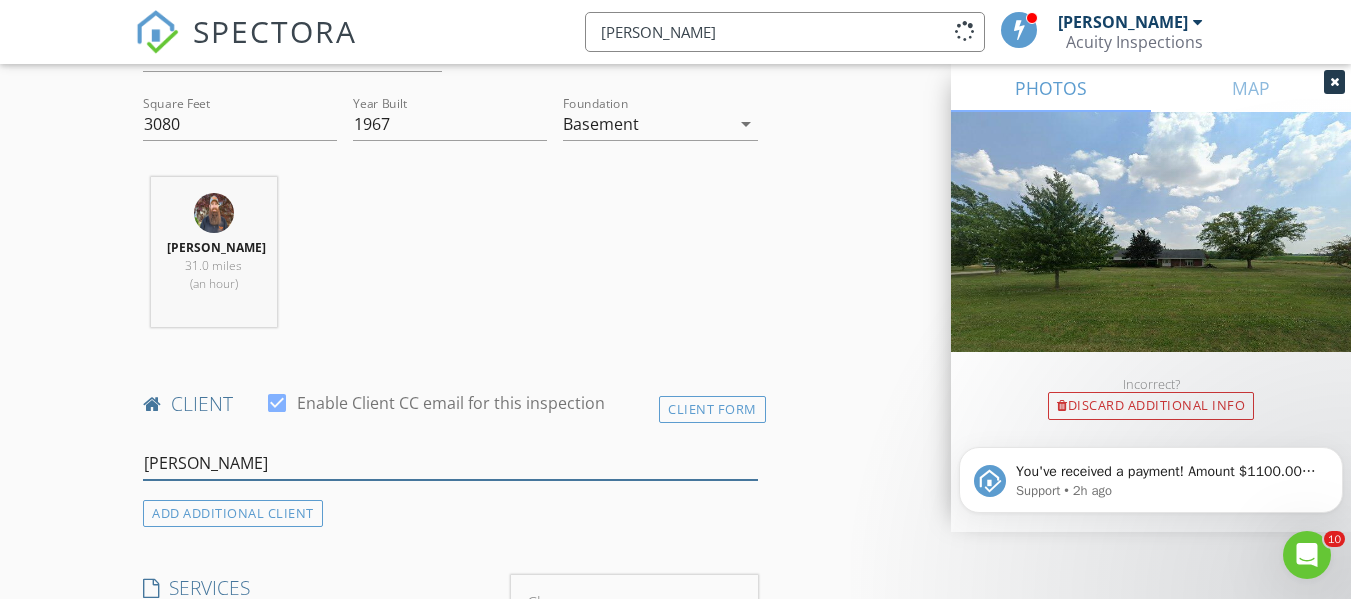 click on "Erin" at bounding box center [450, 463] 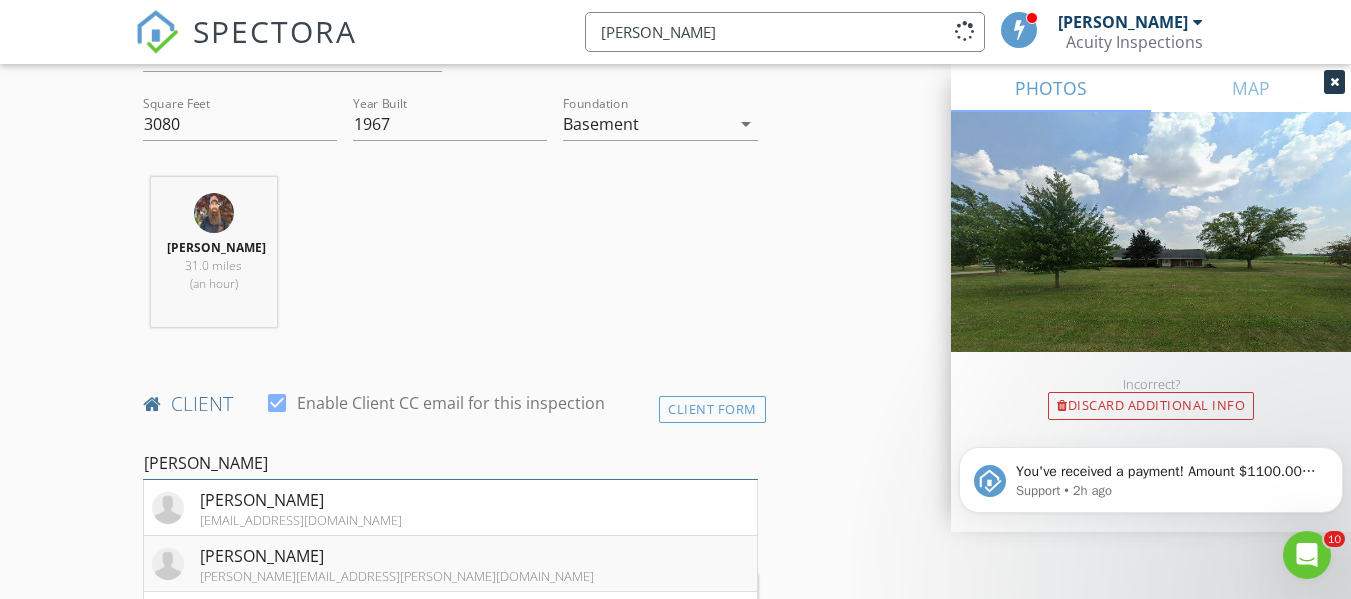 type on "Erin" 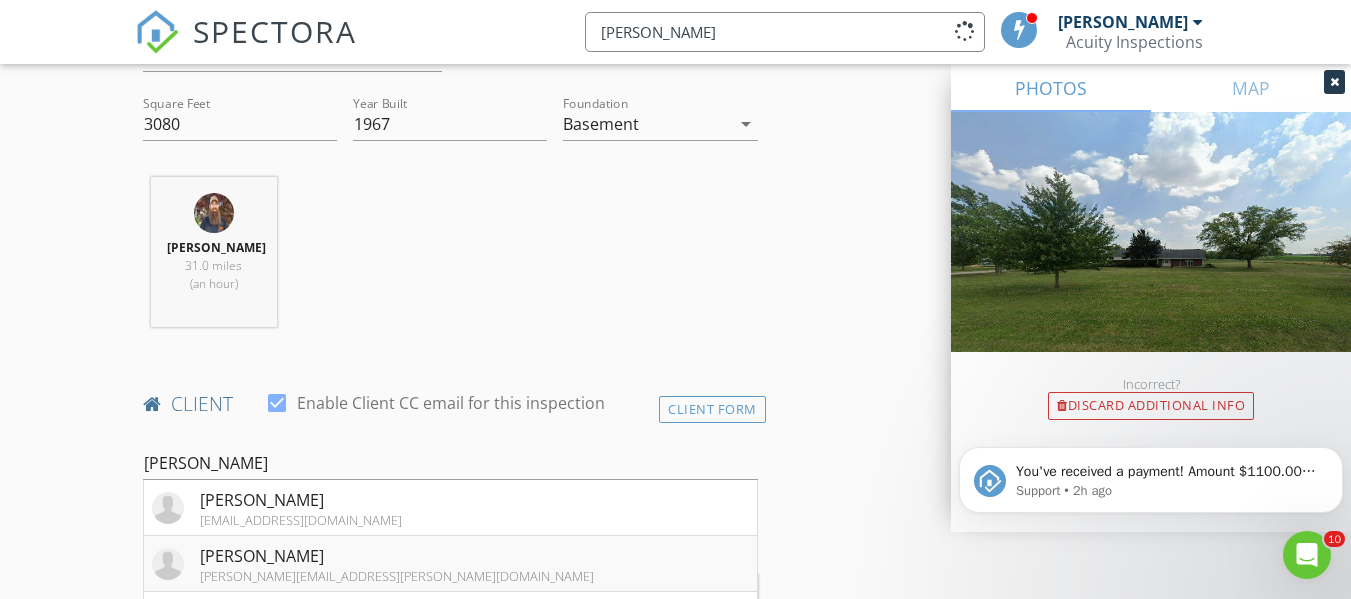 click on "[PERSON_NAME]" at bounding box center [397, 556] 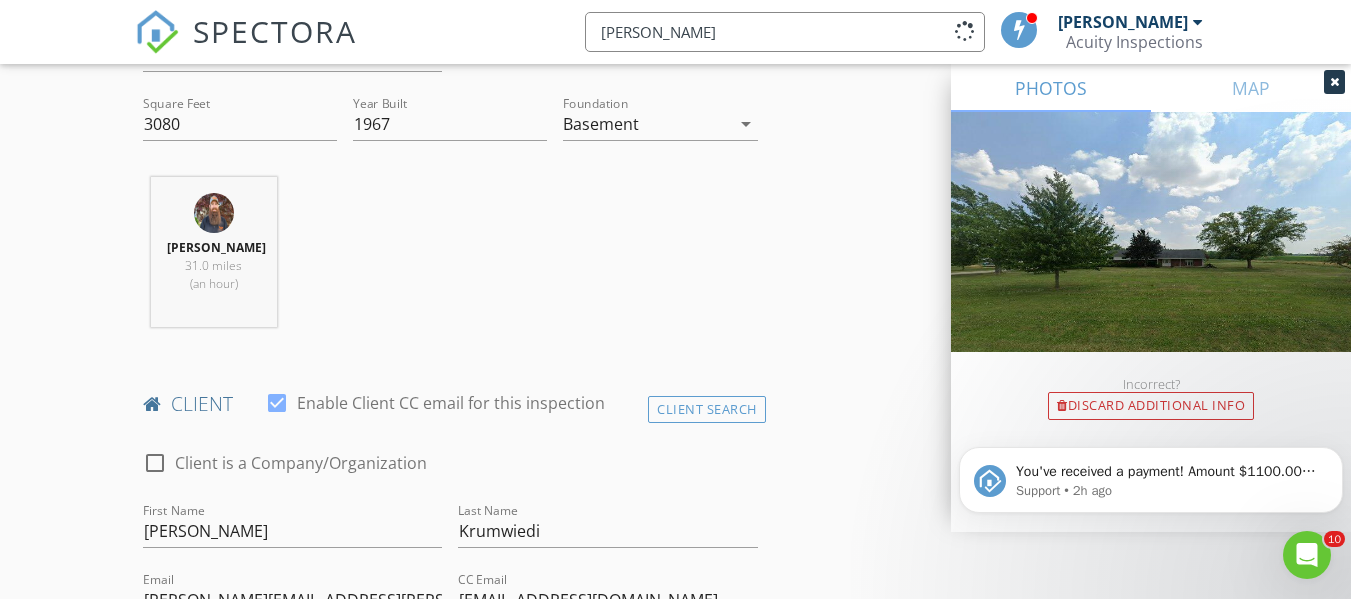 click on "INSPECTOR(S)
check_box   Ryan Fennell   PRIMARY   Ryan Fennell arrow_drop_down   check_box_outline_blank Ryan Fennell specifically requested
Date/Time
07/15/2025 2:00 PM
Location
Address Search       Address 4502 US-224   Unit   City Tiffin   State OH   Zip 44883   County Seneca     Square Feet 3080   Year Built 1967   Foundation Basement arrow_drop_down     Ryan Fennell     31.0 miles     (an hour)
client
check_box Enable Client CC email for this inspection   Client Search     check_box_outline_blank Client is a Company/Organization     First Name Erin   Last Name Krumwiedi   Email erin.r.krumwiede@gmail.com   CC Email ccacuityinspections@gmail.com   Phone 254-466-8268           Notes   Private Notes
ADD ADDITIONAL client
SERVICES
check_box_outline_blank" at bounding box center [675, 1223] 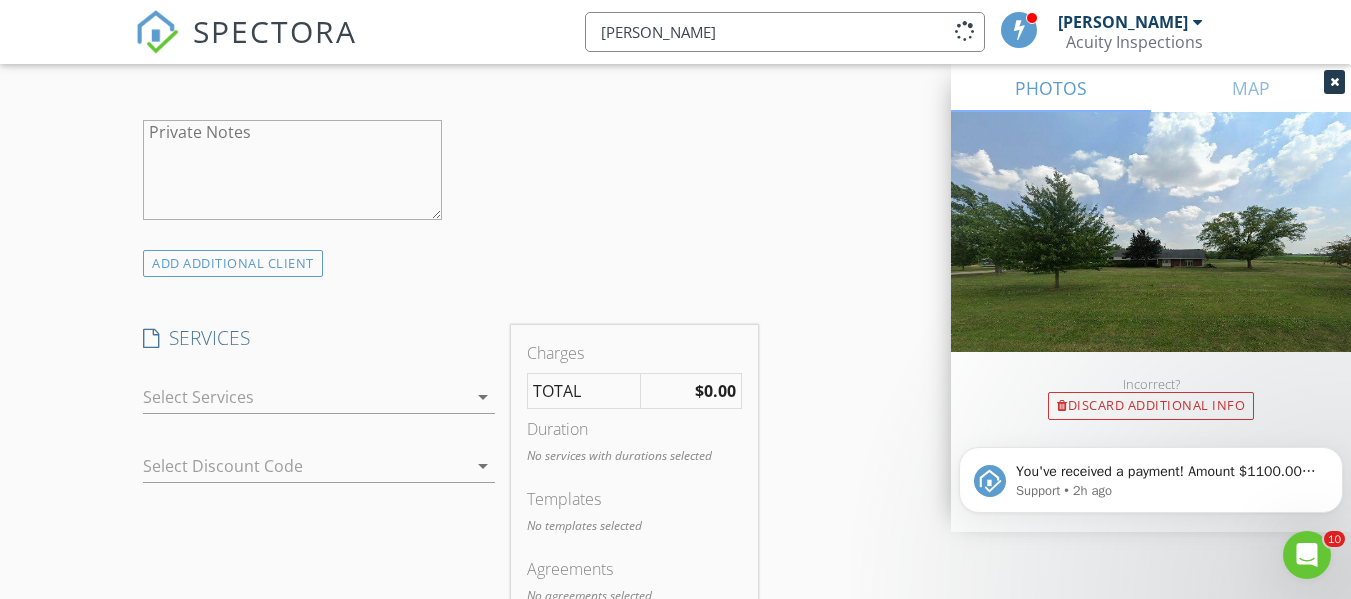 scroll, scrollTop: 1387, scrollLeft: 0, axis: vertical 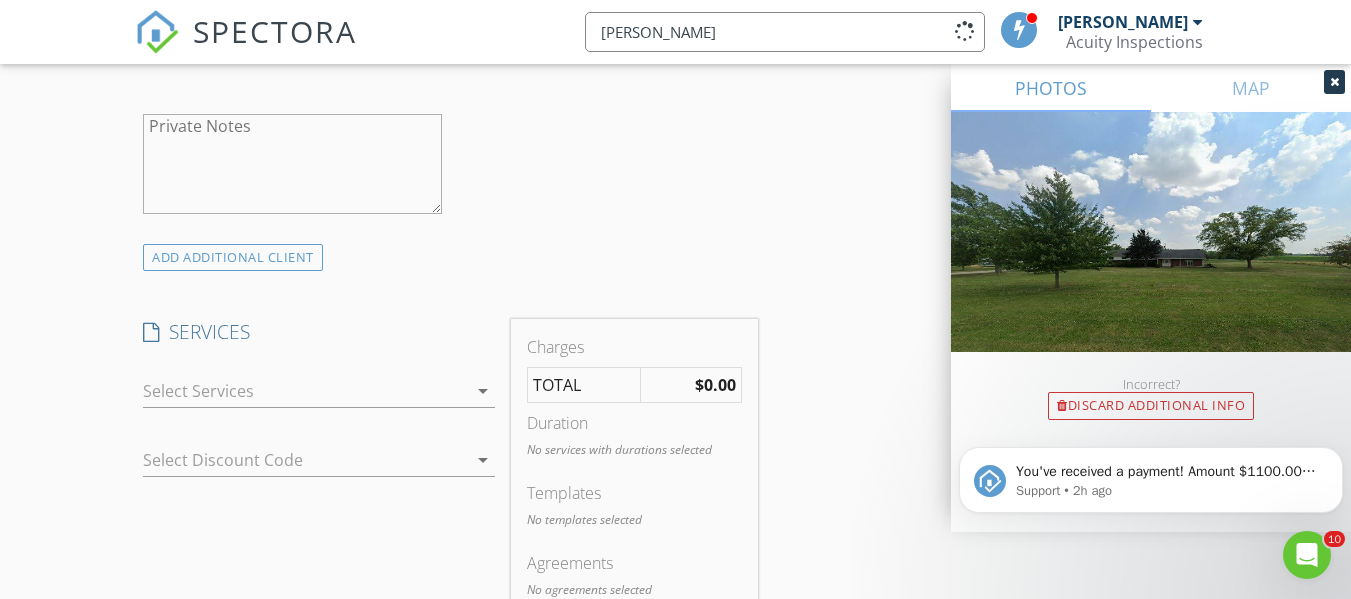 click at bounding box center (305, 391) 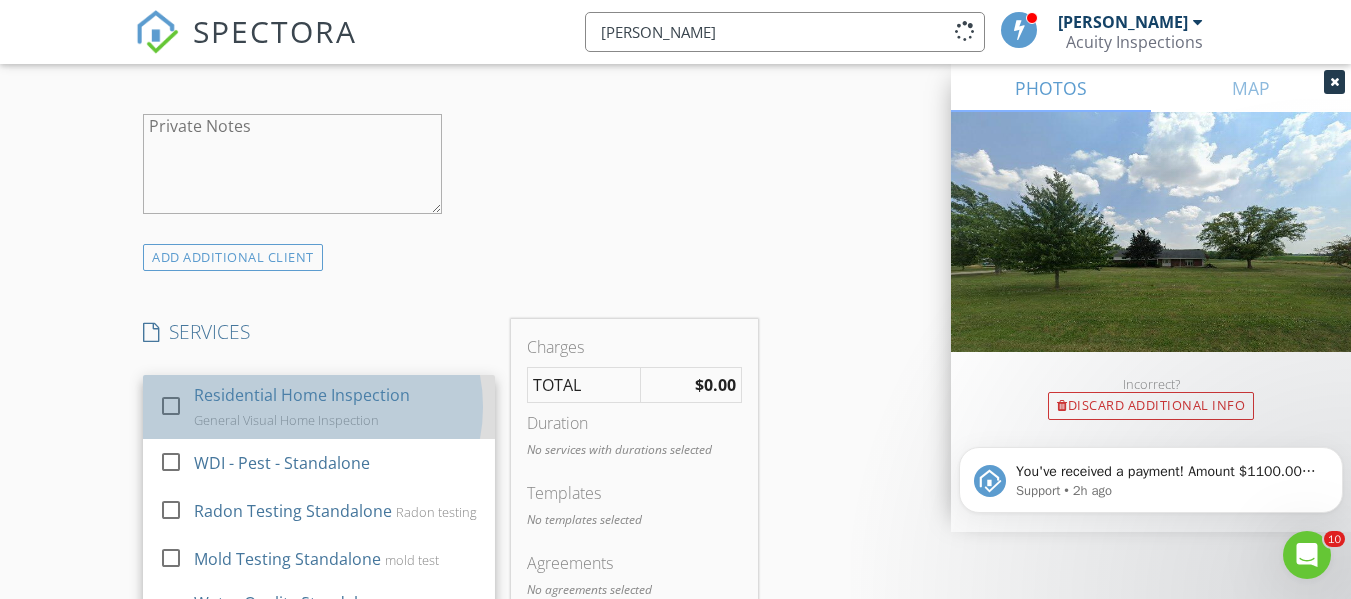 click on "Residential Home Inspection" at bounding box center (302, 395) 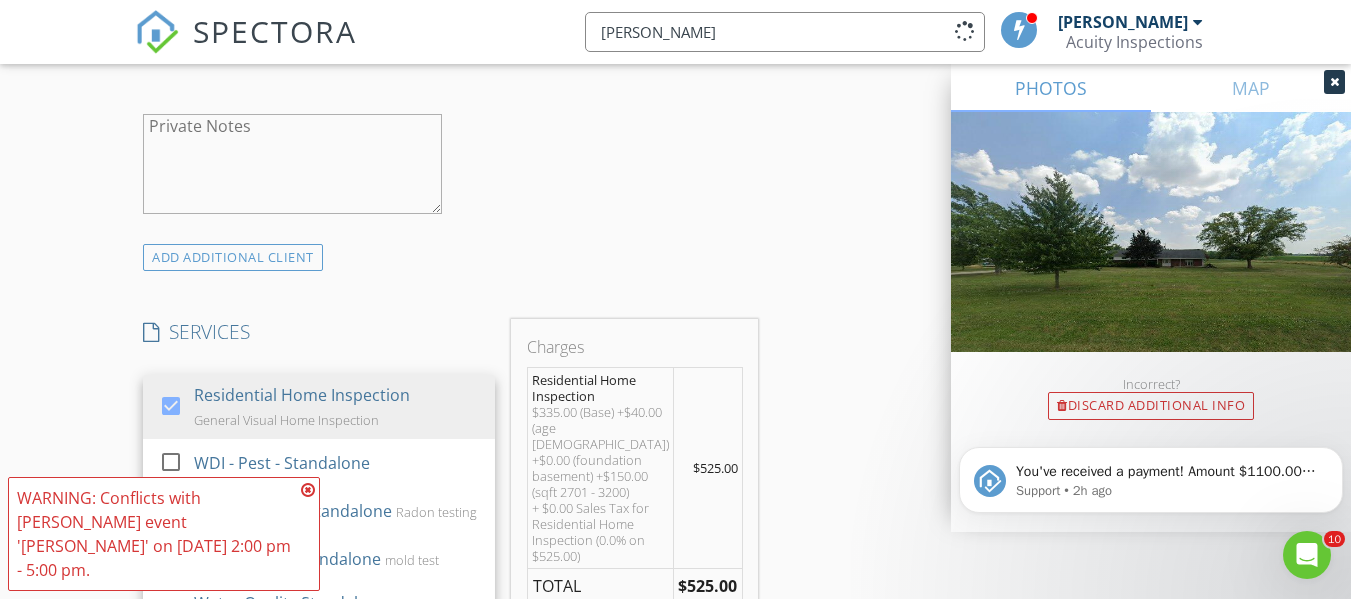 click on "New Inspection
Click here to use the New Order Form
INSPECTOR(S)
check_box   Ryan Fennell   PRIMARY   Ryan Fennell arrow_drop_down   check_box_outline_blank Ryan Fennell specifically requested
Date/Time
07/15/2025 2:00 PM
Location
Address Search       Address 4502 US-224   Unit   City Tiffin   State OH   Zip 44883   County Seneca     Square Feet 3080   Year Built 1967   Foundation Basement arrow_drop_down     Ryan Fennell     31.0 miles     (an hour)
client
check_box Enable Client CC email for this inspection   Client Search     check_box_outline_blank Client is a Company/Organization     First Name Erin   Last Name Krumwiedi   Email erin.r.krumwiede@gmail.com   CC Email ccacuityinspections@gmail.com   Phone 254-466-8268           Notes   Private Notes
ADD ADDITIONAL client
check_box" at bounding box center (675, 588) 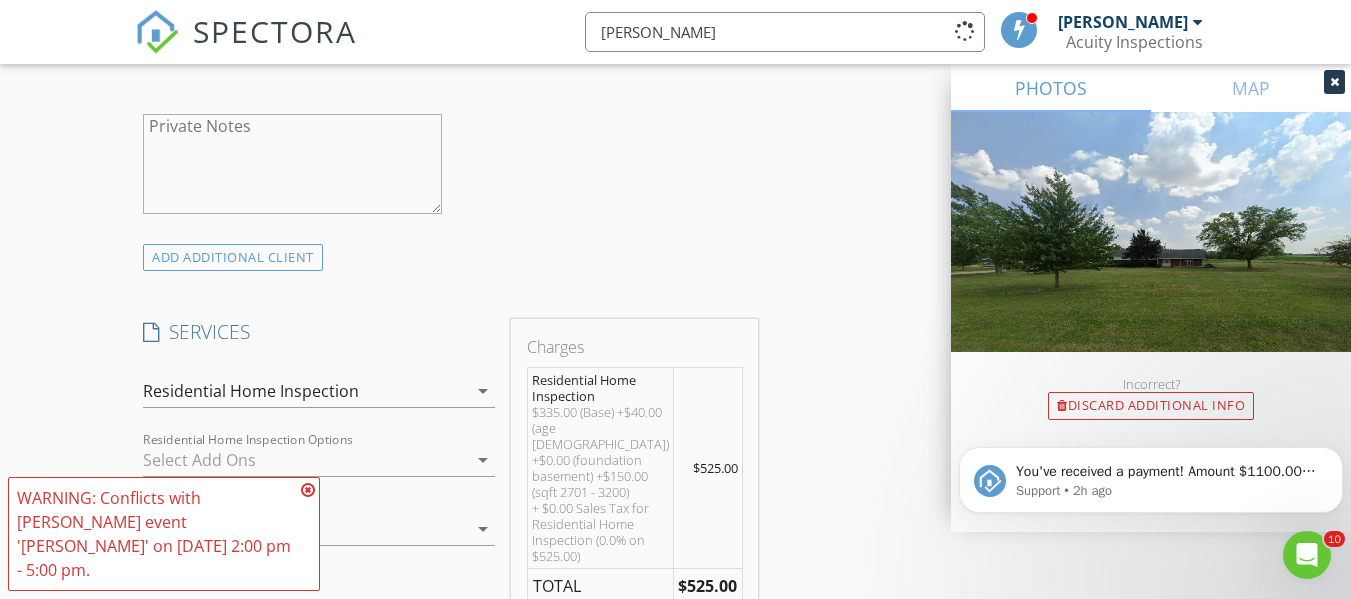 click at bounding box center [308, 490] 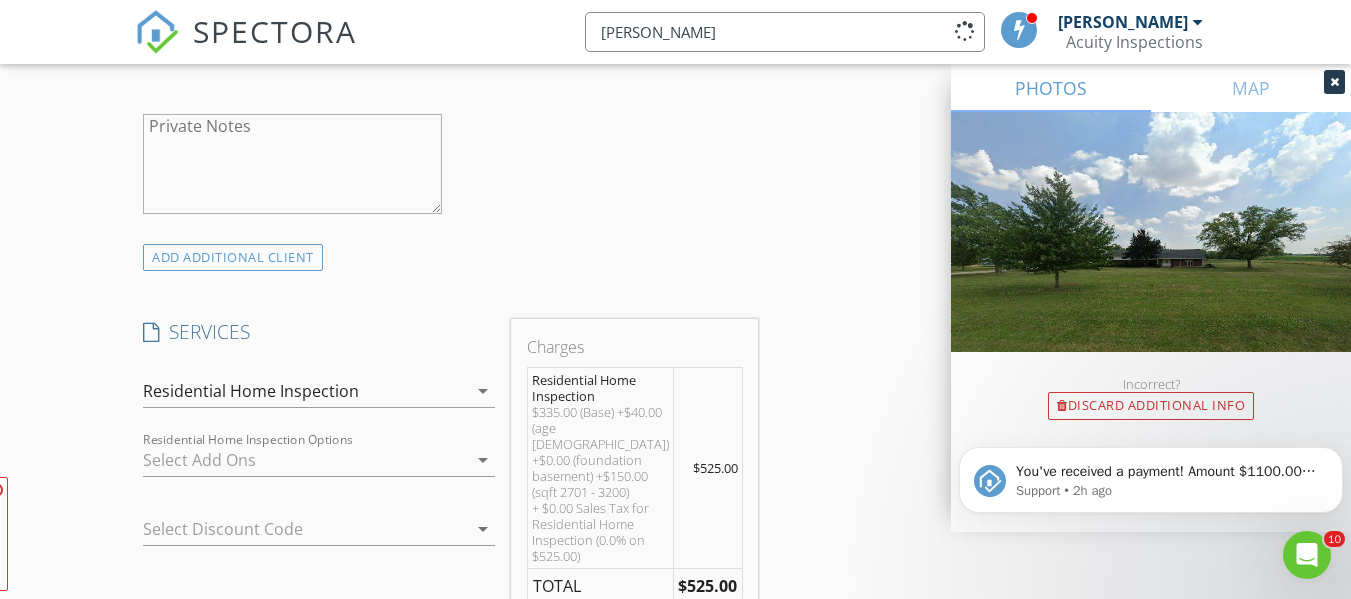 click on "New Inspection
Click here to use the New Order Form
INSPECTOR(S)
check_box   Ryan Fennell   PRIMARY   Ryan Fennell arrow_drop_down   check_box_outline_blank Ryan Fennell specifically requested
Date/Time
07/15/2025 2:00 PM
Location
Address Search       Address 4502 US-224   Unit   City Tiffin   State OH   Zip 44883   County Seneca     Square Feet 3080   Year Built 1967   Foundation Basement arrow_drop_down     Ryan Fennell     31.0 miles     (an hour)
client
check_box Enable Client CC email for this inspection   Client Search     check_box_outline_blank Client is a Company/Organization     First Name Erin   Last Name Krumwiedi   Email erin.r.krumwiede@gmail.com   CC Email ccacuityinspections@gmail.com   Phone 254-466-8268           Notes   Private Notes
ADD ADDITIONAL client
check_box" at bounding box center [675, 588] 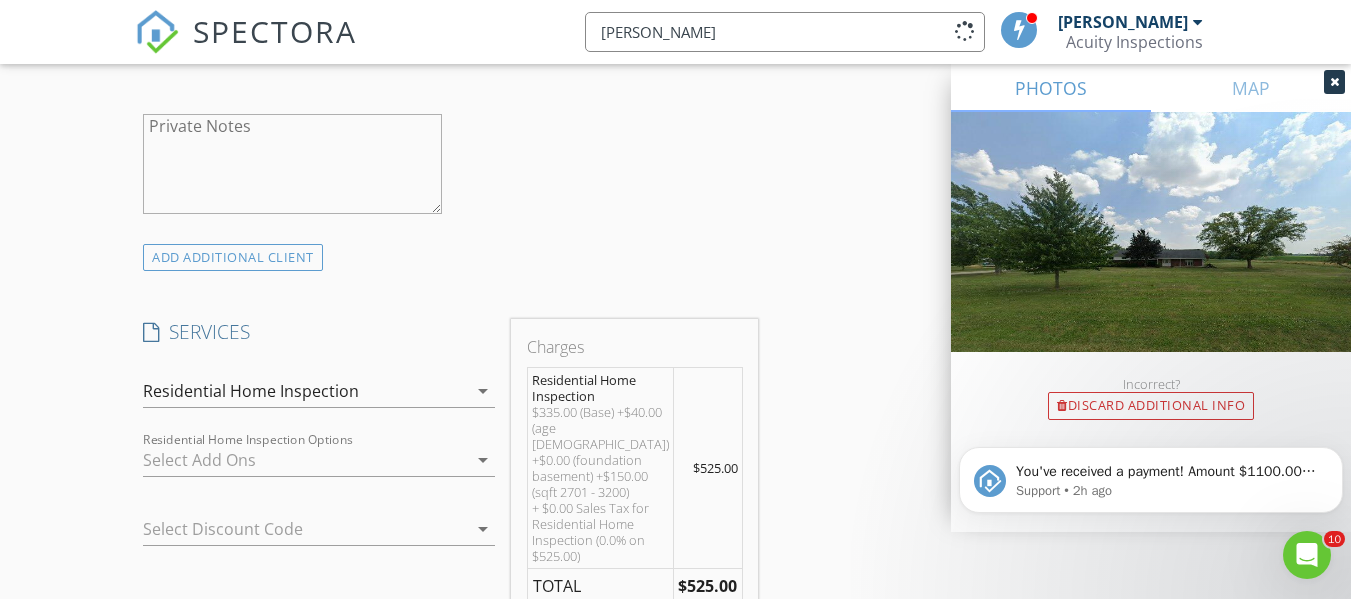 click at bounding box center (305, 460) 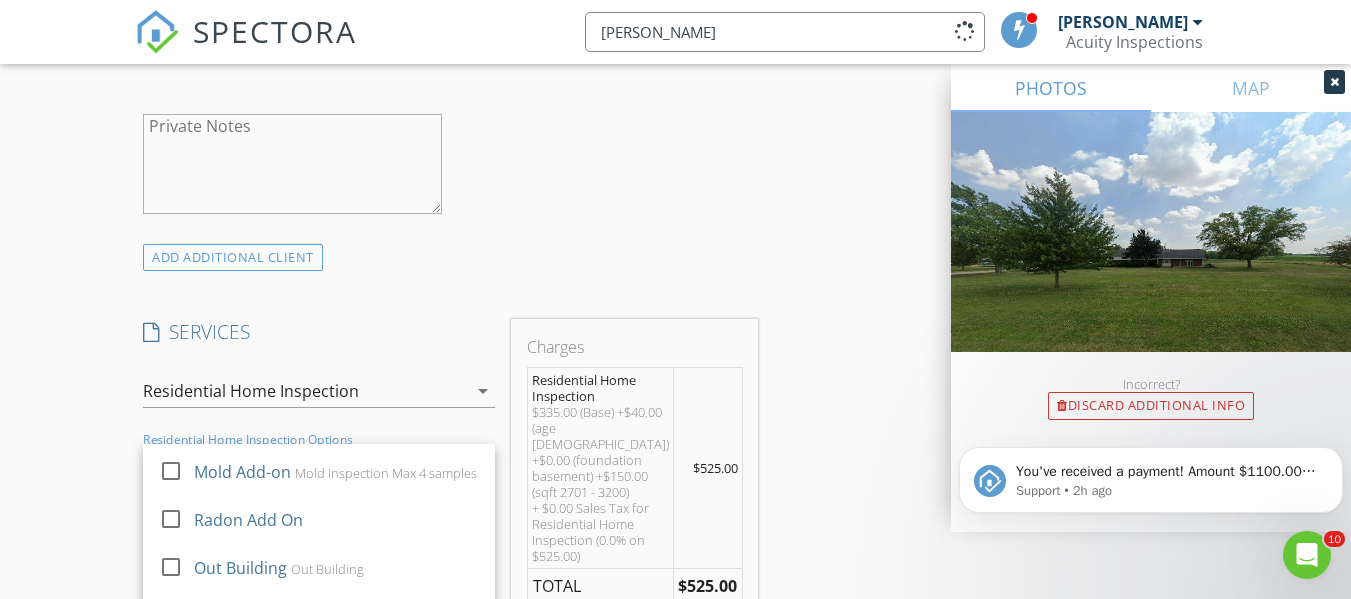 scroll, scrollTop: 93, scrollLeft: 0, axis: vertical 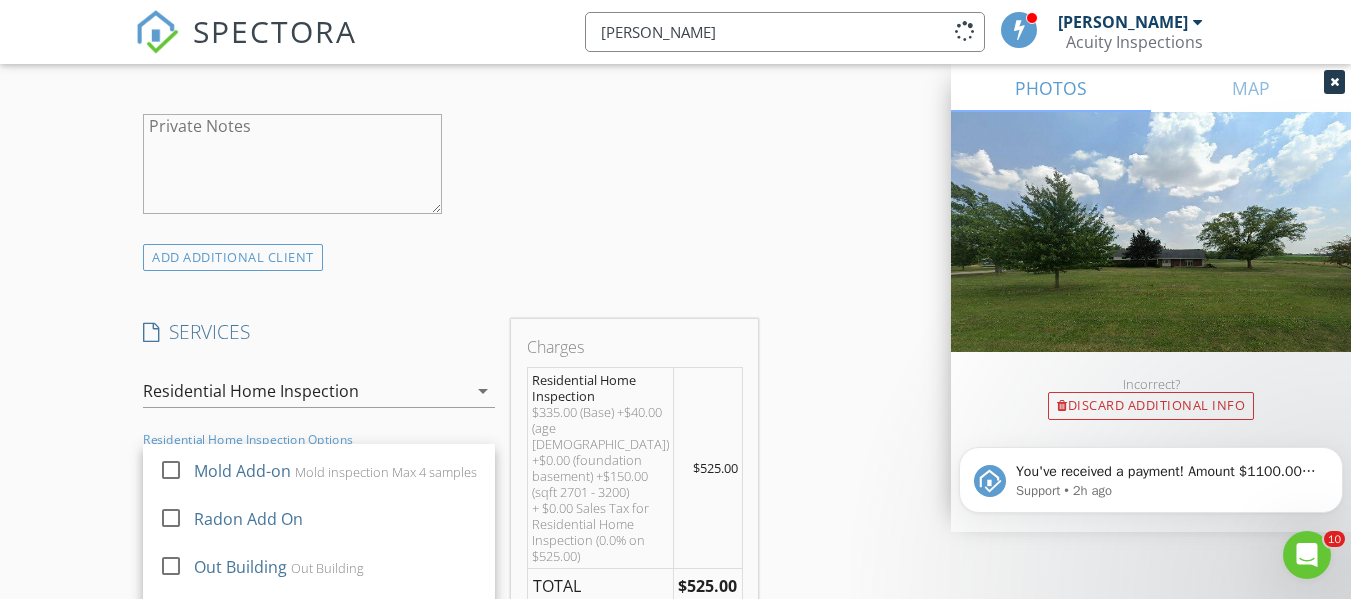 click on "Mold inspection Max 4 samples" at bounding box center (386, 472) 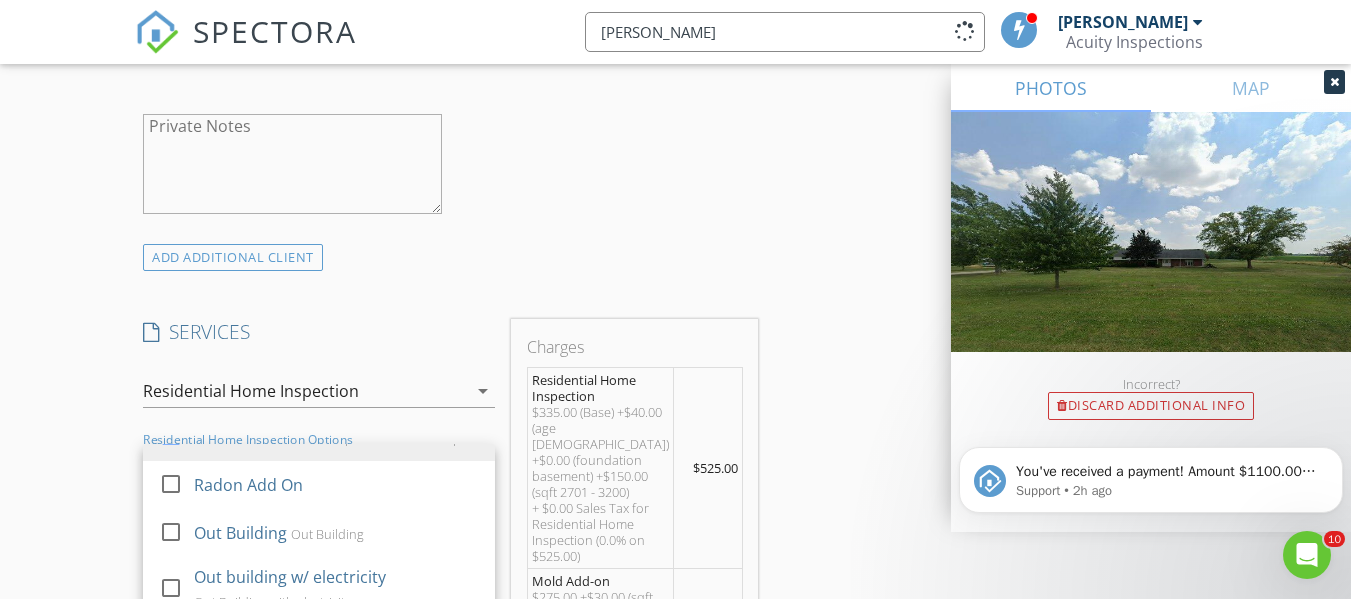 scroll, scrollTop: 126, scrollLeft: 0, axis: vertical 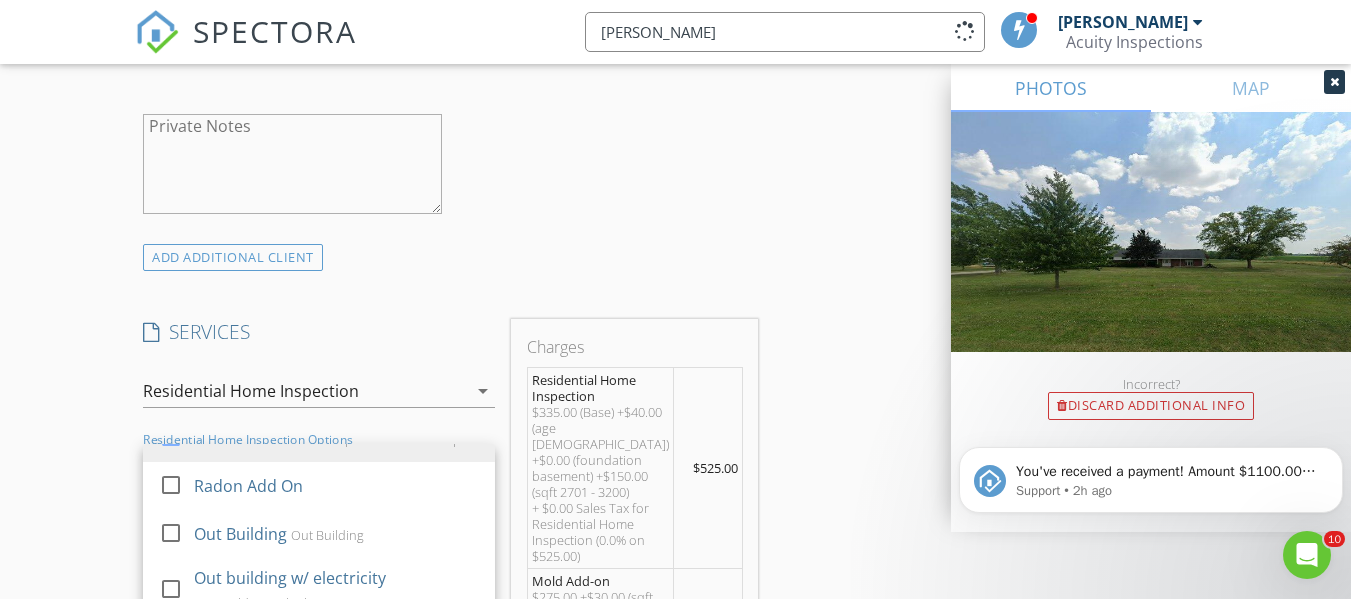 click on "New Inspection
Click here to use the New Order Form
INSPECTOR(S)
check_box   Ryan Fennell   PRIMARY   Ryan Fennell arrow_drop_down   check_box_outline_blank Ryan Fennell specifically requested
Date/Time
07/15/2025 2:00 PM
Location
Address Search       Address 4502 US-224   Unit   City Tiffin   State OH   Zip 44883   County Seneca     Square Feet 3080   Year Built 1967   Foundation Basement arrow_drop_down     Ryan Fennell     31.0 miles     (an hour)
client
check_box Enable Client CC email for this inspection   Client Search     check_box_outline_blank Client is a Company/Organization     First Name Erin   Last Name Krumwiedi   Email erin.r.krumwiede@gmail.com   CC Email ccacuityinspections@gmail.com   Phone 254-466-8268           Notes   Private Notes
ADD ADDITIONAL client
check_box" at bounding box center [675, 641] 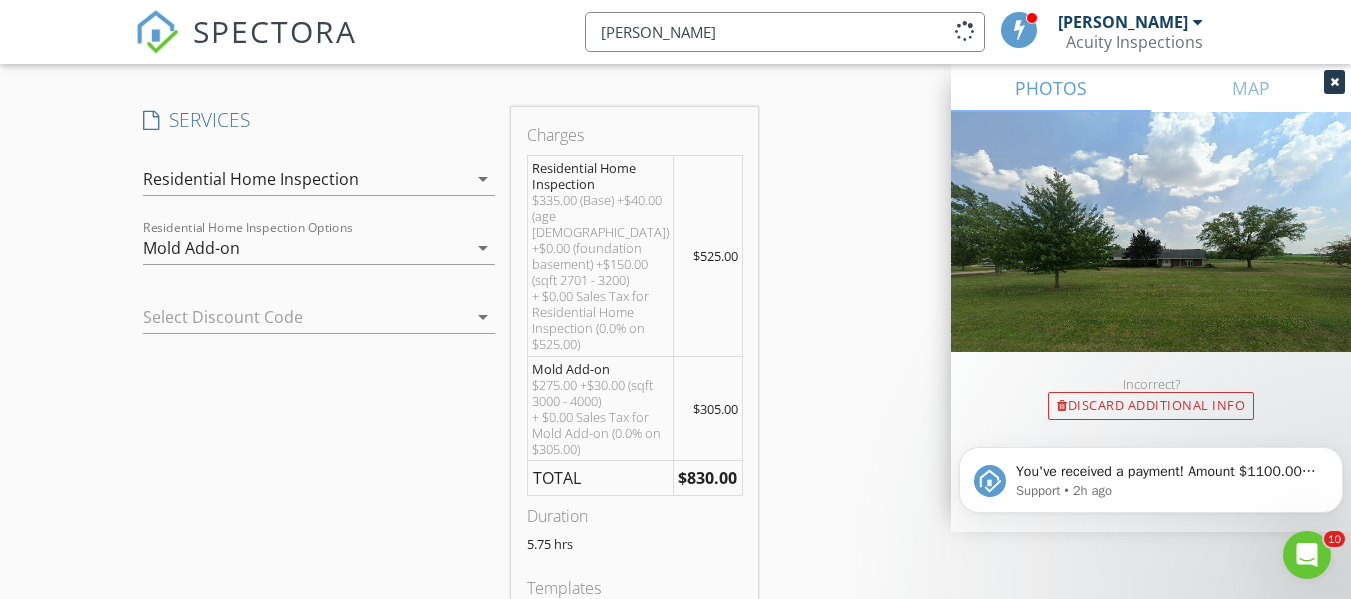 scroll, scrollTop: 1602, scrollLeft: 0, axis: vertical 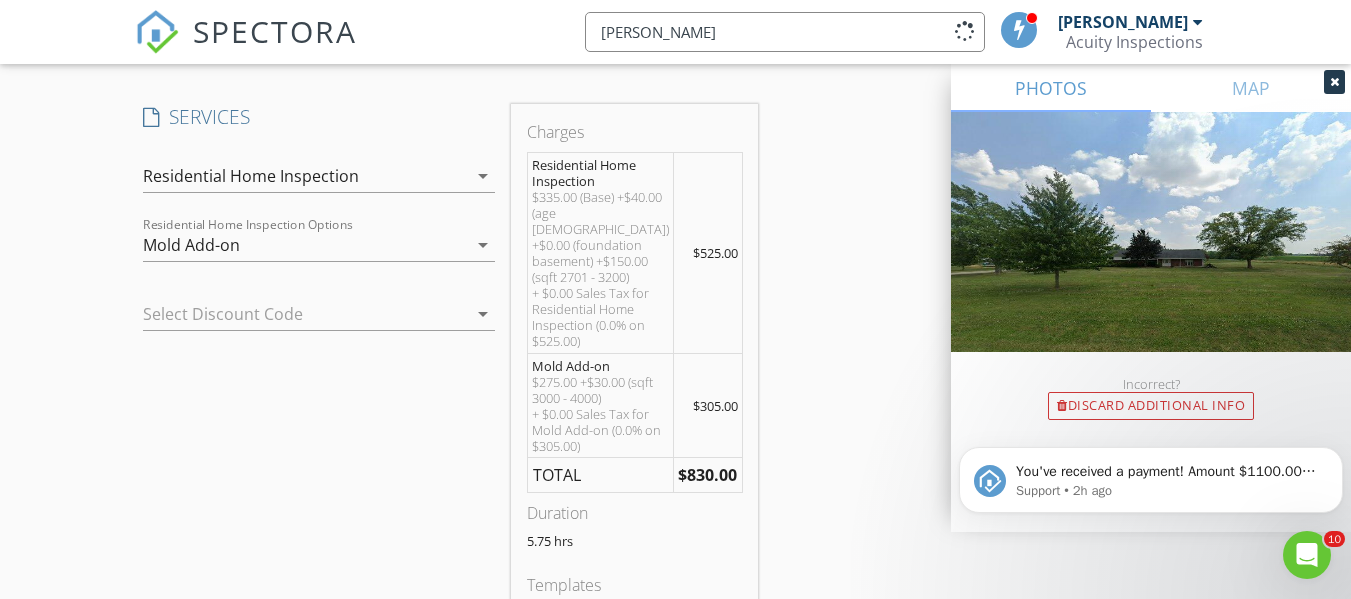 click on "Mold Add-on" at bounding box center (191, 245) 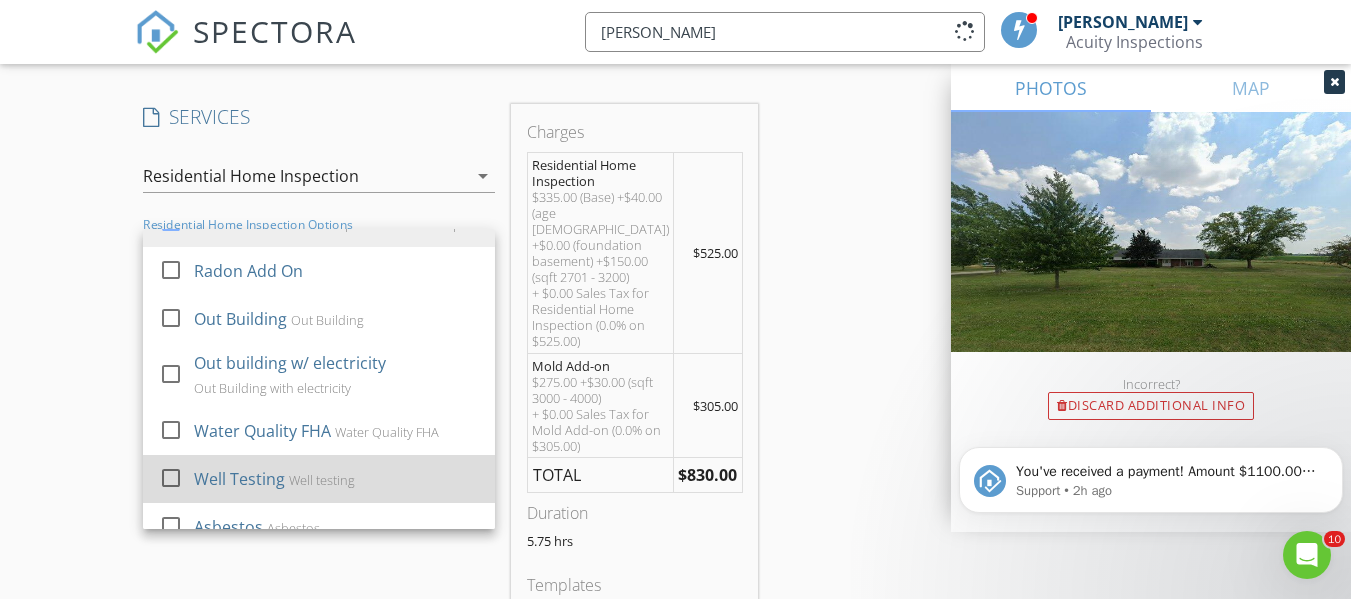 click on "Well Testing   Well testing" at bounding box center (336, 479) 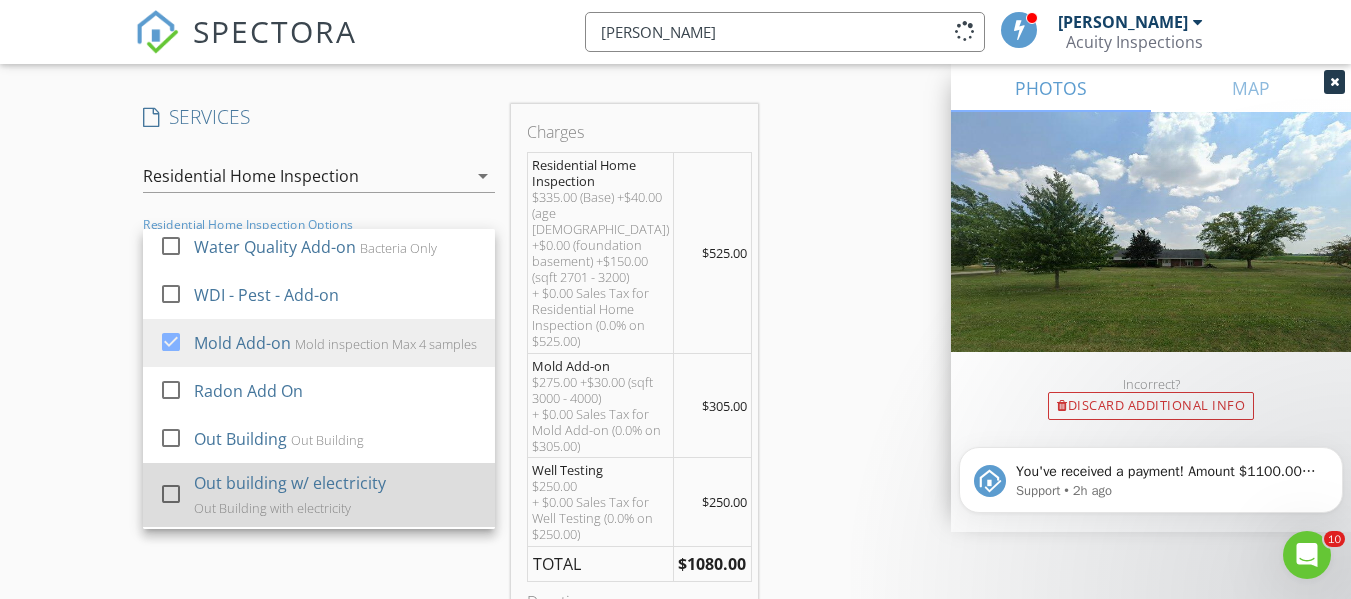 scroll, scrollTop: 5, scrollLeft: 0, axis: vertical 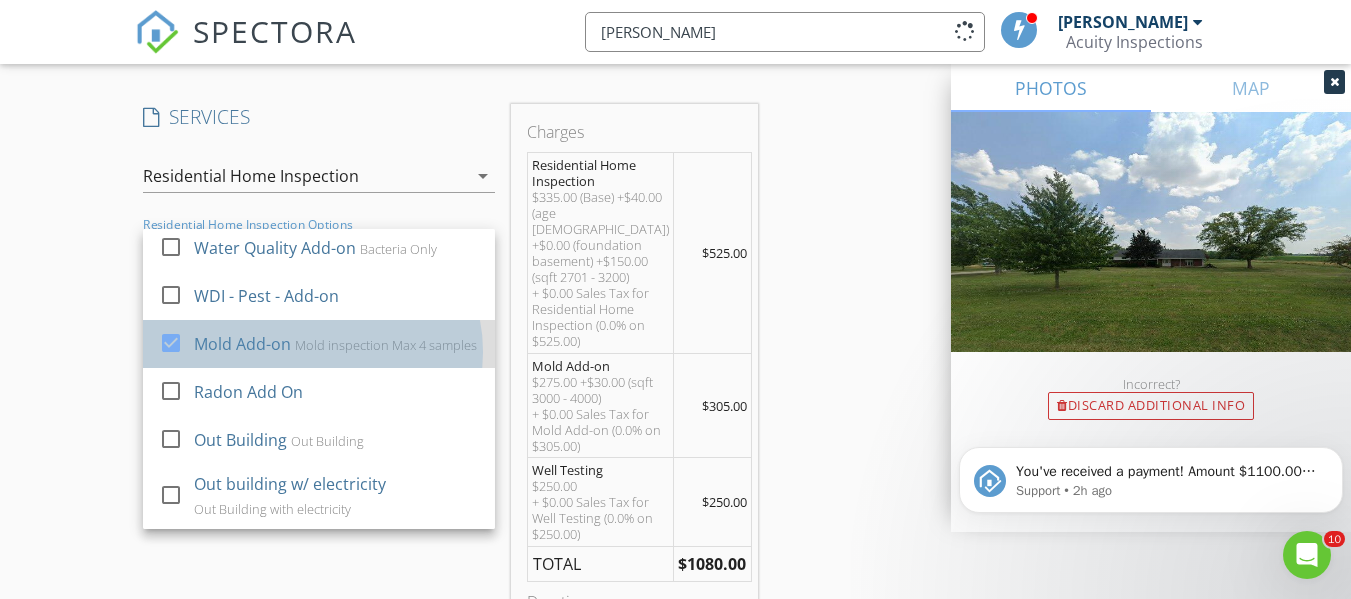 click on "check_box" at bounding box center [175, 343] 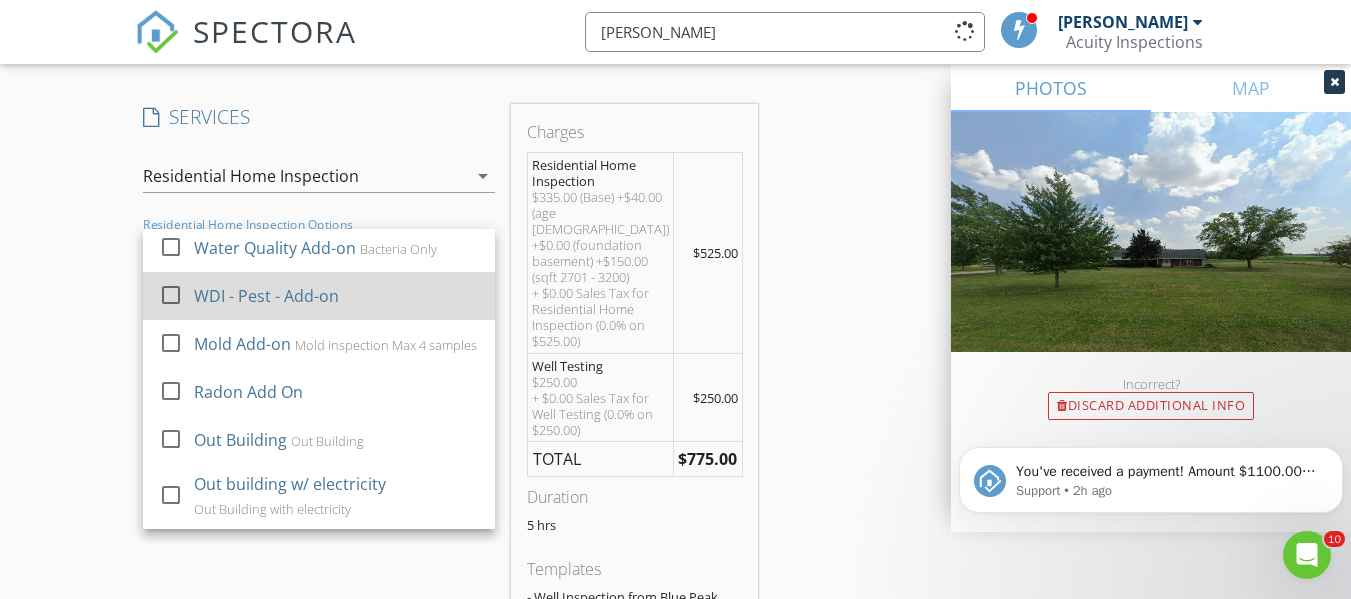click at bounding box center [171, 295] 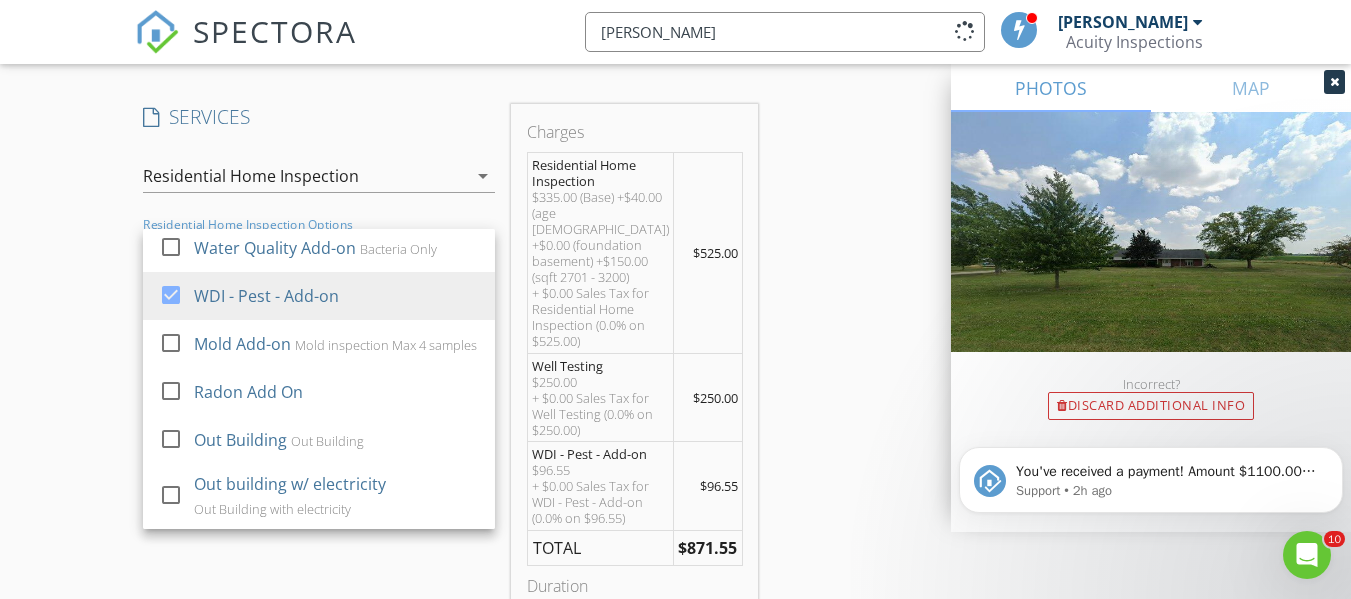 click on "New Inspection
Click here to use the New Order Form
INSPECTOR(S)
check_box   Ryan Fennell   PRIMARY   Ryan Fennell arrow_drop_down   check_box_outline_blank Ryan Fennell specifically requested
Date/Time
07/15/2025 2:00 PM
Location
Address Search       Address 4502 US-224   Unit   City Tiffin   State OH   Zip 44883   County Seneca     Square Feet 3080   Year Built 1967   Foundation Basement arrow_drop_down     Ryan Fennell     31.0 miles     (an hour)
client
check_box Enable Client CC email for this inspection   Client Search     check_box_outline_blank Client is a Company/Organization     First Name Erin   Last Name Krumwiedi   Email erin.r.krumwiede@gmail.com   CC Email ccacuityinspections@gmail.com   Phone 254-466-8268           Notes   Private Notes
ADD ADDITIONAL client
check_box" at bounding box center [675, 494] 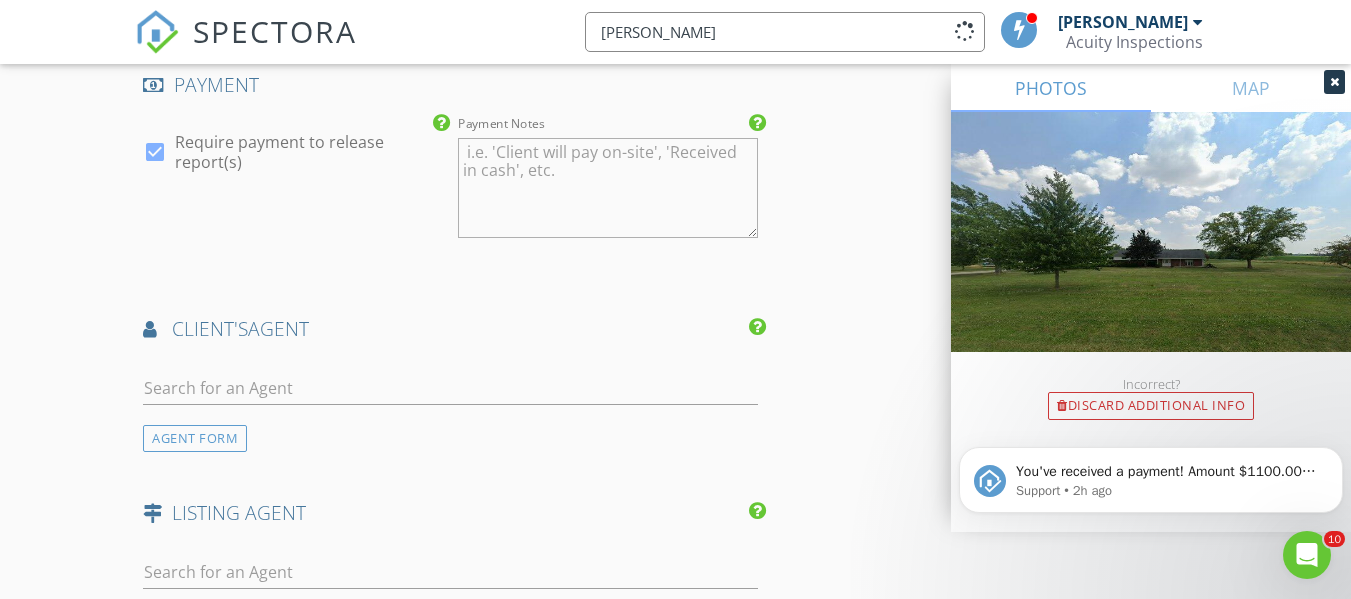 scroll, scrollTop: 2629, scrollLeft: 0, axis: vertical 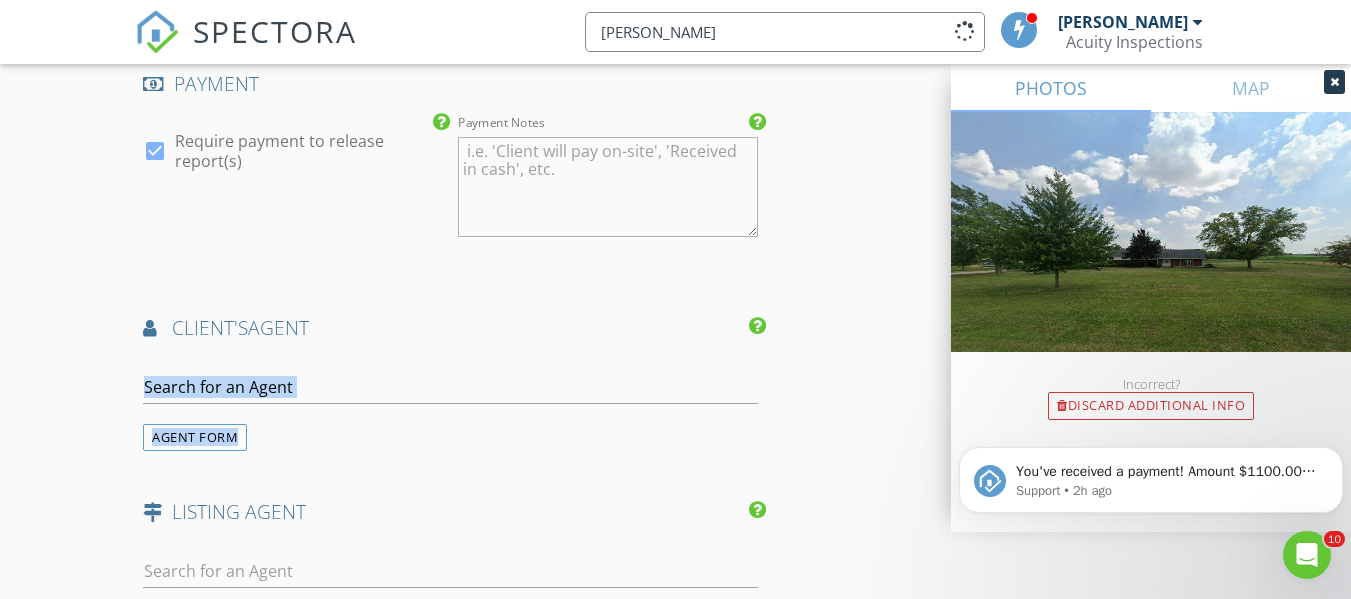 drag, startPoint x: 489, startPoint y: 418, endPoint x: 343, endPoint y: 350, distance: 161.05899 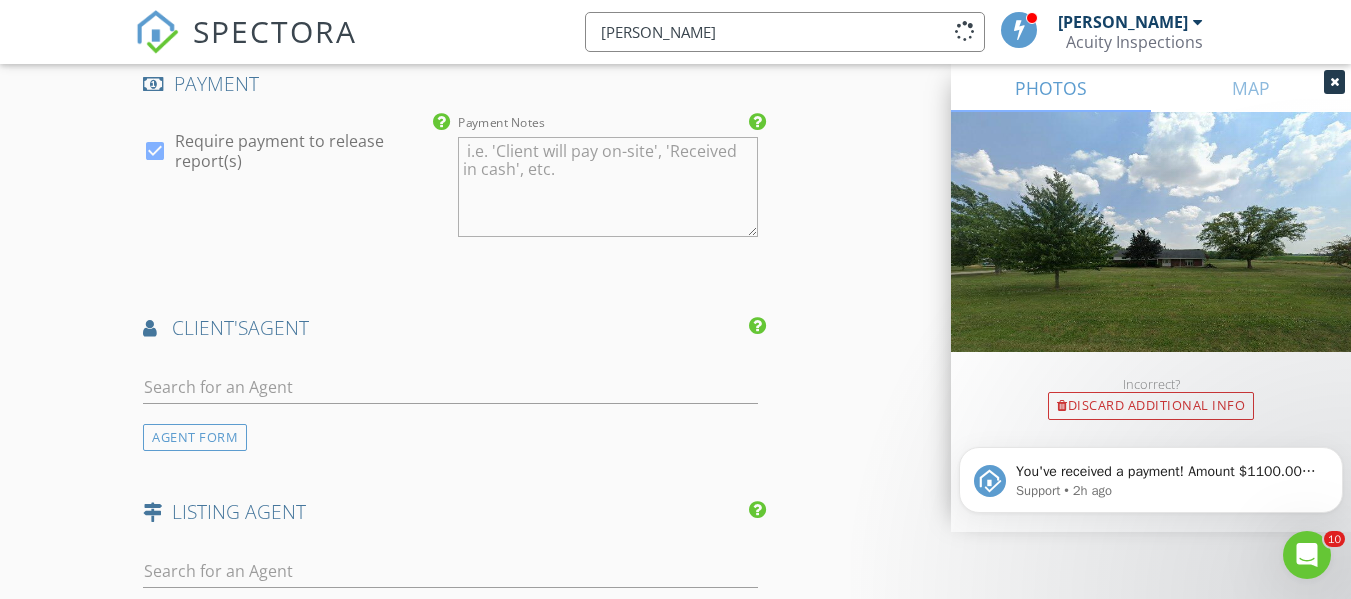 click on "INSPECTOR(S)
check_box   Ryan Fennell   PRIMARY   Ryan Fennell arrow_drop_down   check_box_outline_blank Ryan Fennell specifically requested
Date/Time
07/15/2025 2:00 PM
Location
Address Search       Address 4502 US-224   Unit   City Tiffin   State OH   Zip 44883   County Seneca     Square Feet 3080   Year Built 1967   Foundation Basement arrow_drop_down     Ryan Fennell     31.0 miles     (an hour)
client
check_box Enable Client CC email for this inspection   Client Search     check_box_outline_blank Client is a Company/Organization     First Name Erin   Last Name Krumwiedi   Email erin.r.krumwiede@gmail.com   CC Email ccacuityinspections@gmail.com   Phone 254-466-8268           Notes   Private Notes
ADD ADDITIONAL client
SERVICES
check_box   Residential Home Inspection" at bounding box center (450, -558) 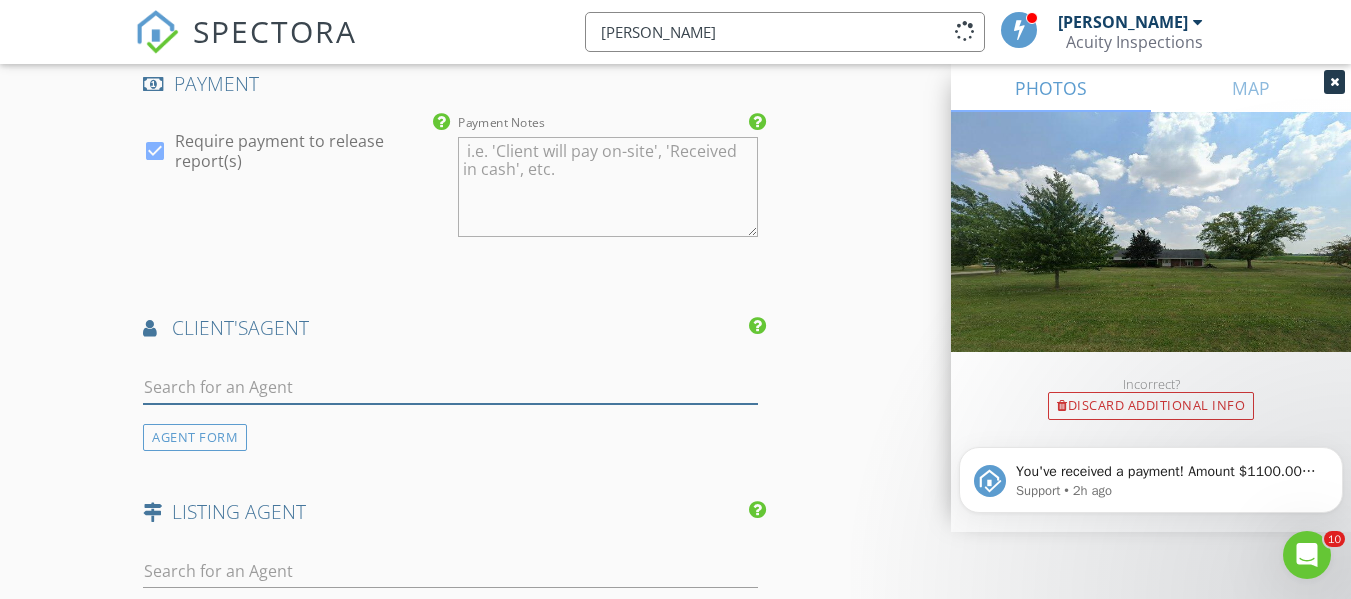 click at bounding box center [450, 387] 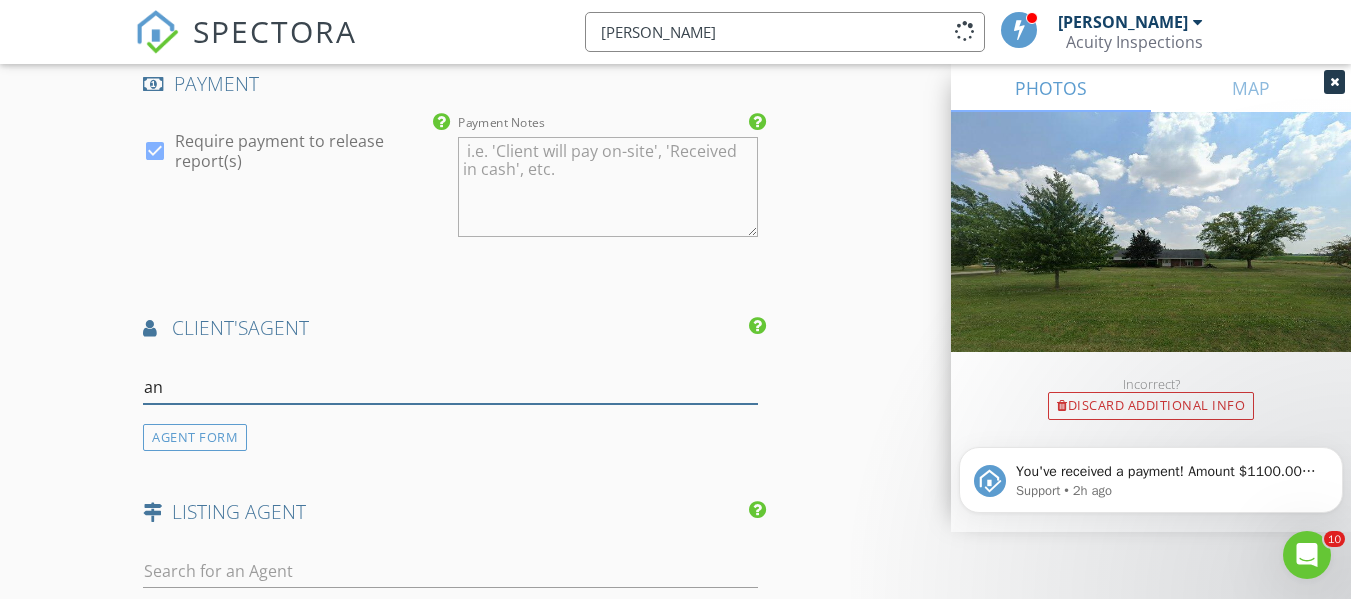 type on "ann" 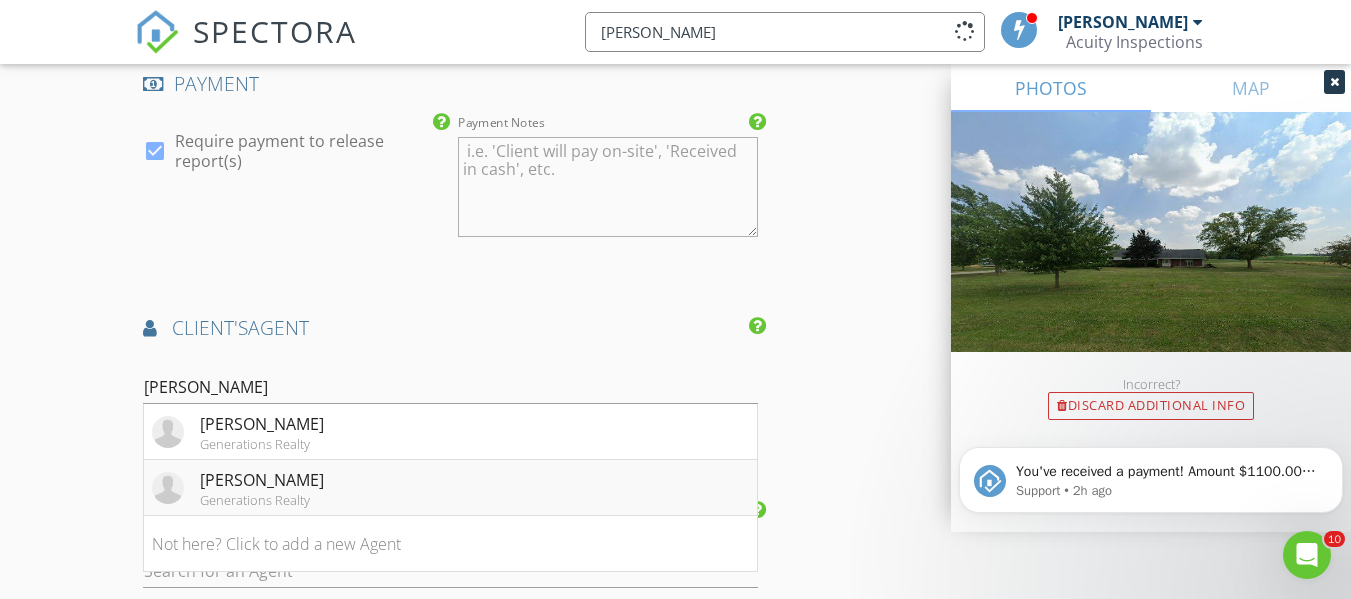 click on "[PERSON_NAME]" at bounding box center [262, 480] 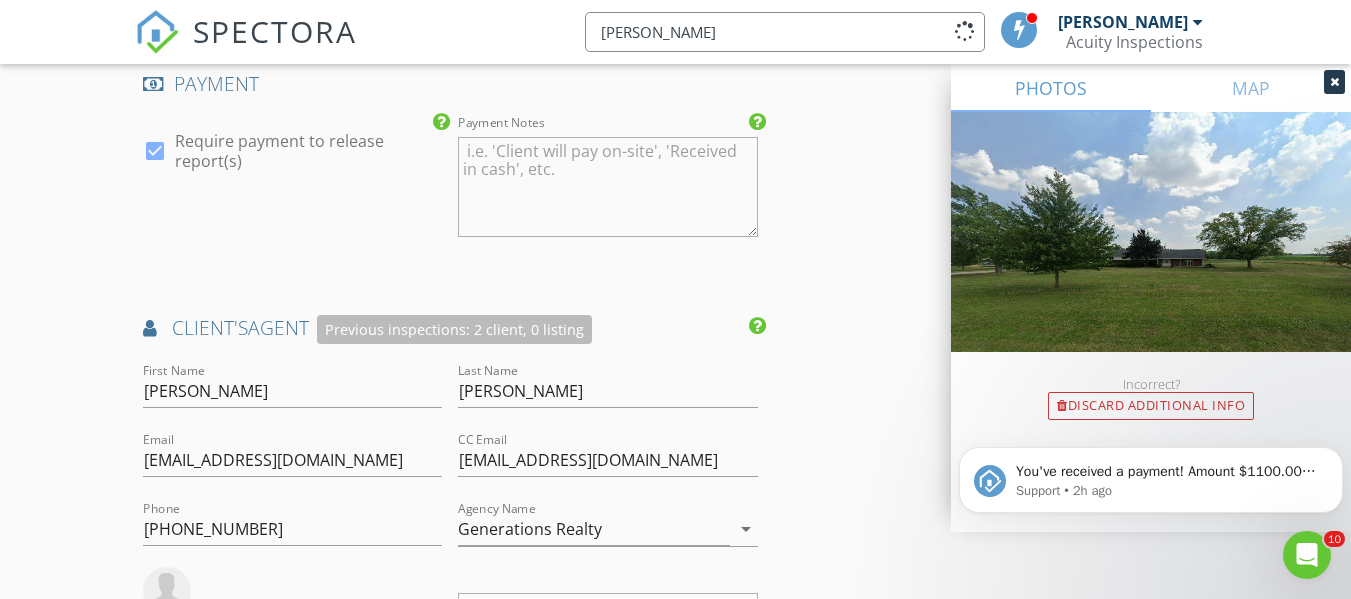 click on "New Inspection
Click here to use the New Order Form
INSPECTOR(S)
check_box   Ryan Fennell   PRIMARY   Ryan Fennell arrow_drop_down   check_box_outline_blank Ryan Fennell specifically requested
Date/Time
07/15/2025 2:00 PM
Location
Address Search       Address 4502 US-224   Unit   City Tiffin   State OH   Zip 44883   County Seneca     Square Feet 3080   Year Built 1967   Foundation Basement arrow_drop_down     Ryan Fennell     31.0 miles     (an hour)
client
check_box Enable Client CC email for this inspection   Client Search     check_box_outline_blank Client is a Company/Organization     First Name Erin   Last Name Krumwiedi   Email erin.r.krumwiede@gmail.com   CC Email ccacuityinspections@gmail.com   Phone 254-466-8268           Notes   Private Notes
ADD ADDITIONAL client
check_box" at bounding box center (675, -305) 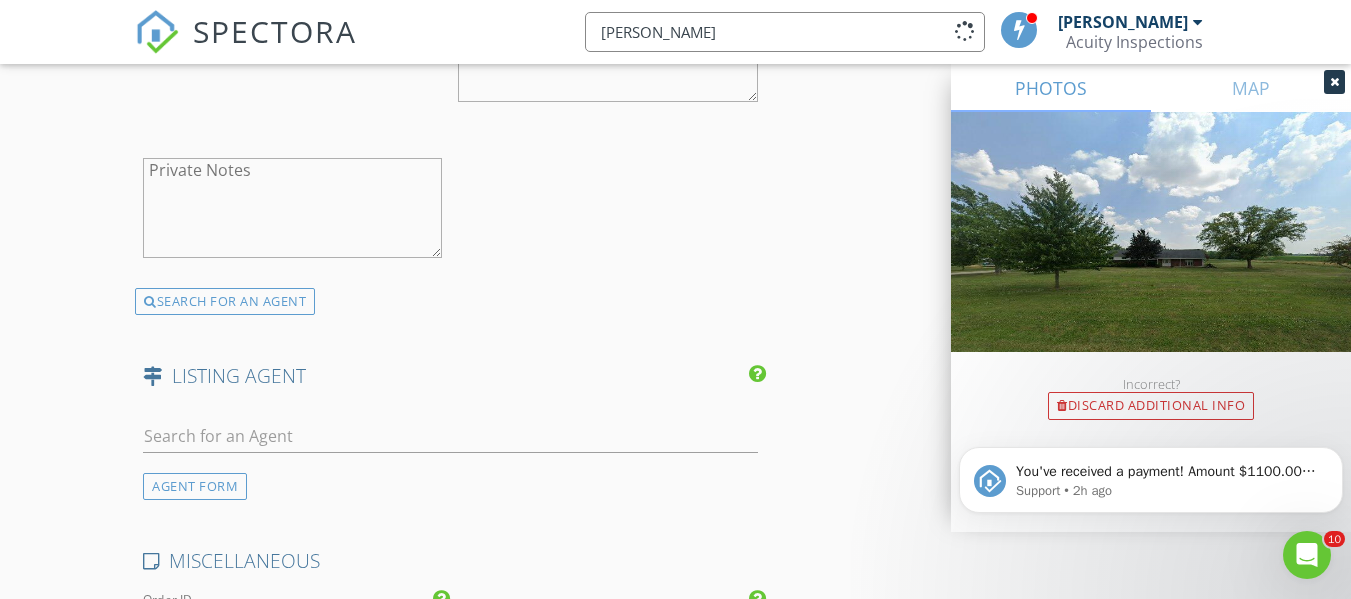 scroll, scrollTop: 3222, scrollLeft: 0, axis: vertical 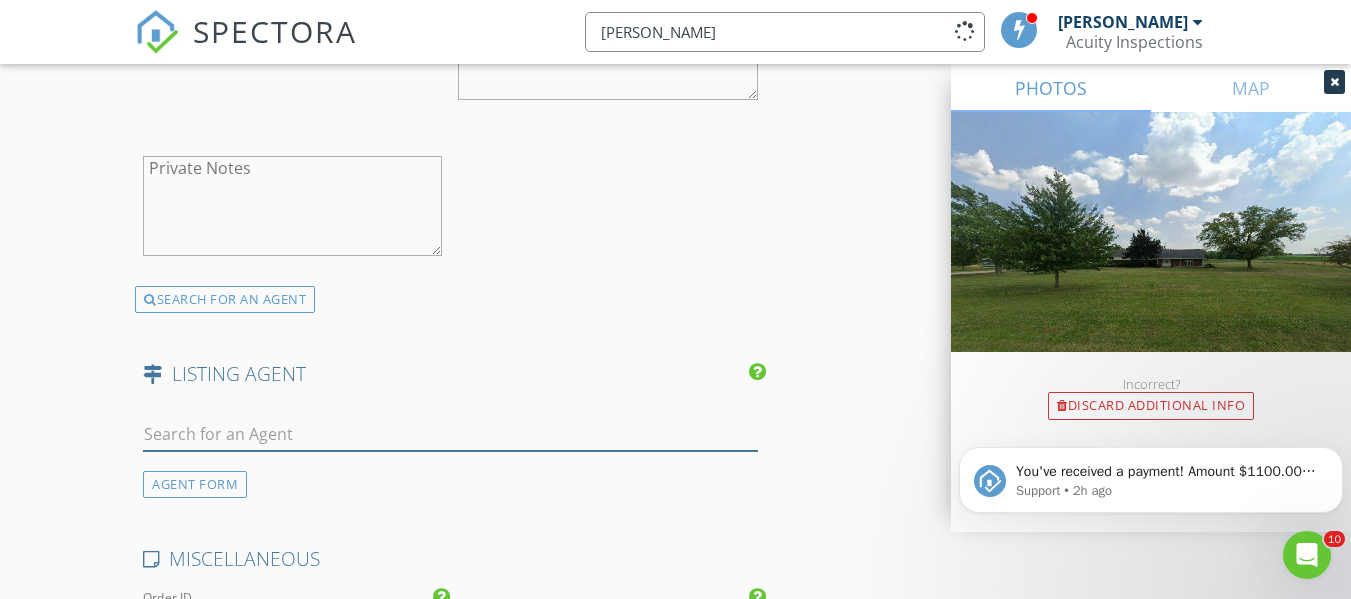 click at bounding box center (450, 434) 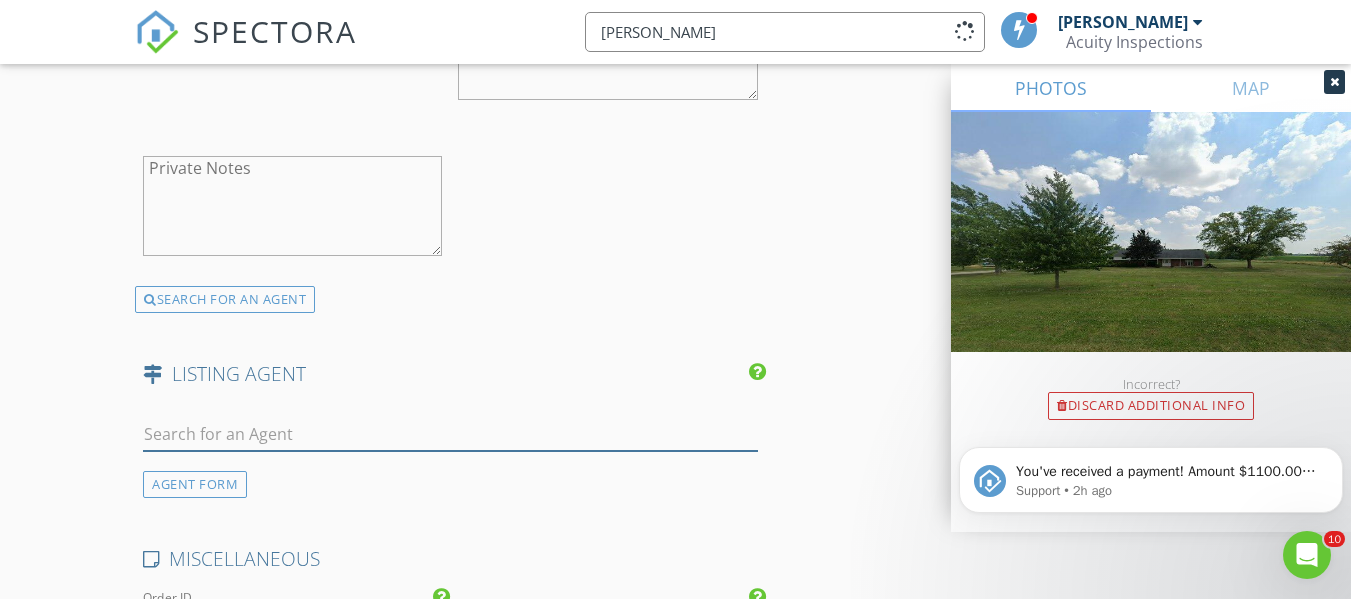 type on "h" 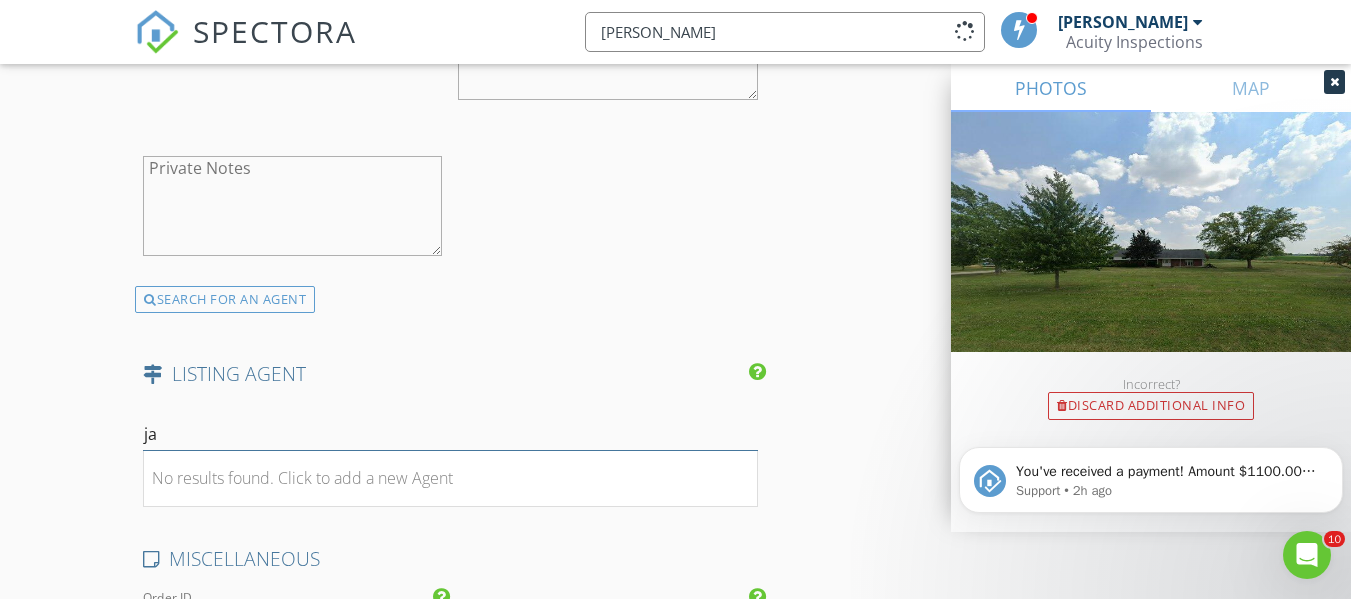 type on "j" 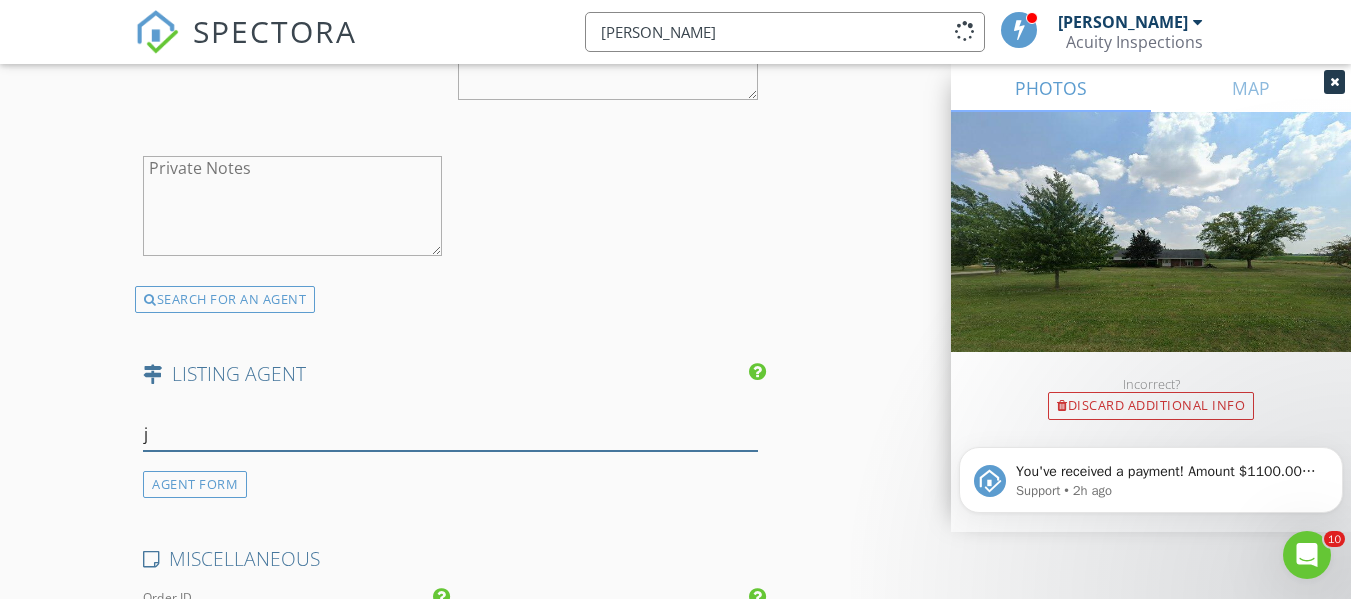 type 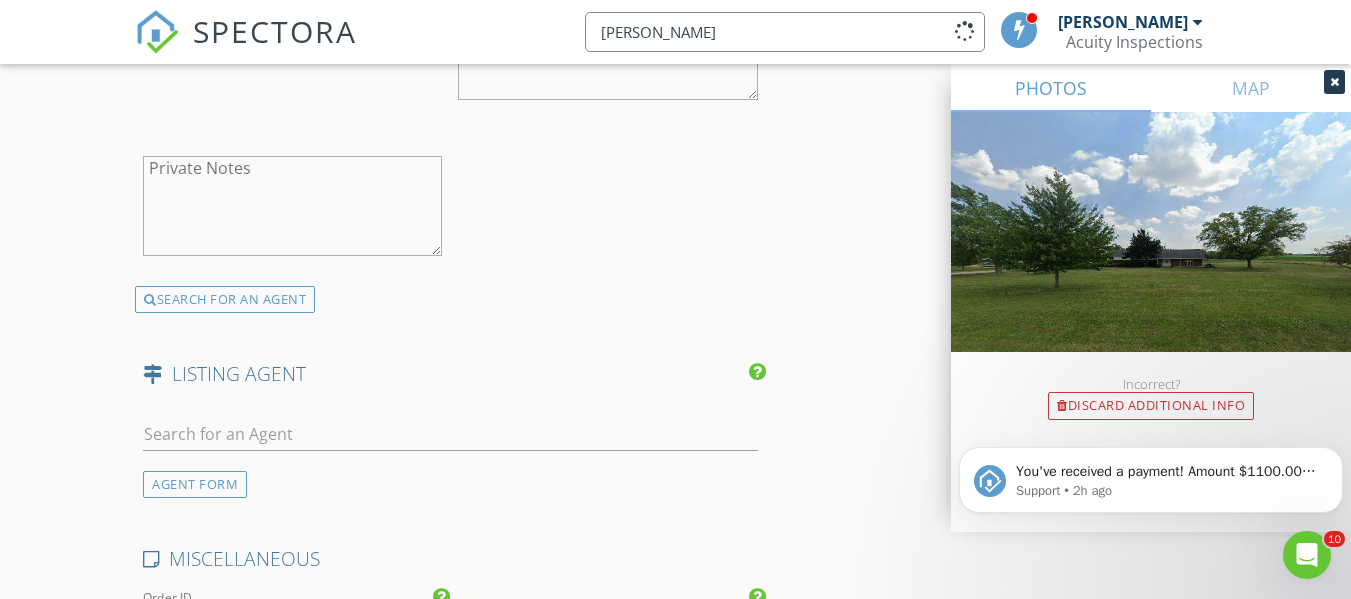 click on "New Inspection
Click here to use the New Order Form
INSPECTOR(S)
check_box   Ryan Fennell   PRIMARY   Ryan Fennell arrow_drop_down   check_box_outline_blank Ryan Fennell specifically requested
Date/Time
07/15/2025 2:00 PM
Location
Address Search       Address 4502 US-224   Unit   City Tiffin   State OH   Zip 44883   County Seneca     Square Feet 3080   Year Built 1967   Foundation Basement arrow_drop_down     Ryan Fennell     31.0 miles     (an hour)
client
check_box Enable Client CC email for this inspection   Client Search     check_box_outline_blank Client is a Company/Organization     First Name Erin   Last Name Krumwiedi   Email erin.r.krumwiede@gmail.com   CC Email ccacuityinspections@gmail.com   Phone 254-466-8268           Notes   Private Notes
ADD ADDITIONAL client
check_box" at bounding box center [675, -898] 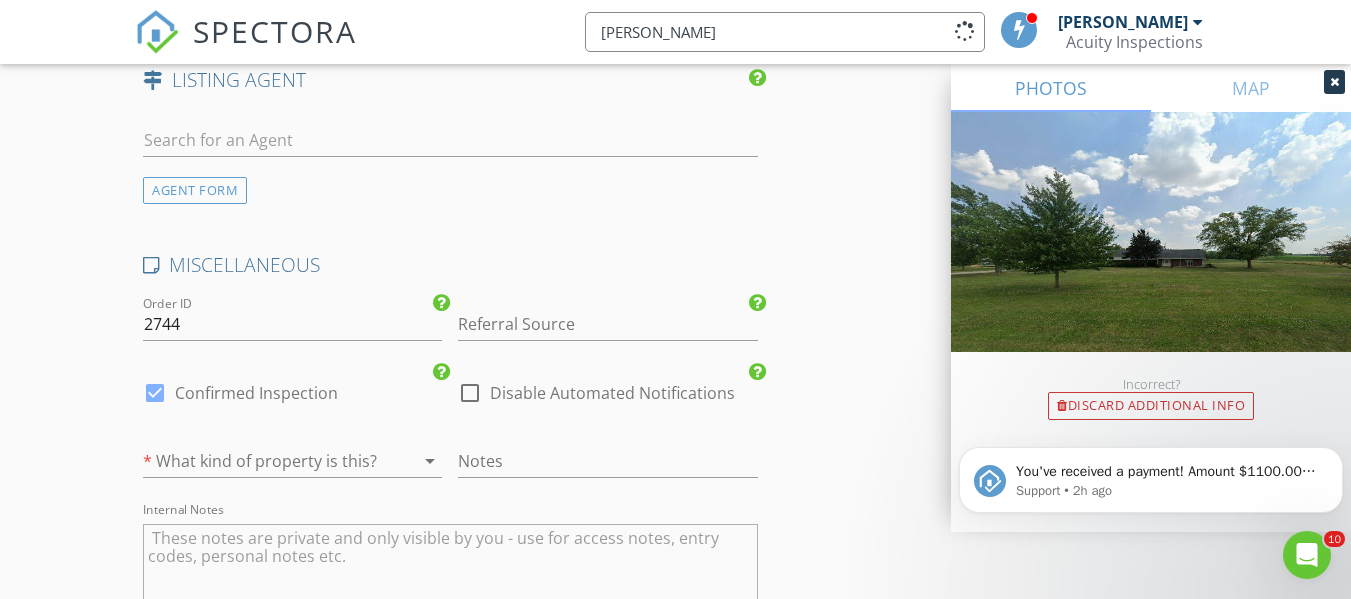 scroll, scrollTop: 3517, scrollLeft: 0, axis: vertical 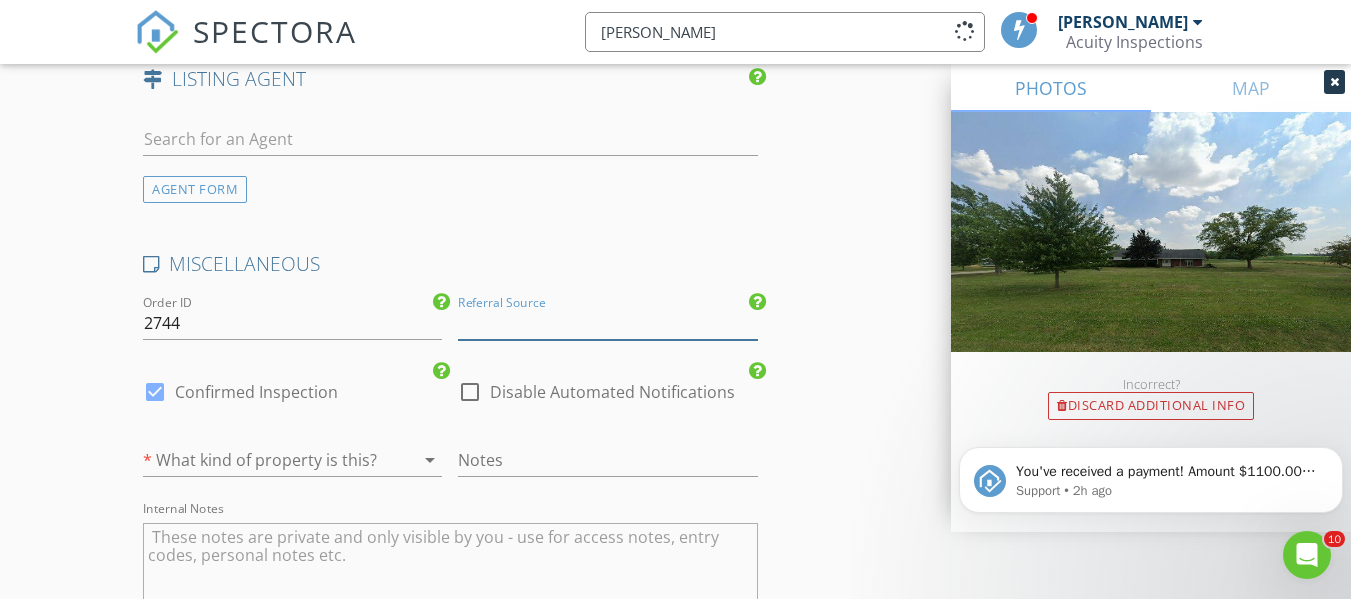 click at bounding box center (607, 323) 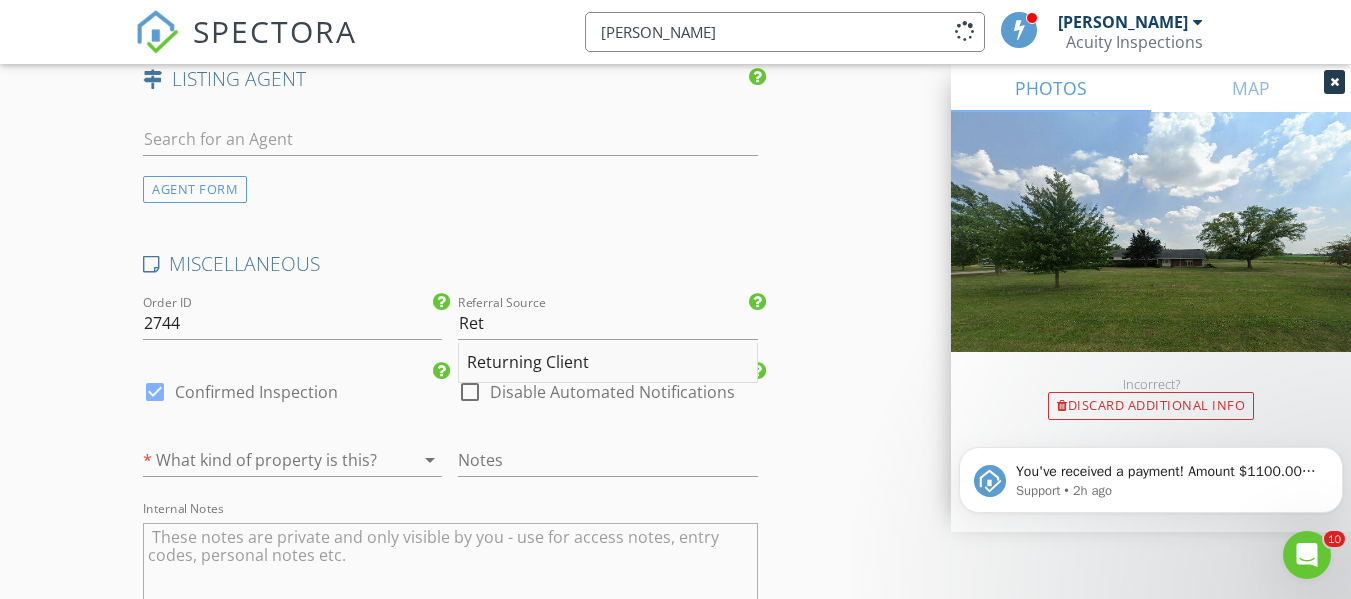 click on "Returning Client" at bounding box center (607, 363) 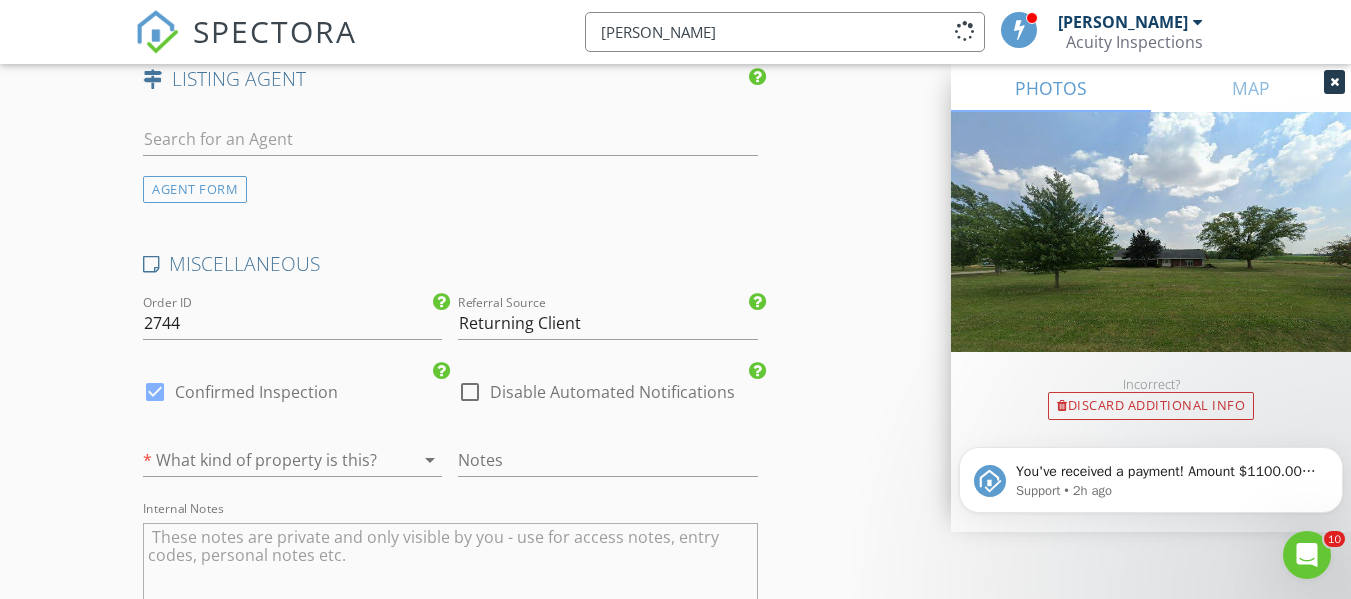 click at bounding box center [264, 460] 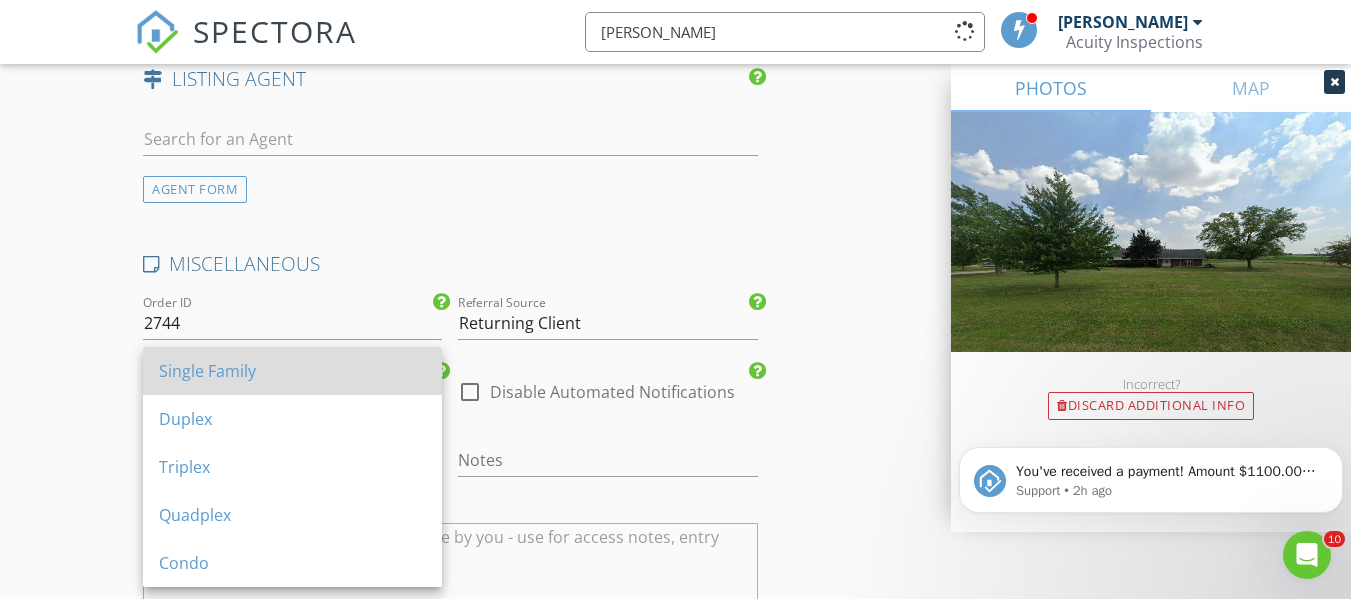 click on "Single Family" at bounding box center (292, 371) 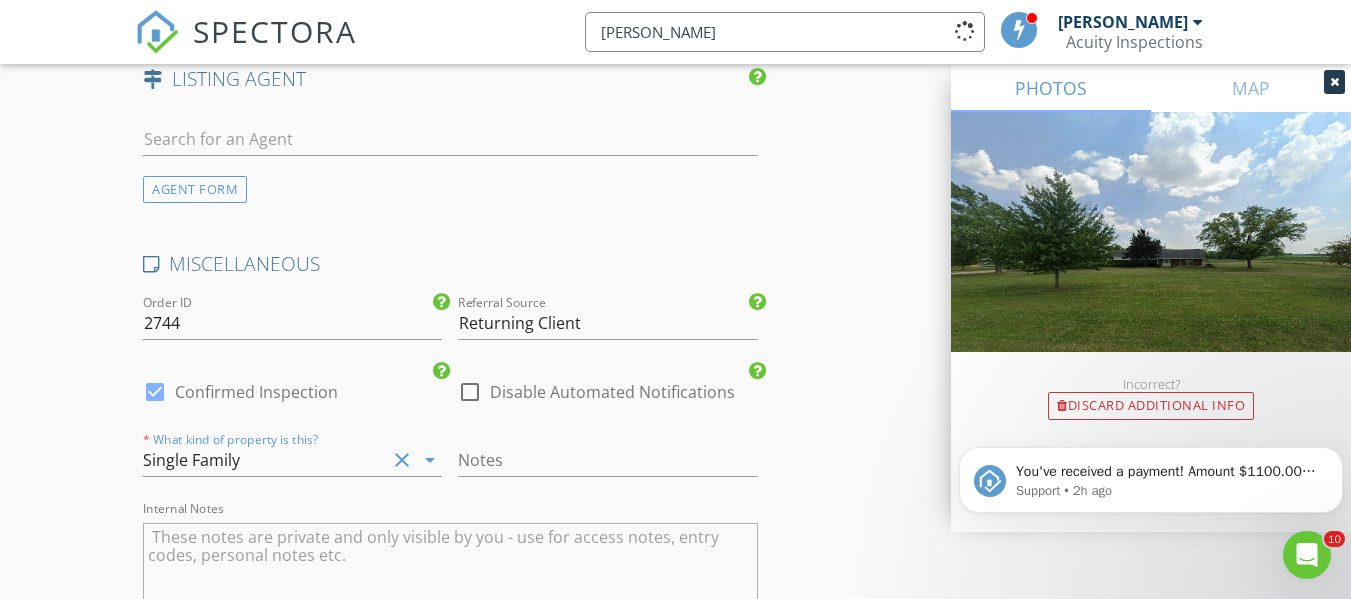 click at bounding box center [450, 573] 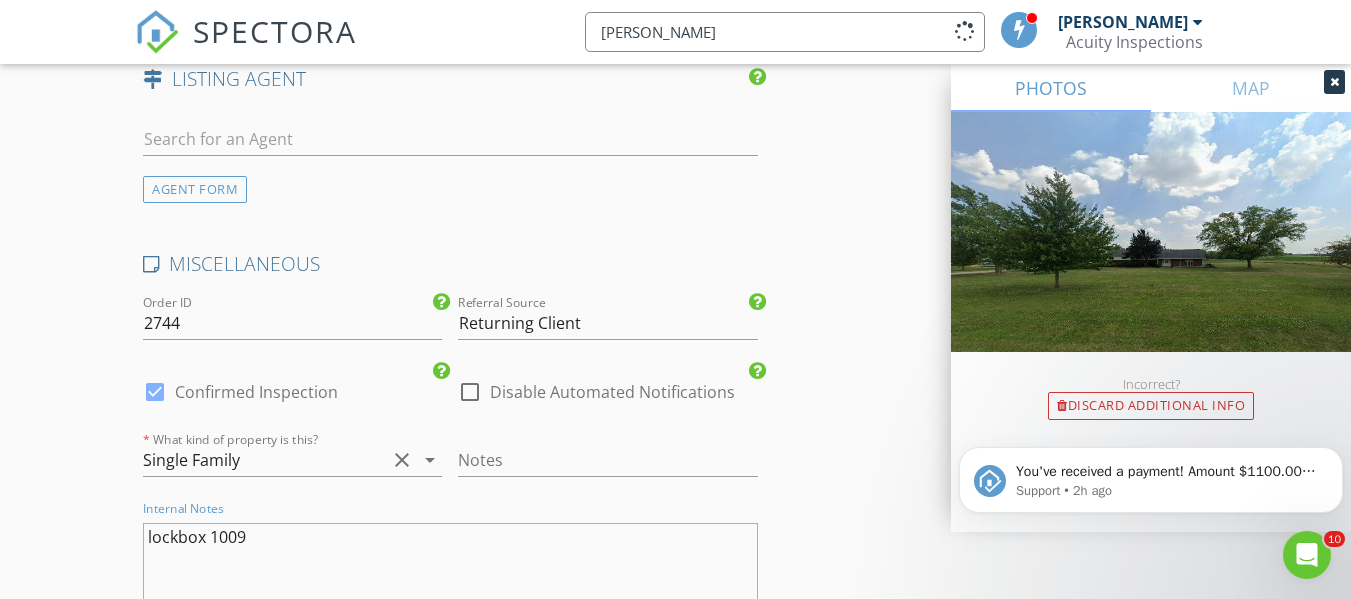 type on "lockbox 1009" 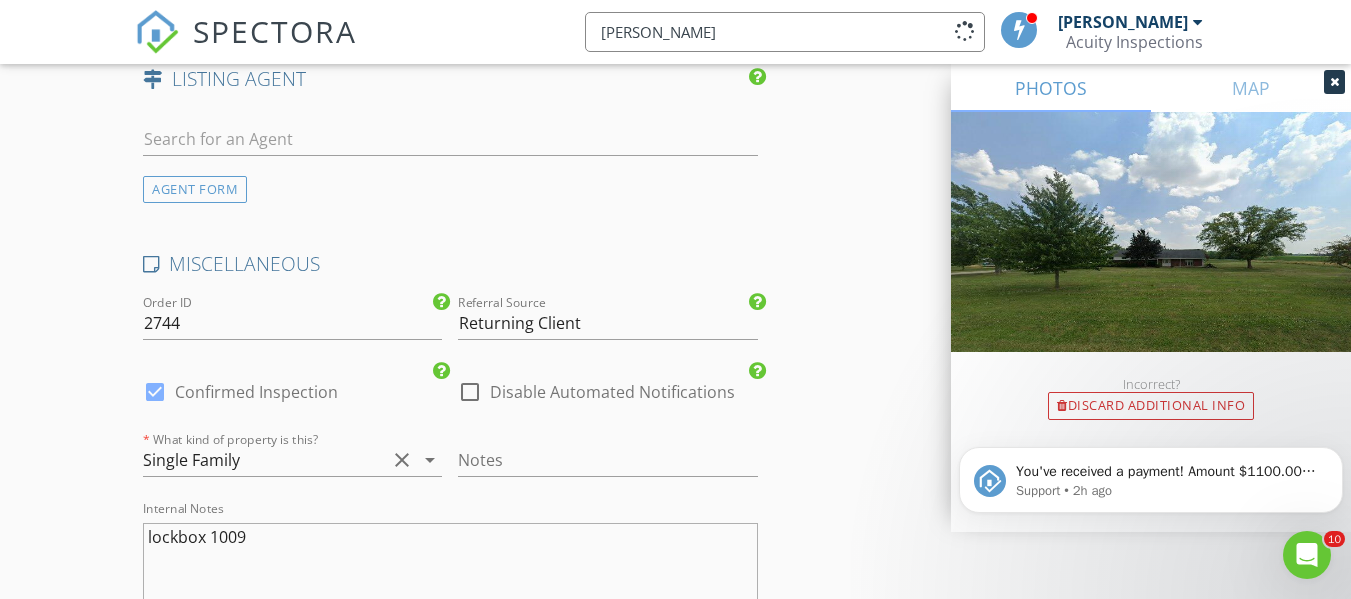 click on "INSPECTOR(S)
check_box   Ryan Fennell   PRIMARY   Ryan Fennell arrow_drop_down   check_box_outline_blank Ryan Fennell specifically requested
Date/Time
07/15/2025 2:00 PM
Location
Address Search       Address 4502 US-224   Unit   City Tiffin   State OH   Zip 44883   County Seneca     Square Feet 3080   Year Built 1967   Foundation Basement arrow_drop_down     Ryan Fennell     31.0 miles     (an hour)
client
check_box Enable Client CC email for this inspection   Client Search     check_box_outline_blank Client is a Company/Organization     First Name Erin   Last Name Krumwiedi   Email erin.r.krumwiede@gmail.com   CC Email ccacuityinspections@gmail.com   Phone 254-466-8268           Notes   Private Notes
ADD ADDITIONAL client
SERVICES
check_box   Residential Home Inspection" at bounding box center [675, -1160] 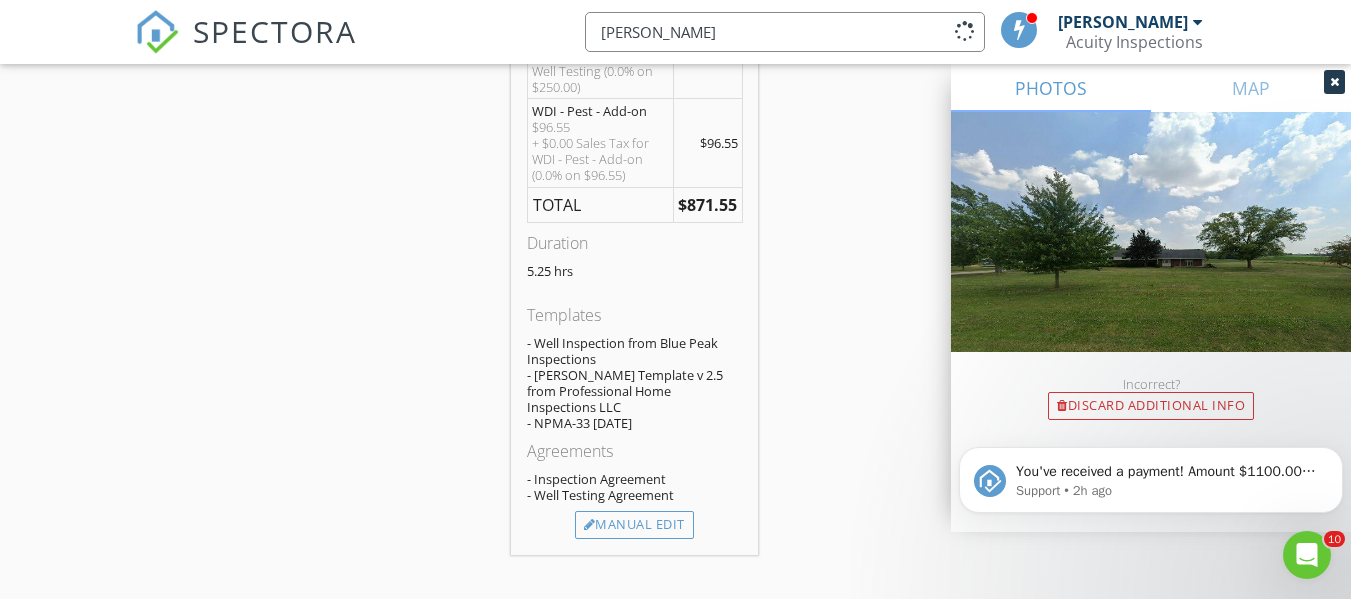 scroll, scrollTop: 1944, scrollLeft: 0, axis: vertical 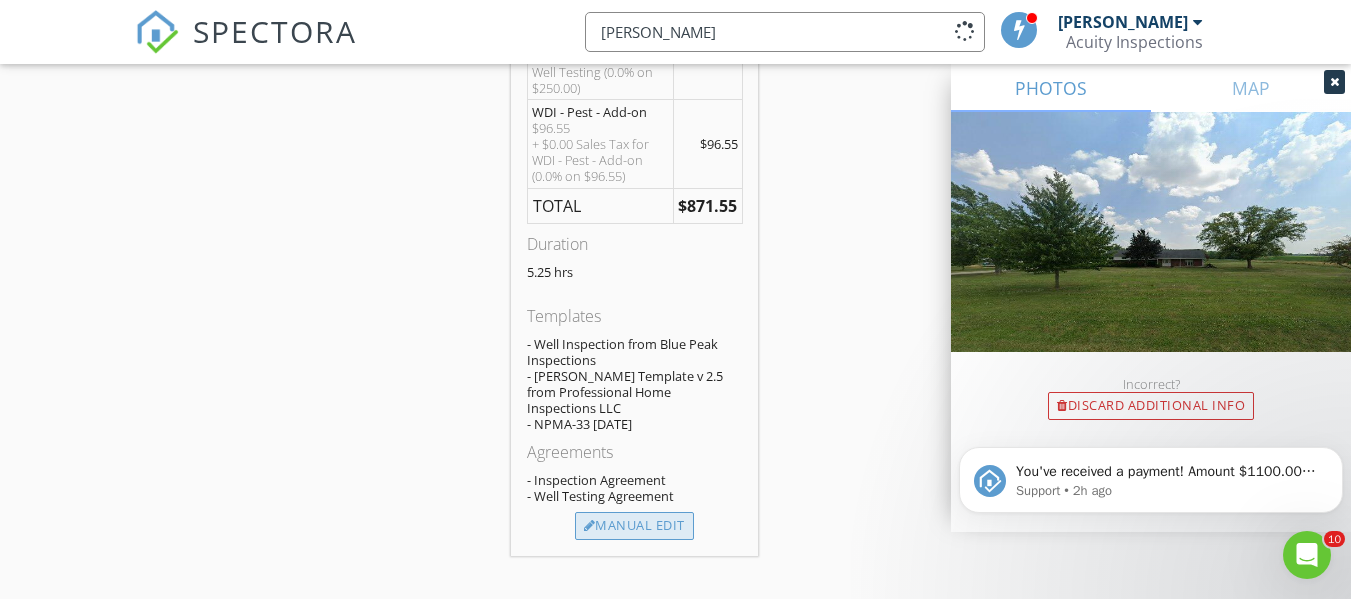 click on "Manual Edit" at bounding box center [634, 526] 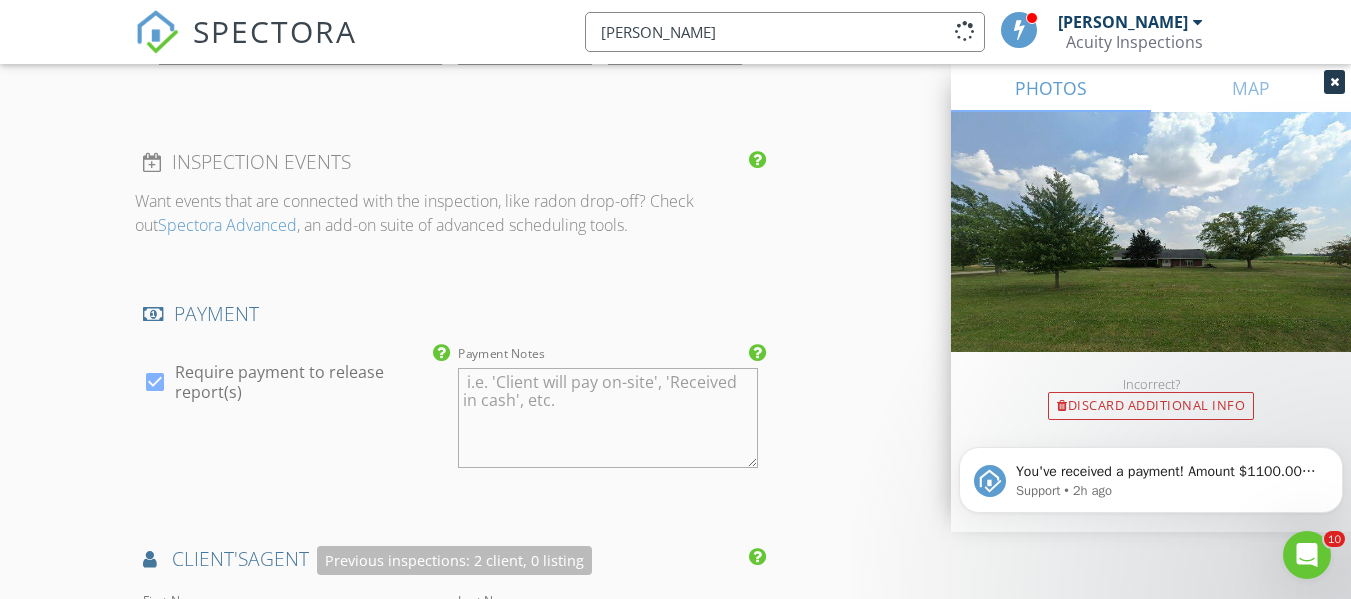 type on "0" 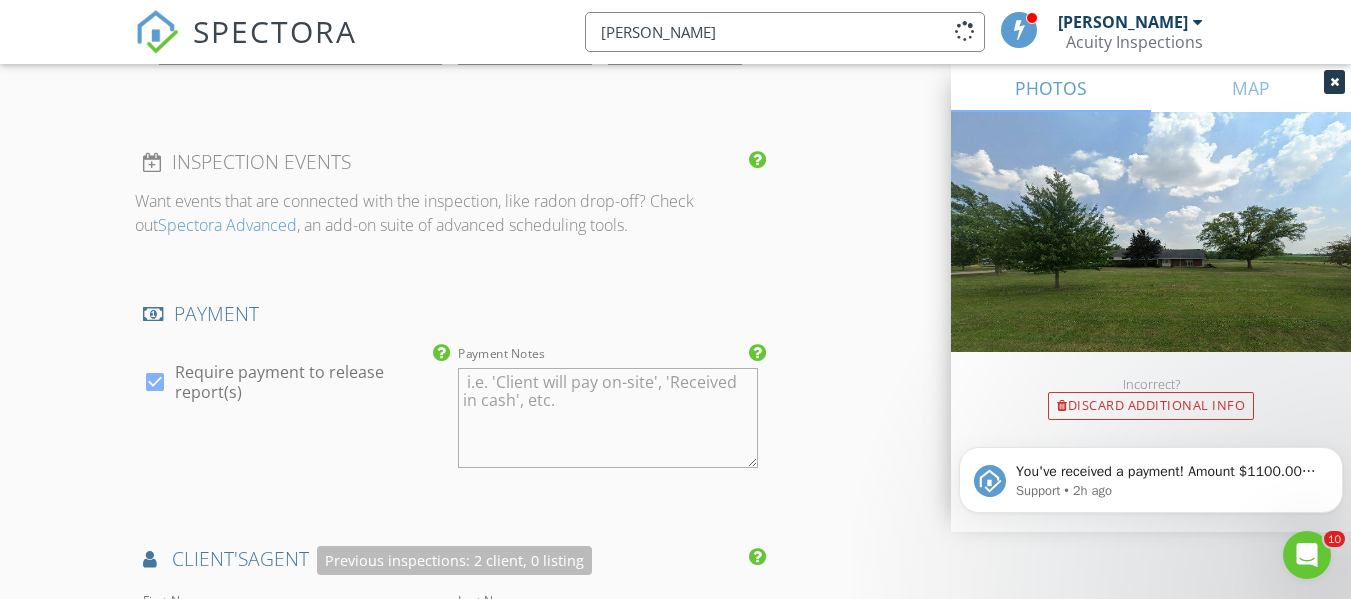 type on "0" 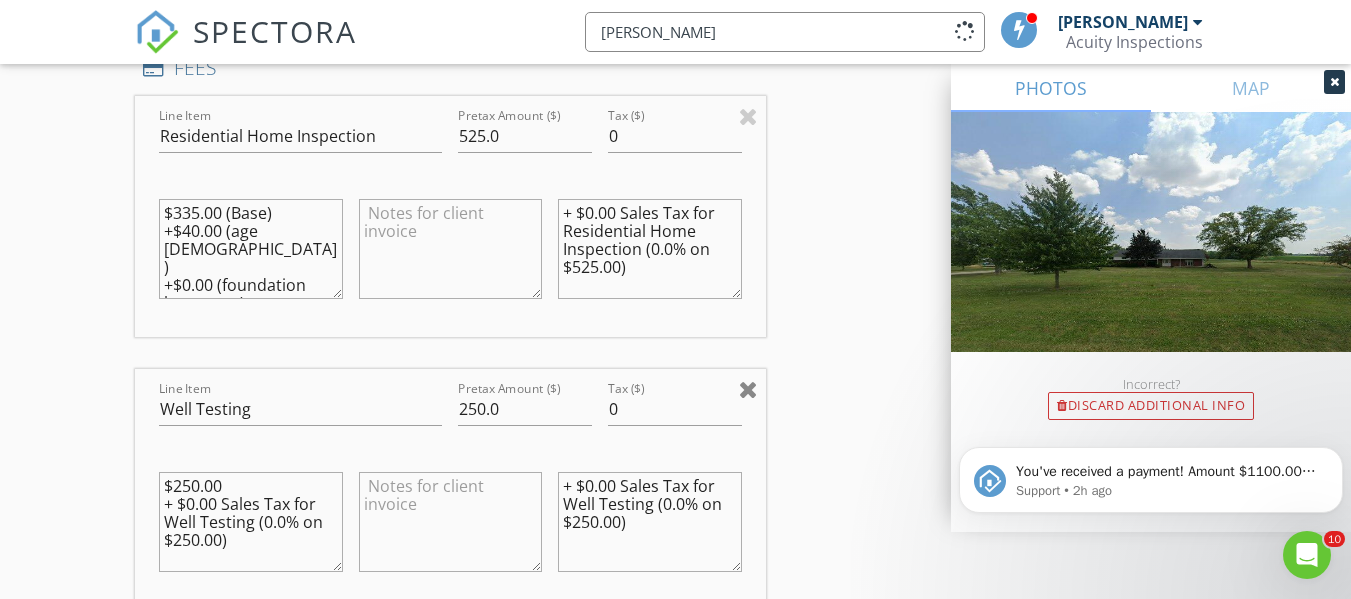 click at bounding box center (748, 389) 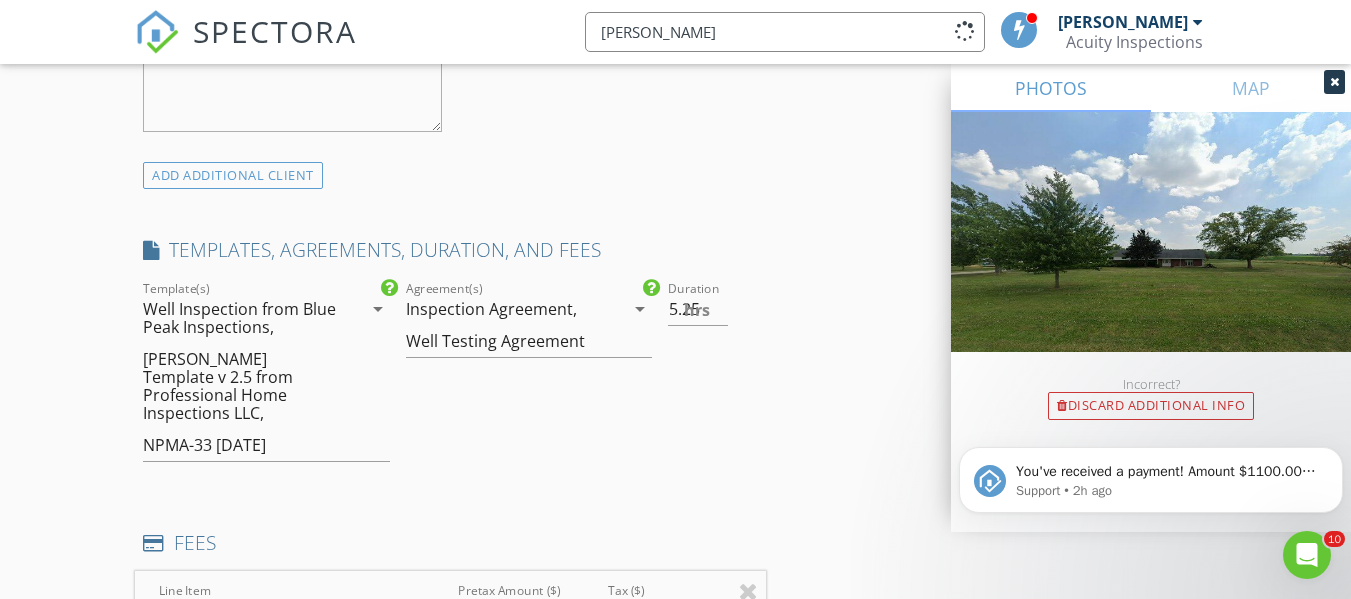 scroll, scrollTop: 1471, scrollLeft: 0, axis: vertical 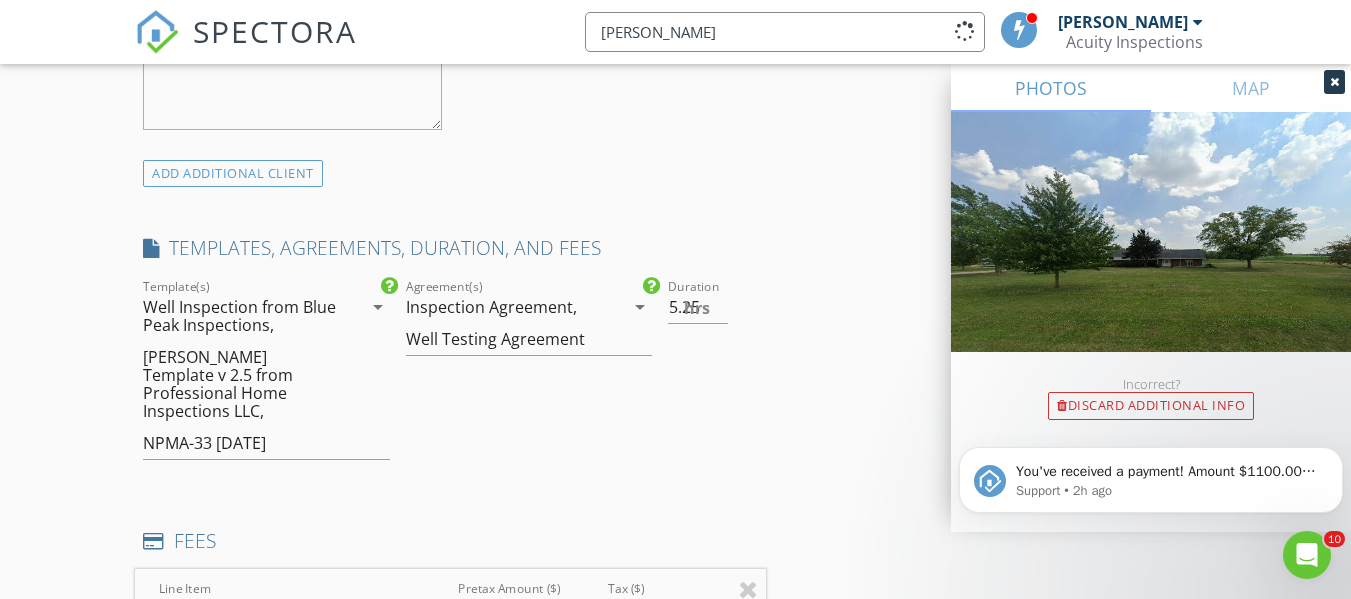 click on "Well Inspection from Blue Peak Inspections," at bounding box center (241, 316) 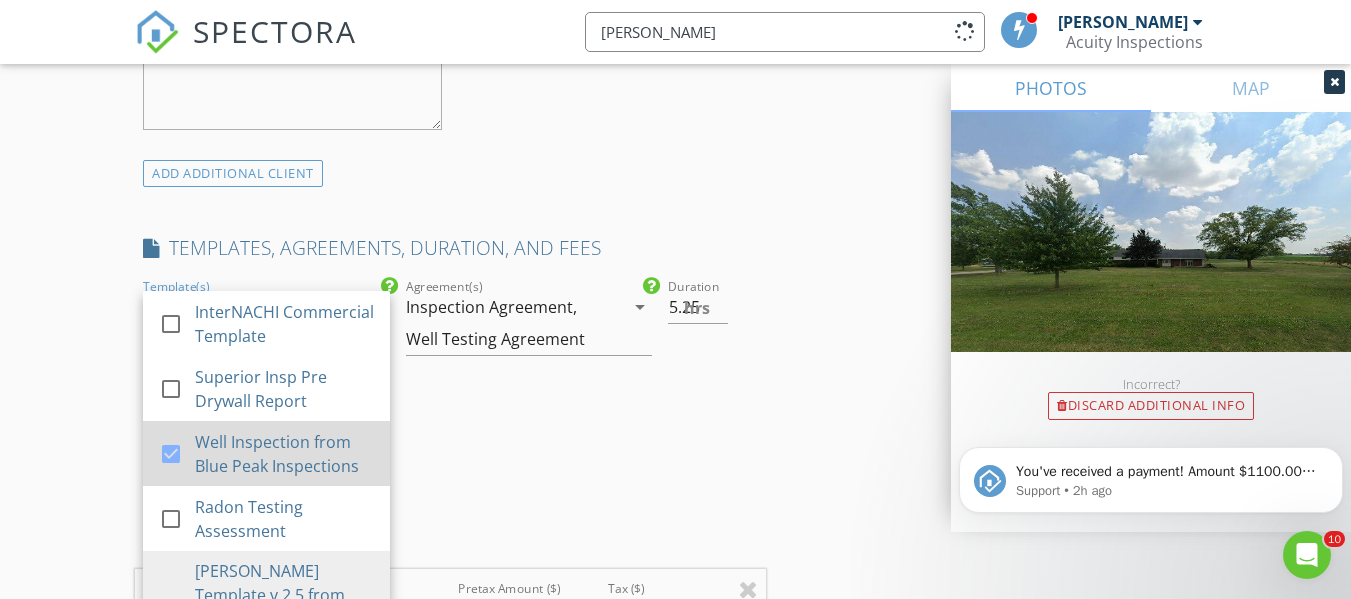 click at bounding box center [171, 454] 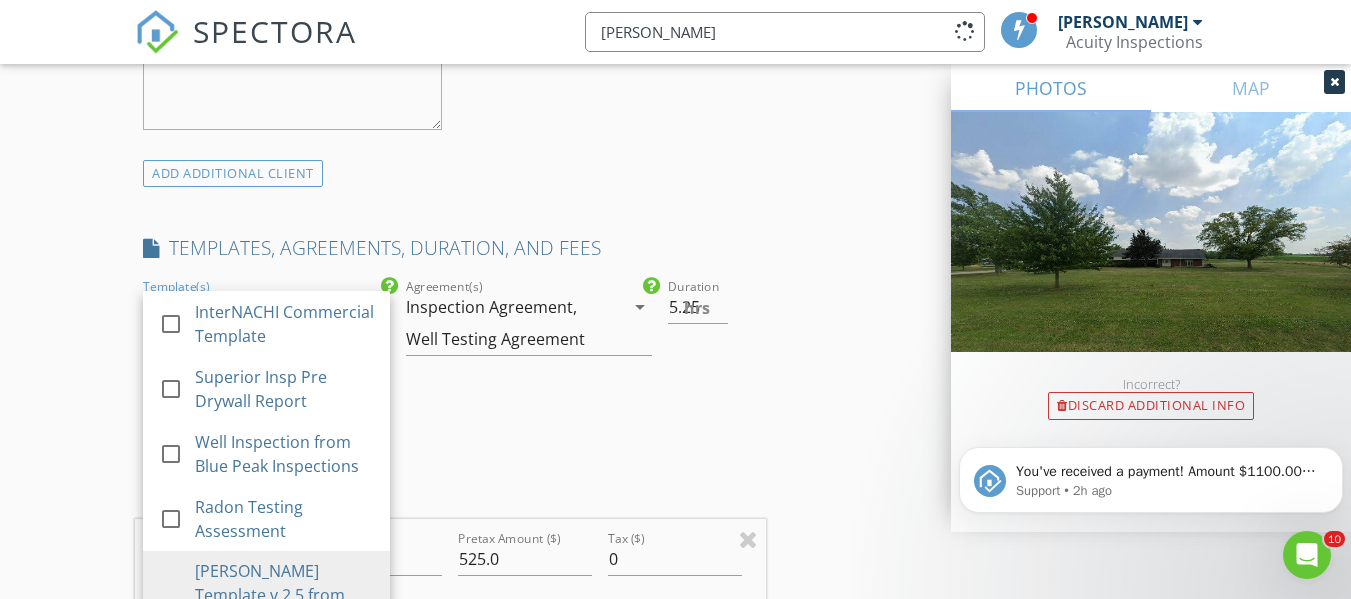 click on "New Inspection
Click here to use the New Order Form
INSPECTOR(S)
check_box   Ryan Fennell   PRIMARY   Ryan Fennell arrow_drop_down   check_box_outline_blank Ryan Fennell specifically requested
Date/Time
07/15/2025 2:00 PM
Location
Address Search       Address 4502 US-224   Unit   City Tiffin   State OH   Zip 44883   County Seneca     Square Feet 3080   Year Built 1967   Foundation Basement arrow_drop_down     Ryan Fennell     31.0 miles     (an hour)
client
check_box Enable Client CC email for this inspection   Client Search     check_box_outline_blank Client is a Company/Organization     First Name Erin   Last Name Krumwiedi   Email erin.r.krumwiede@gmail.com   CC Email ccacuityinspections@gmail.com   Phone 254-466-8268           Notes   Private Notes
ADD ADDITIONAL client
check_box" at bounding box center [675, 918] 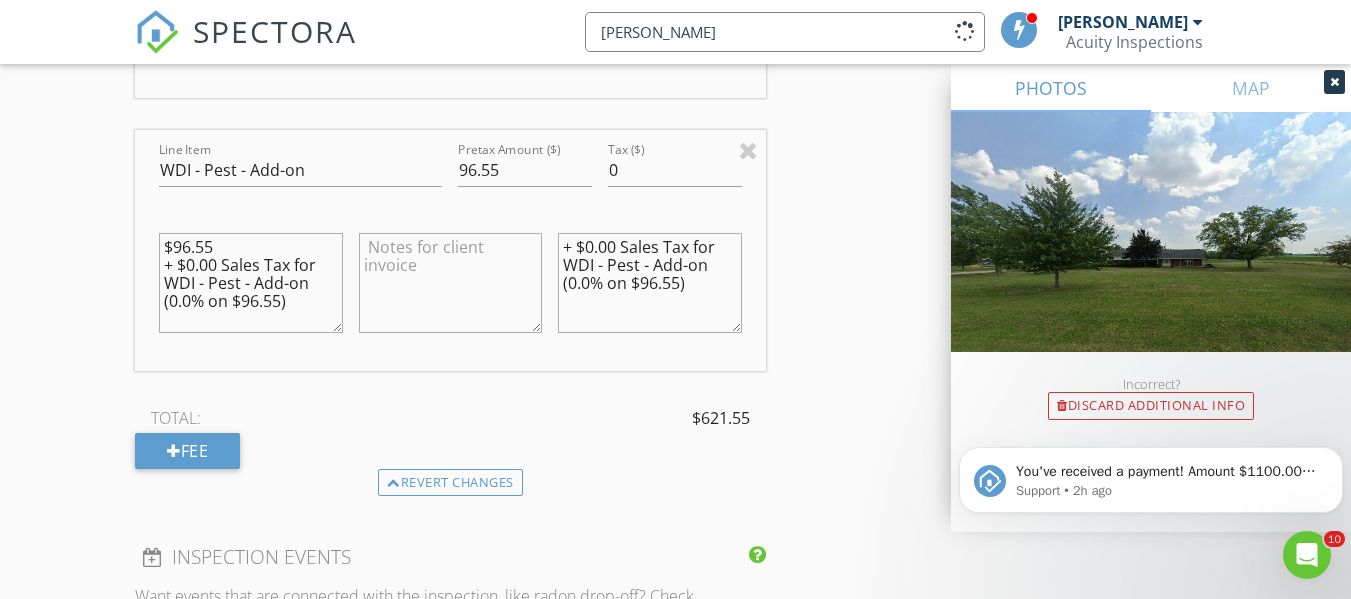 scroll, scrollTop: 2134, scrollLeft: 0, axis: vertical 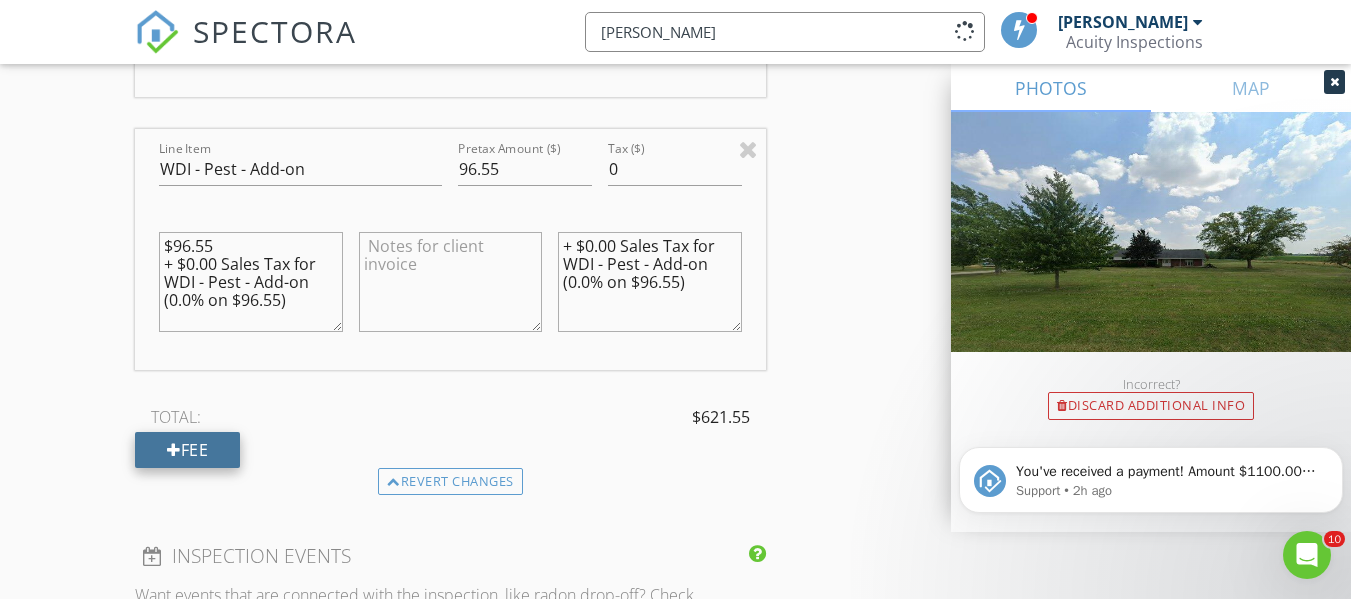 click on "Fee" at bounding box center (187, 450) 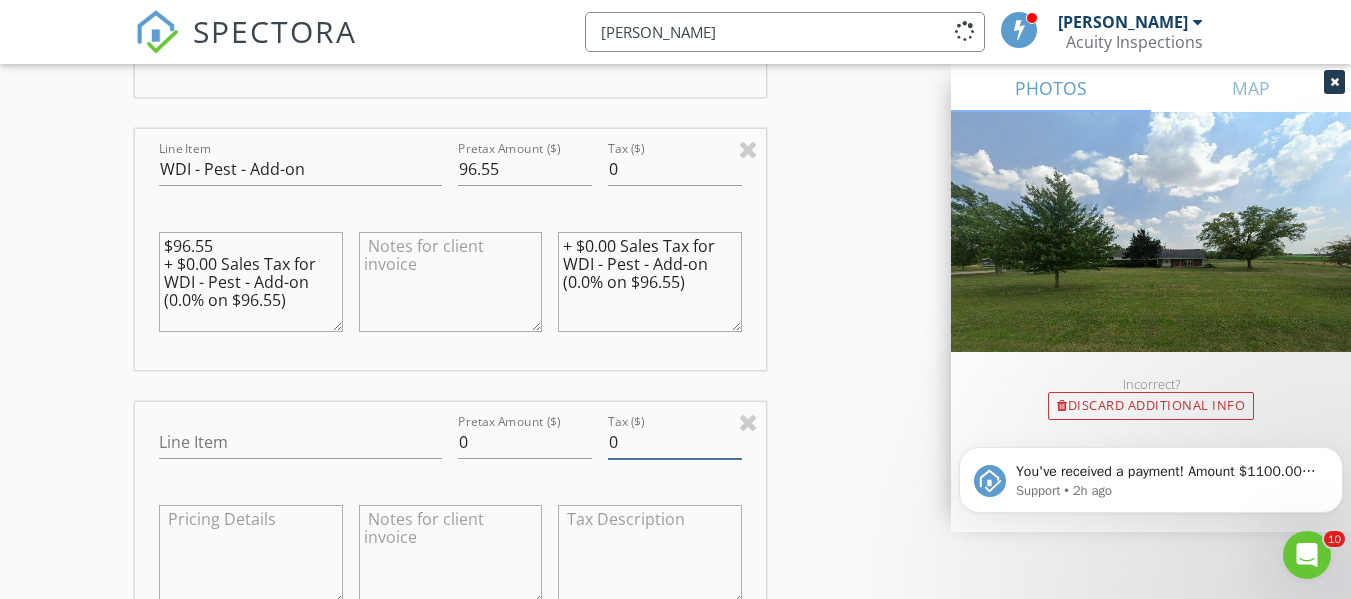 click on "0" at bounding box center [675, 442] 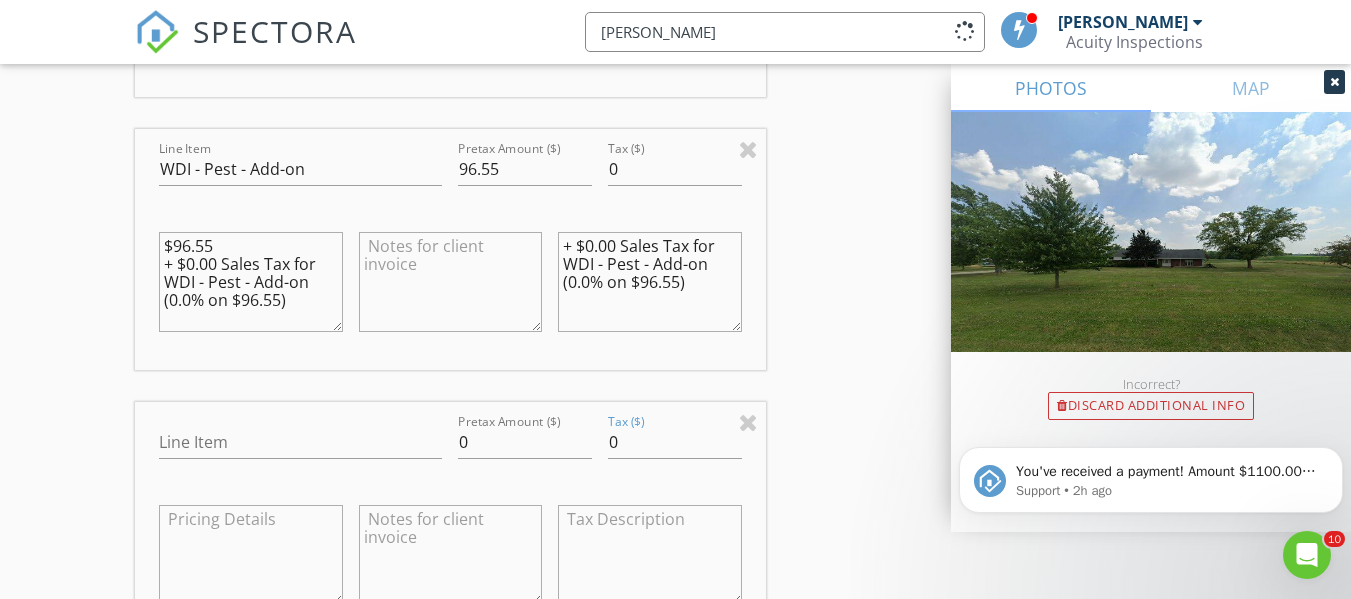 click on "Line Item     Pretax Amount ($) 0   Tax ($) 0" at bounding box center [450, 522] 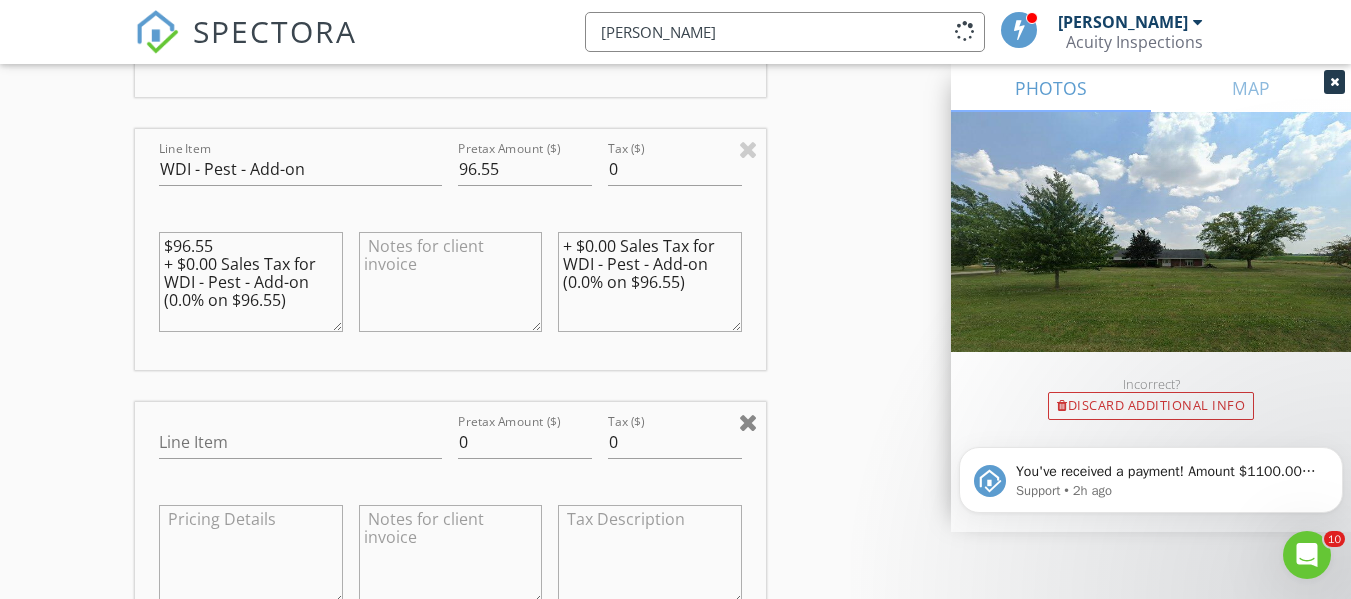 click at bounding box center [748, 422] 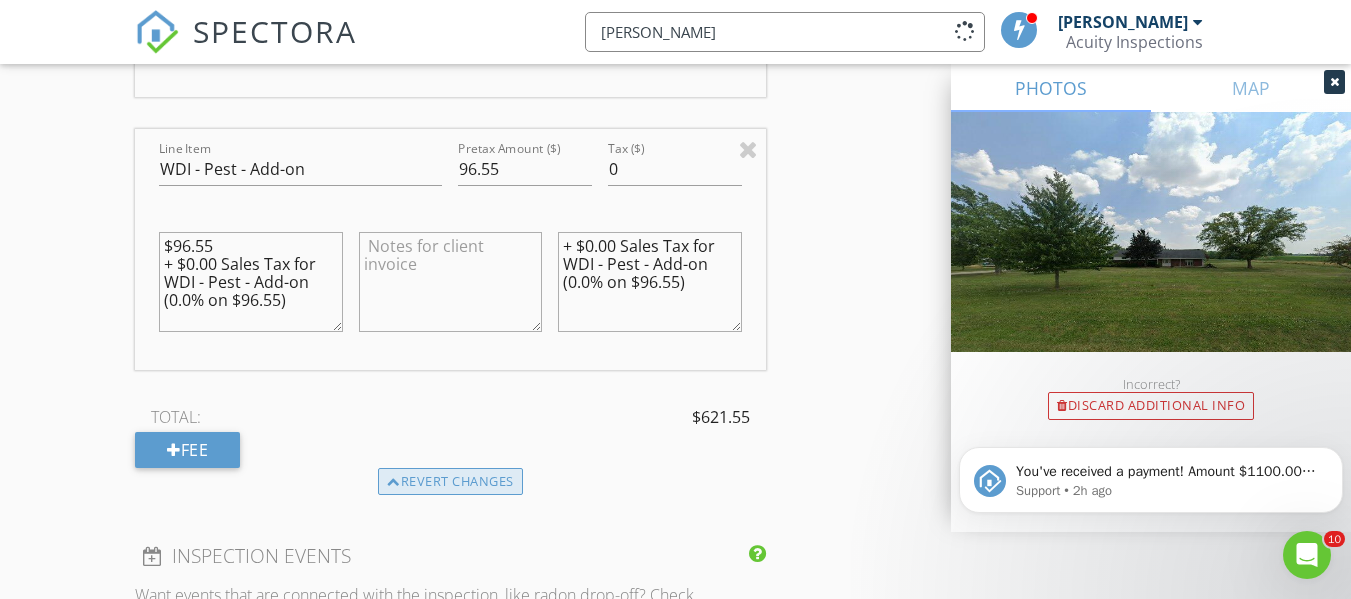 click on "Revert changes" at bounding box center (450, 482) 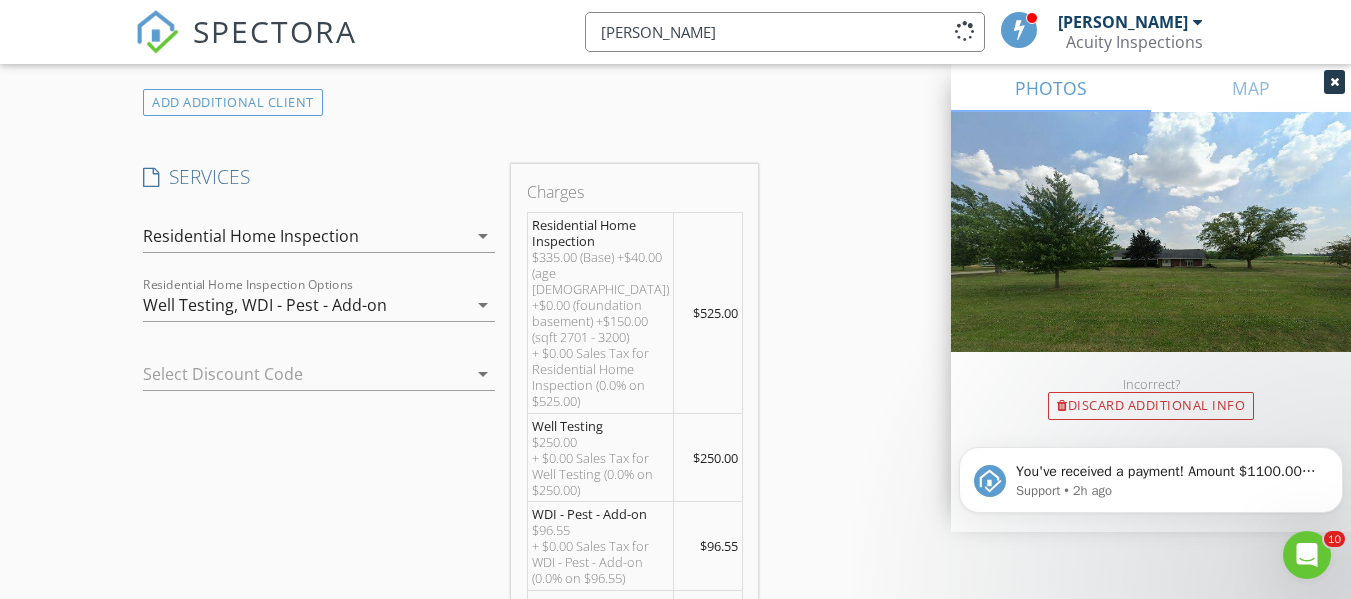 scroll, scrollTop: 1541, scrollLeft: 0, axis: vertical 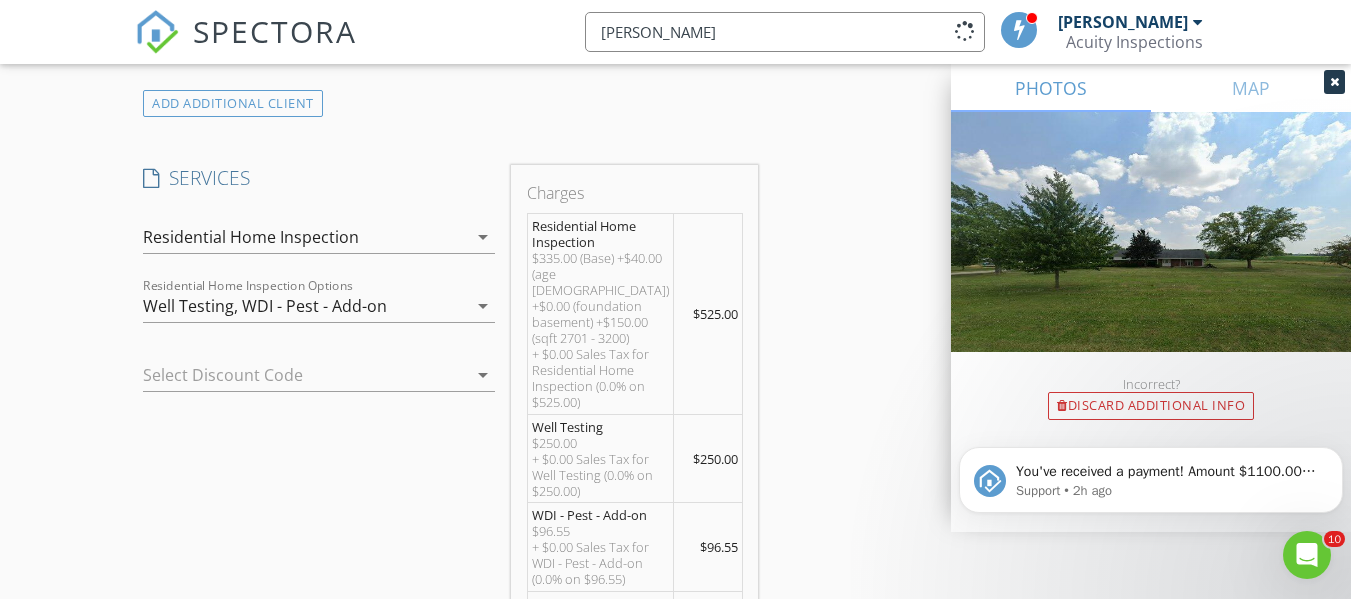 click on "WDI - Pest - Add-on" at bounding box center [314, 306] 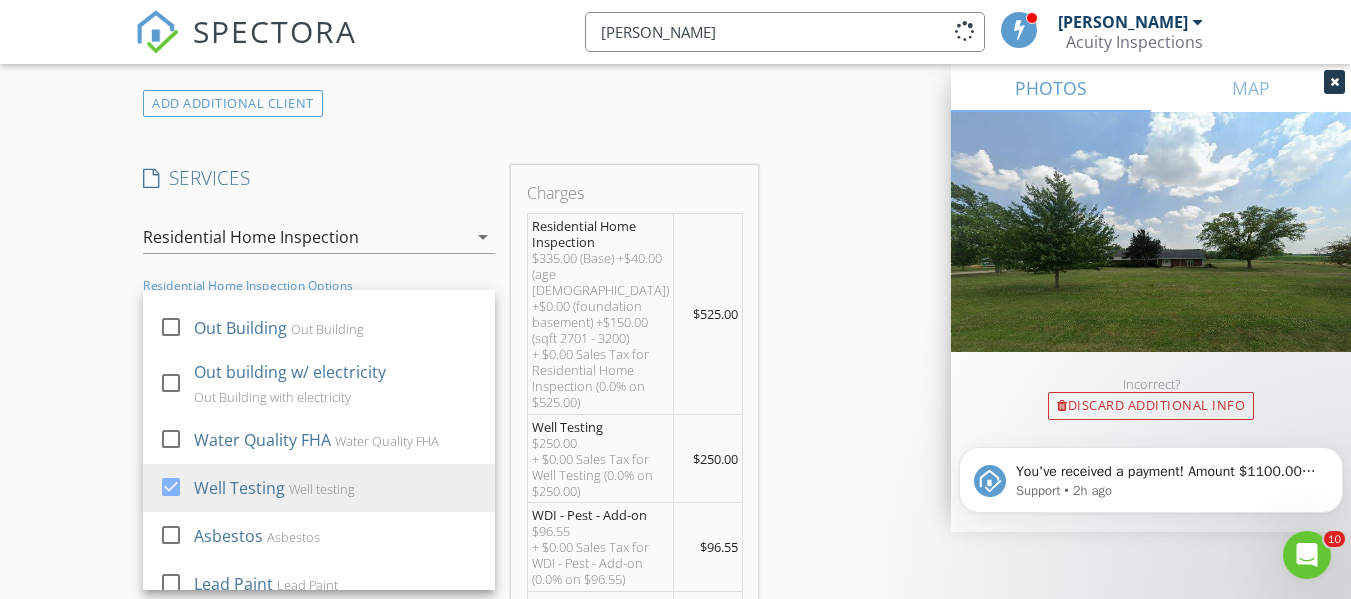 scroll, scrollTop: 188, scrollLeft: 0, axis: vertical 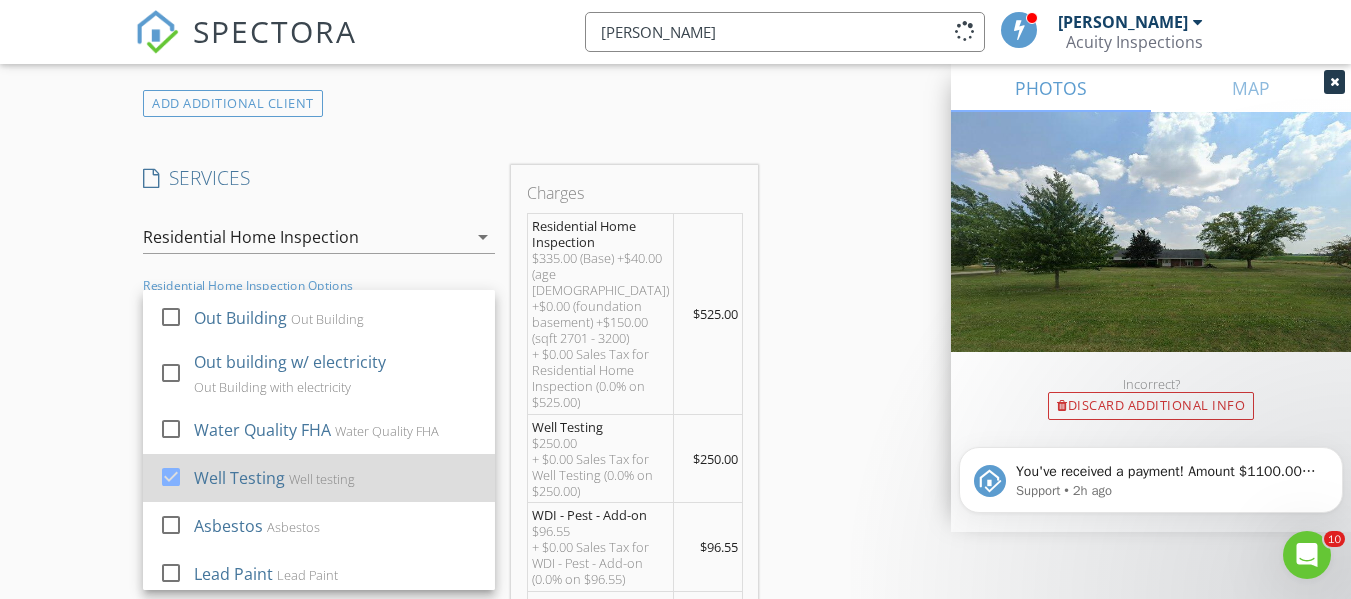 click at bounding box center [171, 477] 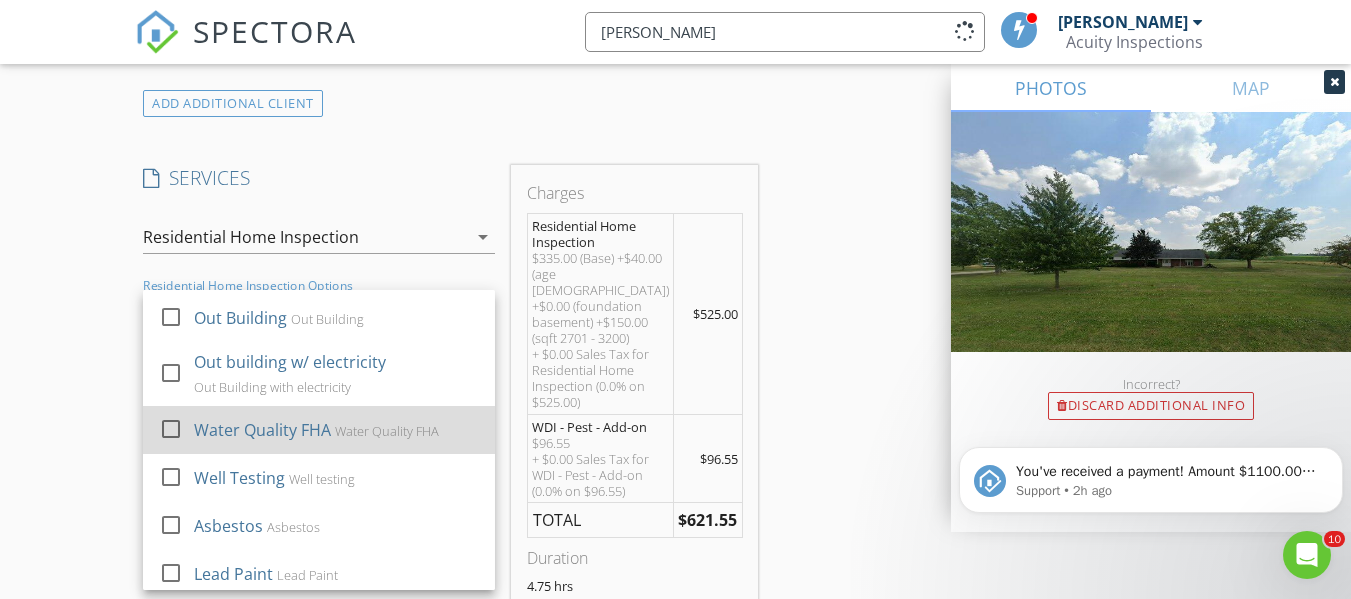 click at bounding box center (171, 429) 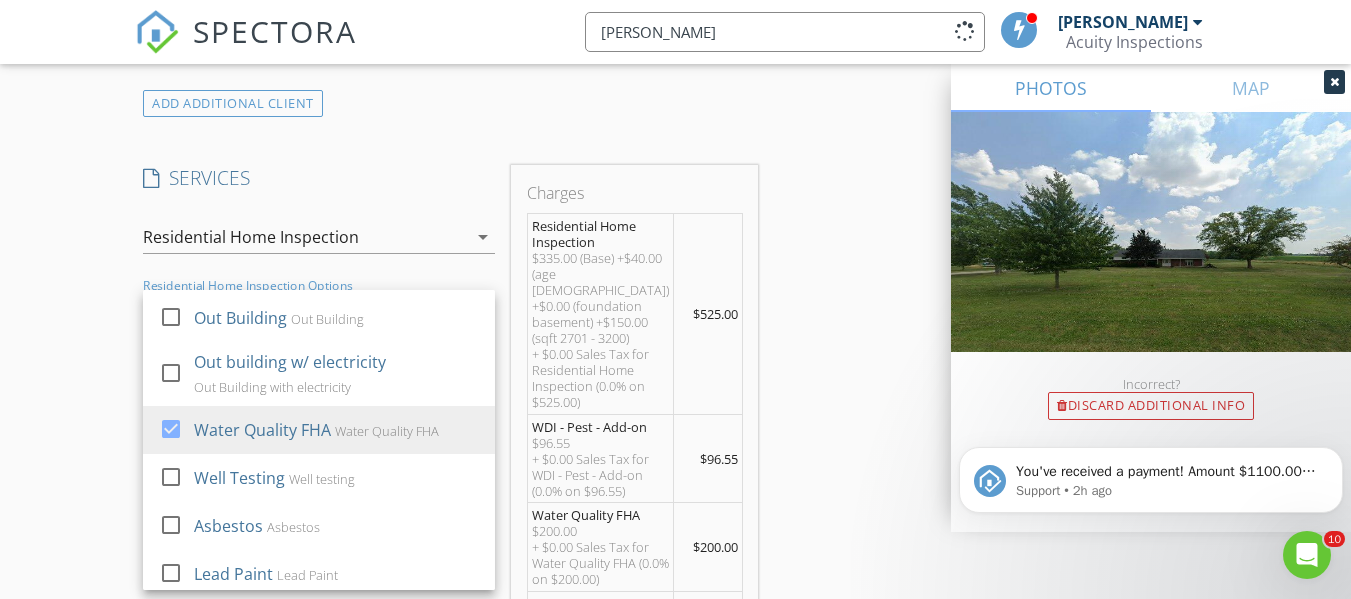 click on "New Inspection
Click here to use the New Order Form
INSPECTOR(S)
check_box   Ryan Fennell   PRIMARY   Ryan Fennell arrow_drop_down   check_box_outline_blank Ryan Fennell specifically requested
Date/Time
07/15/2025 2:00 PM
Location
Address Search       Address 4502 US-224   Unit   City Tiffin   State OH   Zip 44883   County Seneca     Square Feet 3080   Year Built 1967   Foundation Basement arrow_drop_down     Ryan Fennell     31.0 miles     (an hour)
client
check_box Enable Client CC email for this inspection   Client Search     check_box_outline_blank Client is a Company/Organization     First Name Erin   Last Name Krumwiedi   Email erin.r.krumwiede@gmail.com   CC Email ccacuityinspections@gmail.com   Phone 254-466-8268           Notes   Private Notes
ADD ADDITIONAL client
check_box" at bounding box center [675, 759] 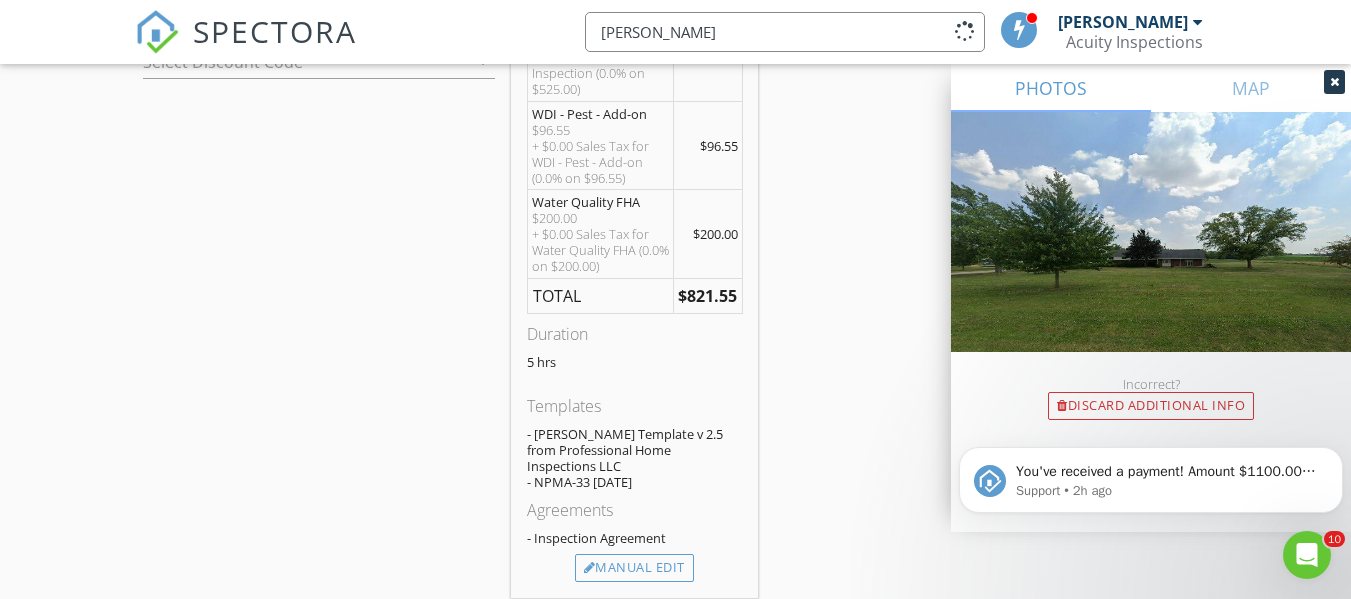 scroll, scrollTop: 1849, scrollLeft: 0, axis: vertical 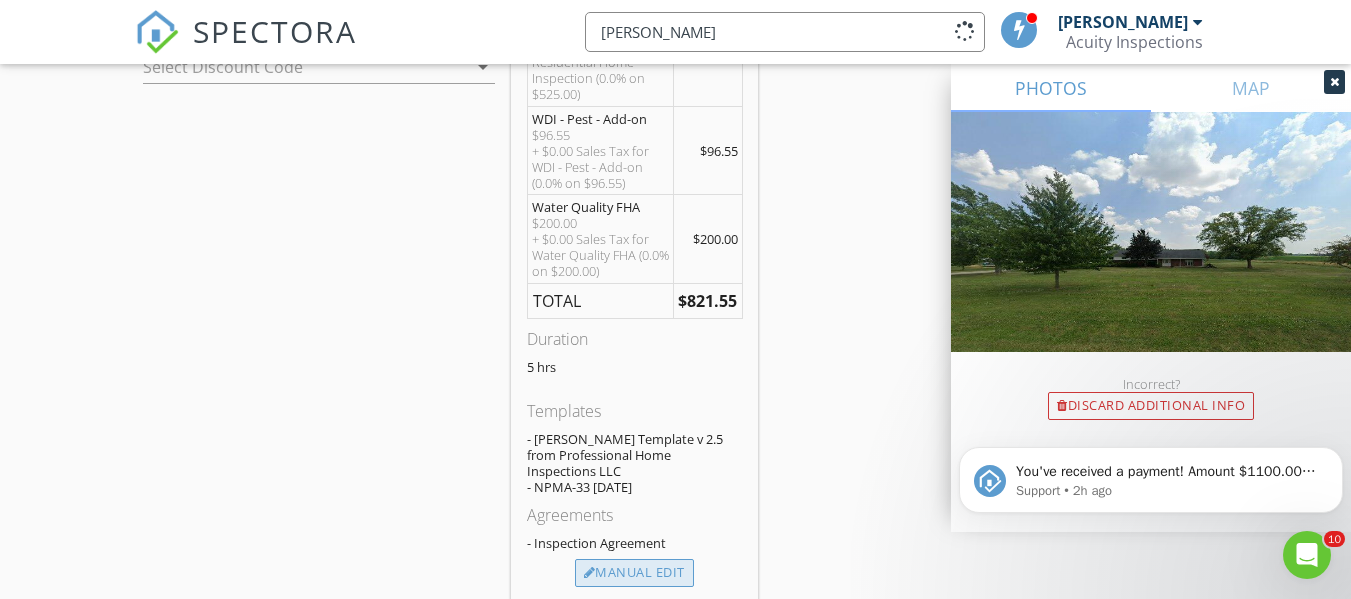 click on "Manual Edit" at bounding box center (634, 573) 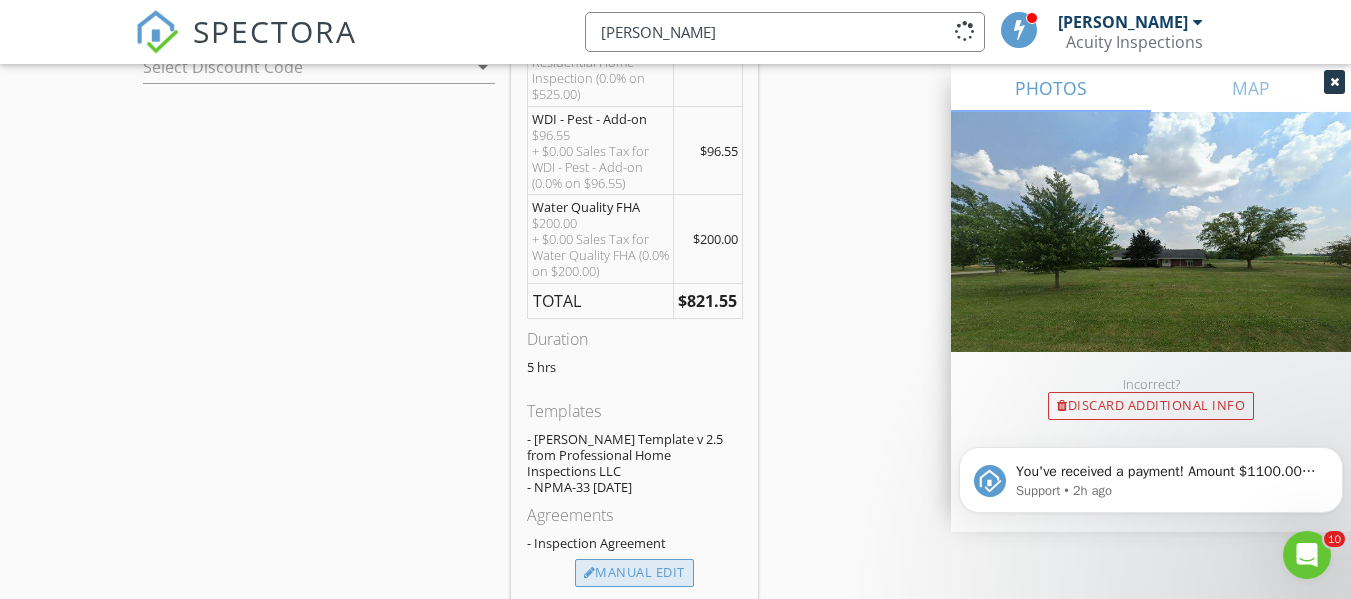 type on "0.0" 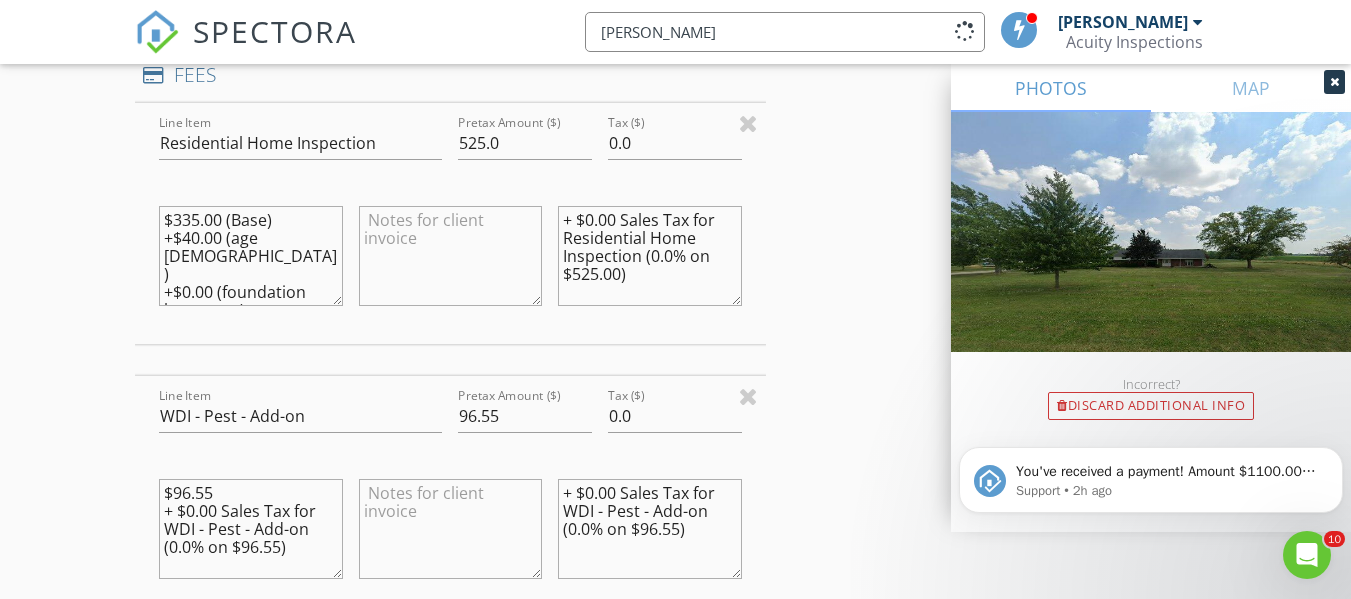 type on "0" 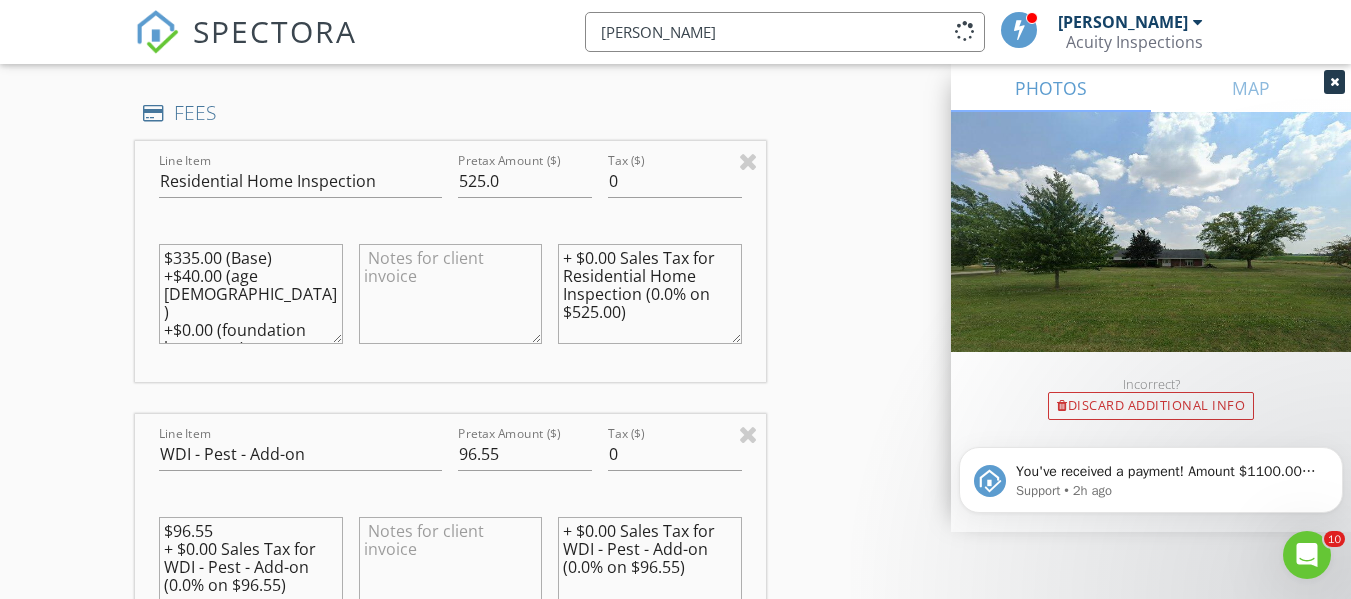 click on "+ $0.00 Sales Tax for WDI - Pest - Add-on (0.0% on $96.55)" at bounding box center (649, 567) 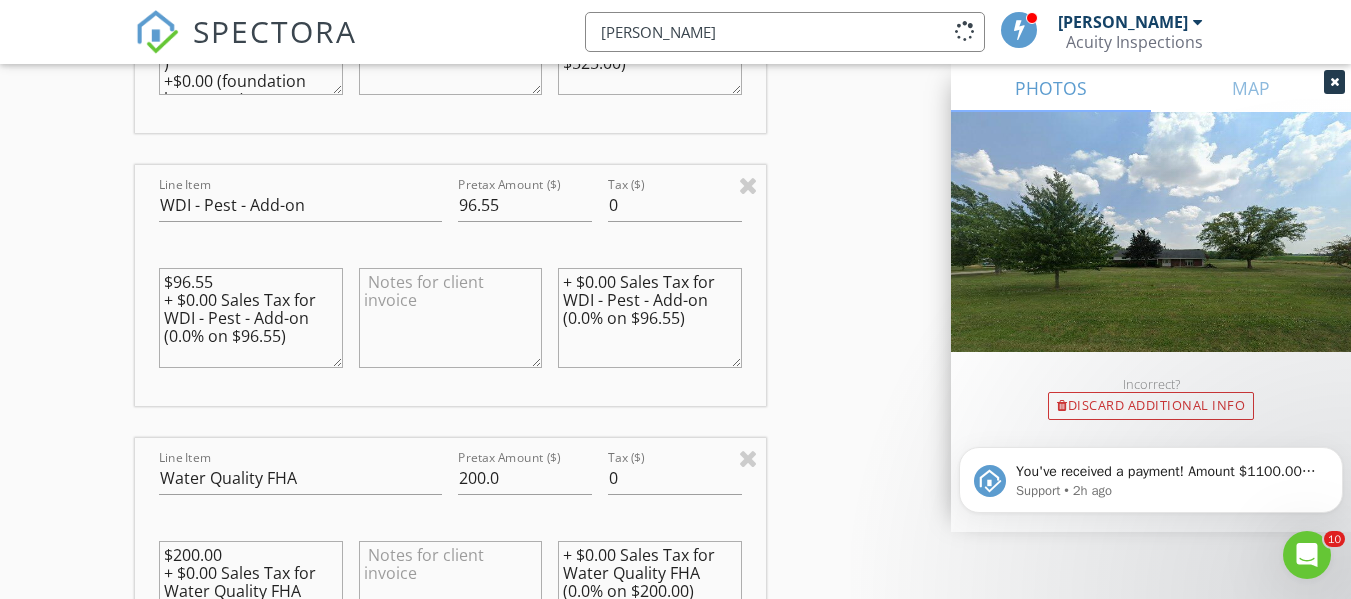 scroll, scrollTop: 2099, scrollLeft: 0, axis: vertical 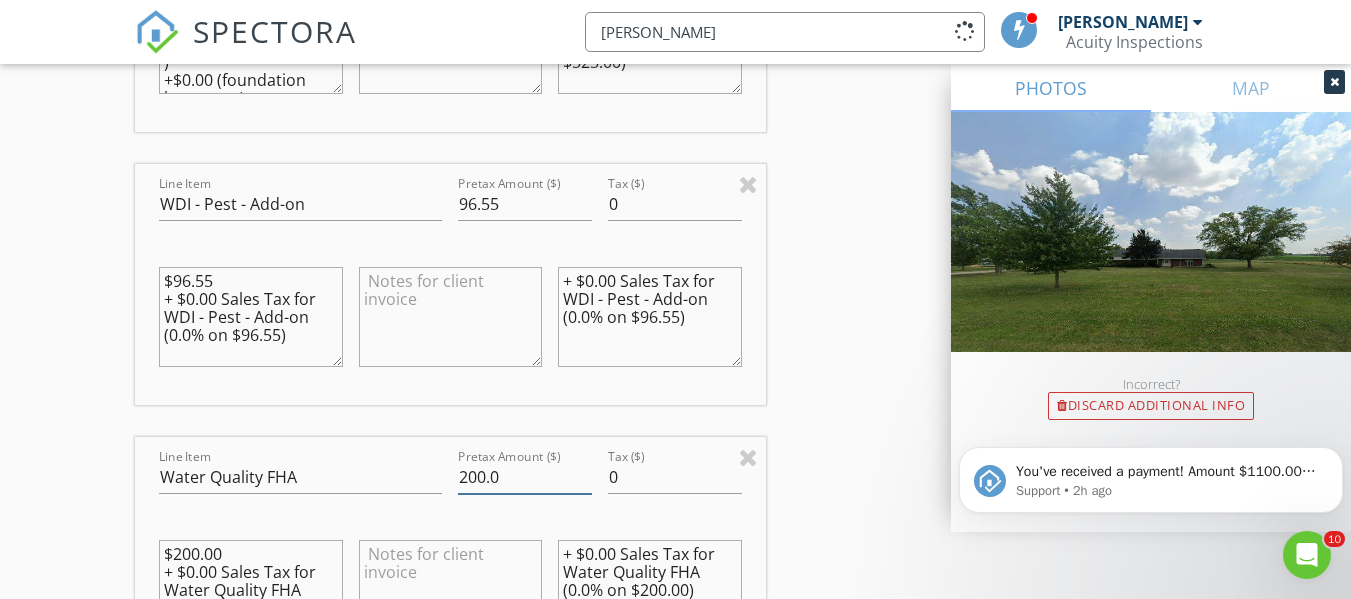 click on "200.0" at bounding box center (525, 477) 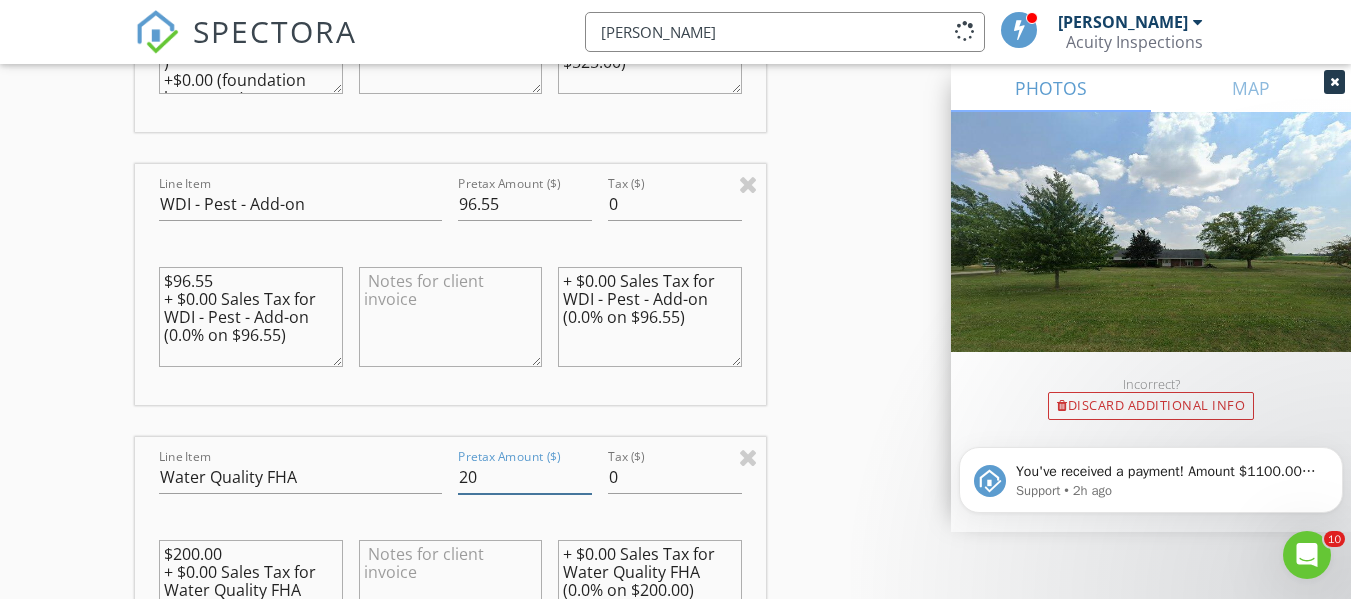 type on "2" 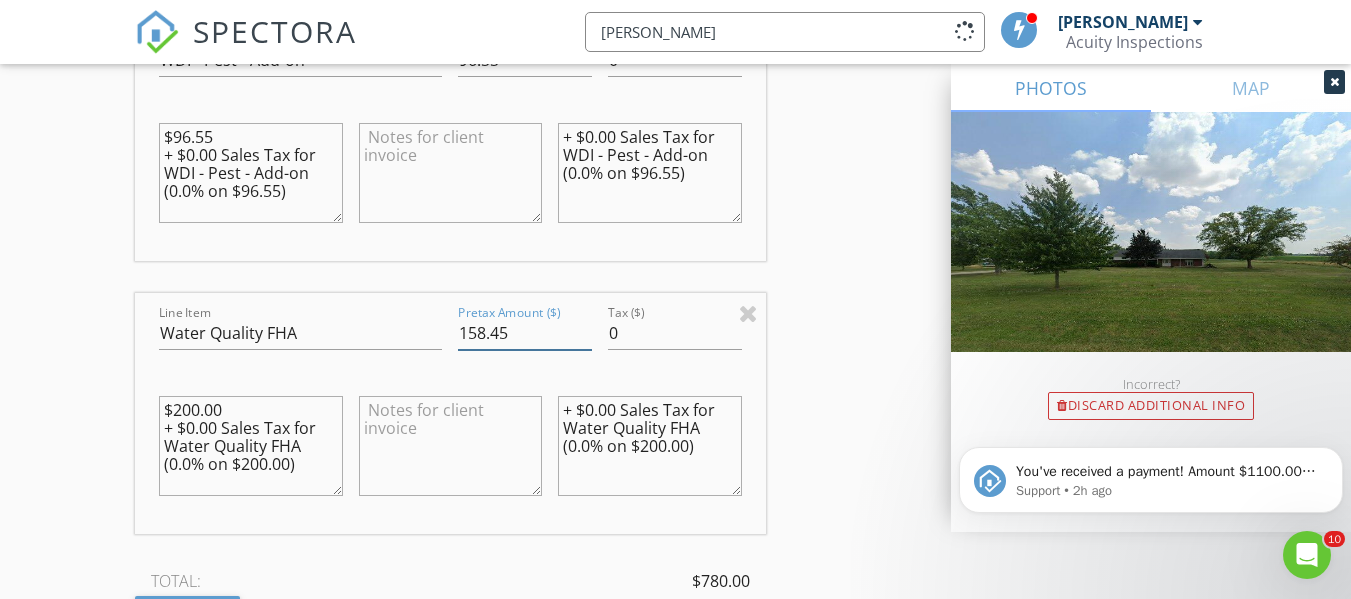 scroll, scrollTop: 2244, scrollLeft: 0, axis: vertical 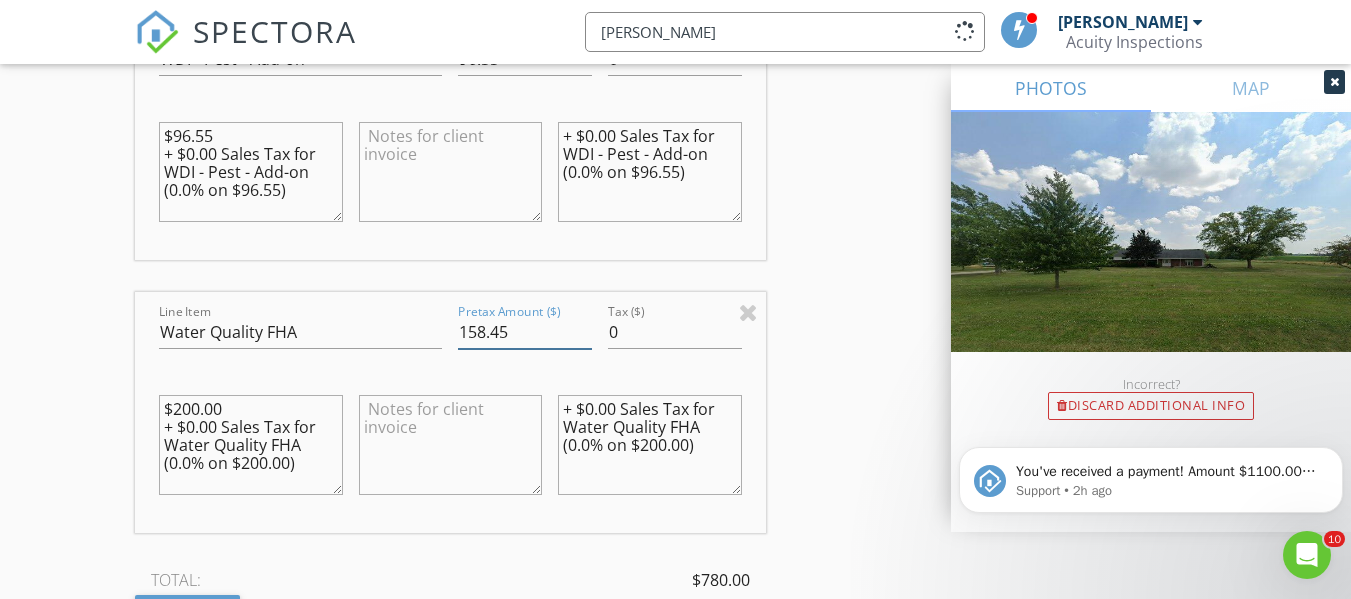 type on "158.45" 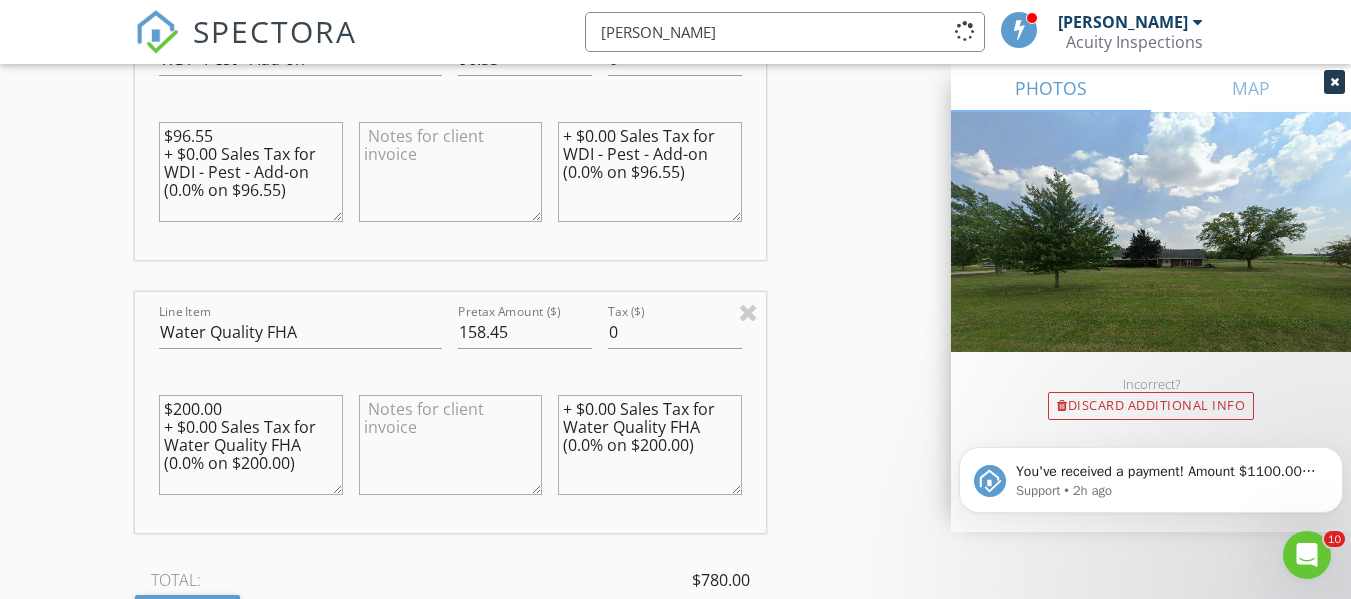 click on "$200.00
+ $0.00 Sales Tax for Water Quality FHA (0.0% on $200.00)" at bounding box center [250, 445] 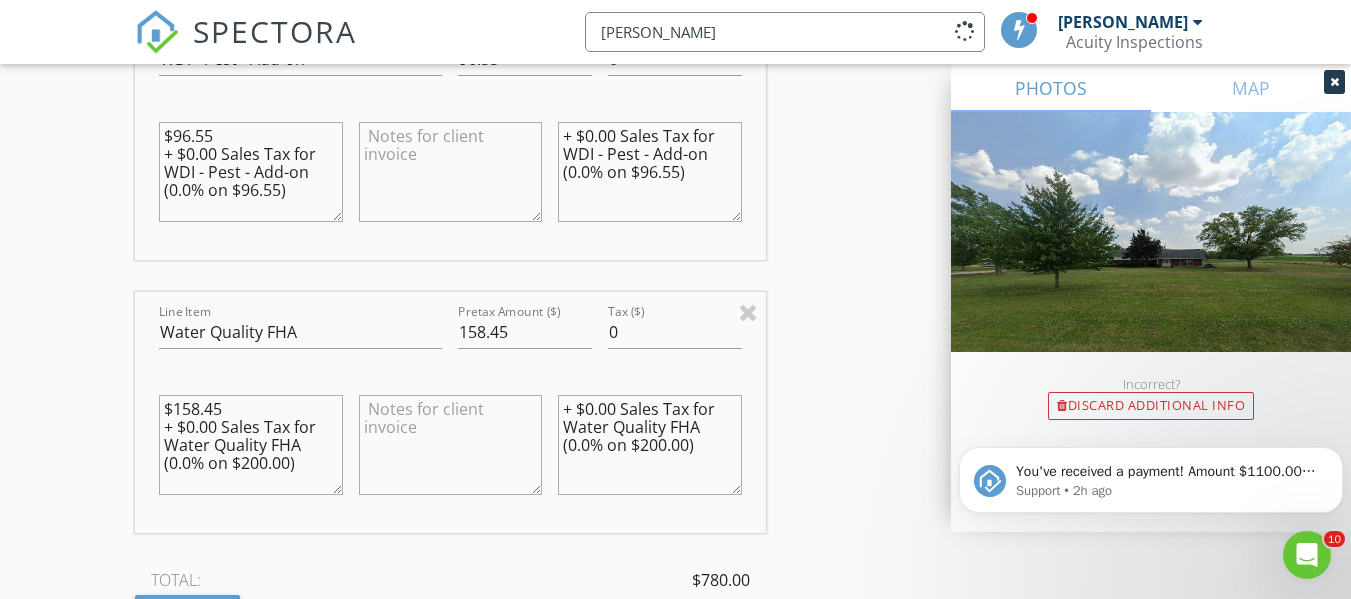 type on "$158.45
+ $0.00 Sales Tax for Water Quality FHA (0.0% on $200.00)" 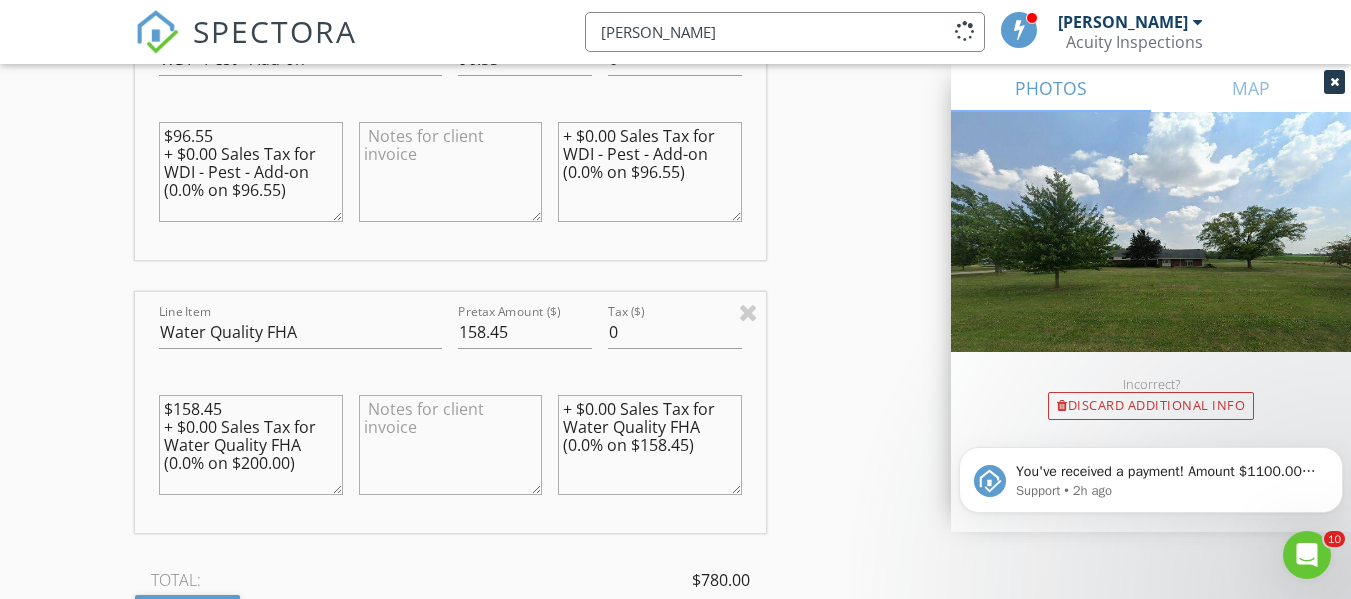 type on "+ $0.00 Sales Tax for Water Quality FHA (0.0% on $158.45)" 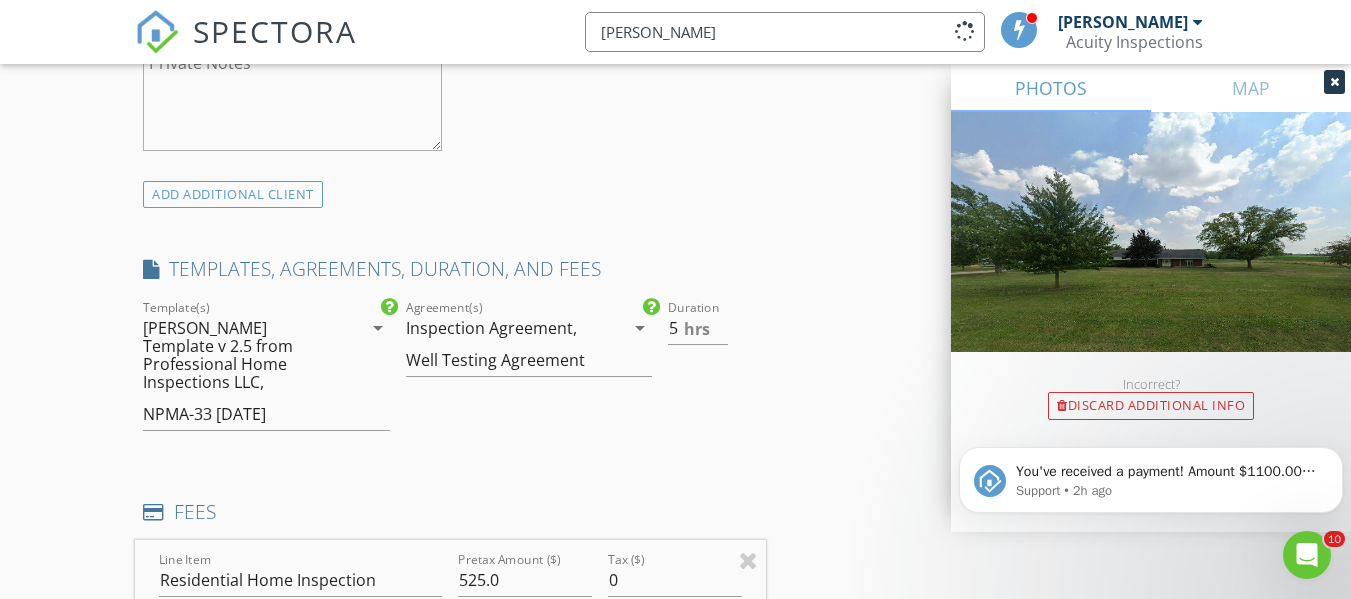 scroll, scrollTop: 1451, scrollLeft: 0, axis: vertical 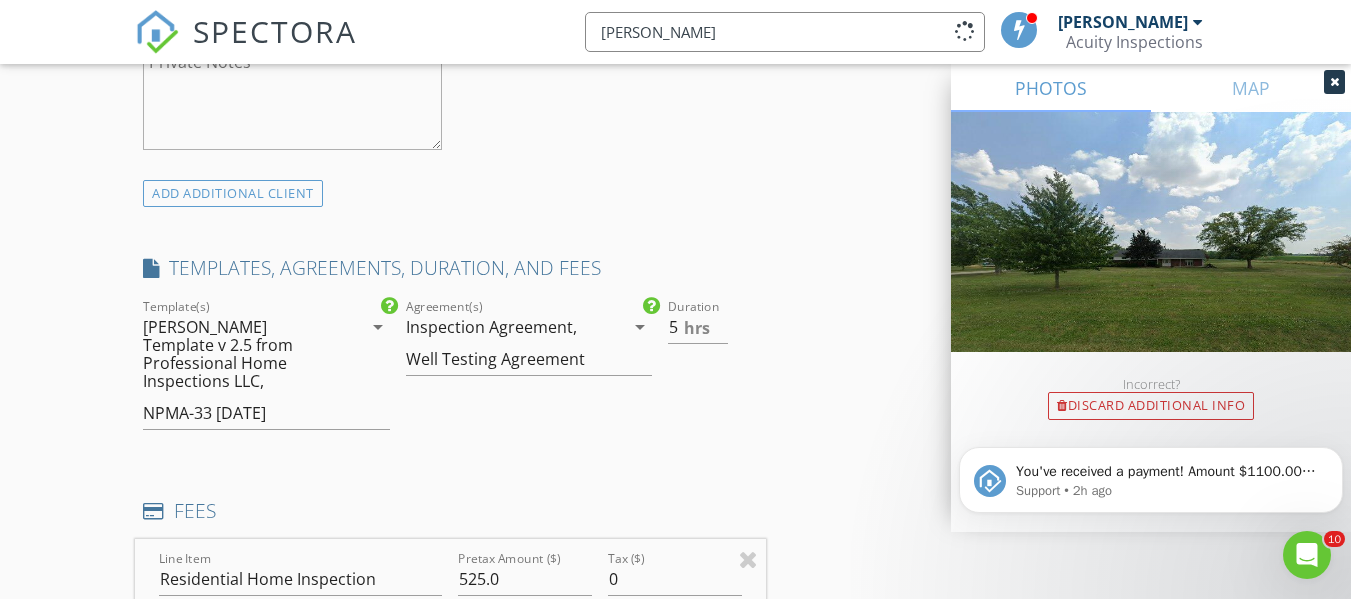 click on "arrow_drop_down" at bounding box center [640, 327] 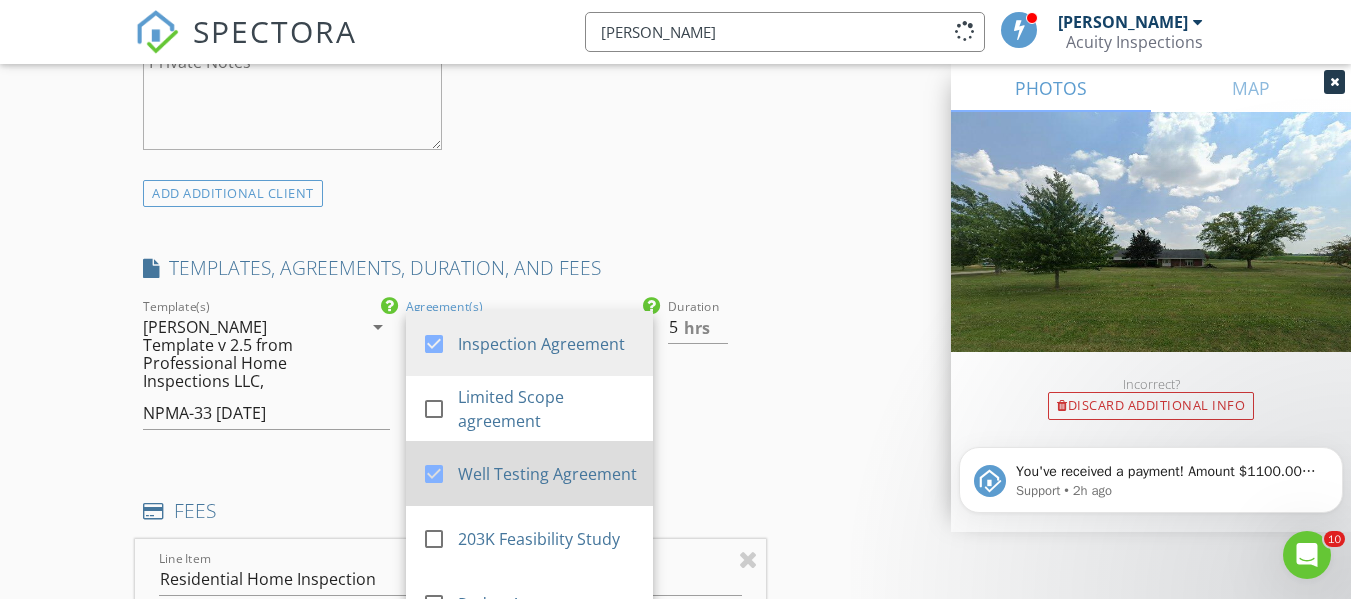 click on "check_box   Well Testing Agreement" at bounding box center [529, 473] 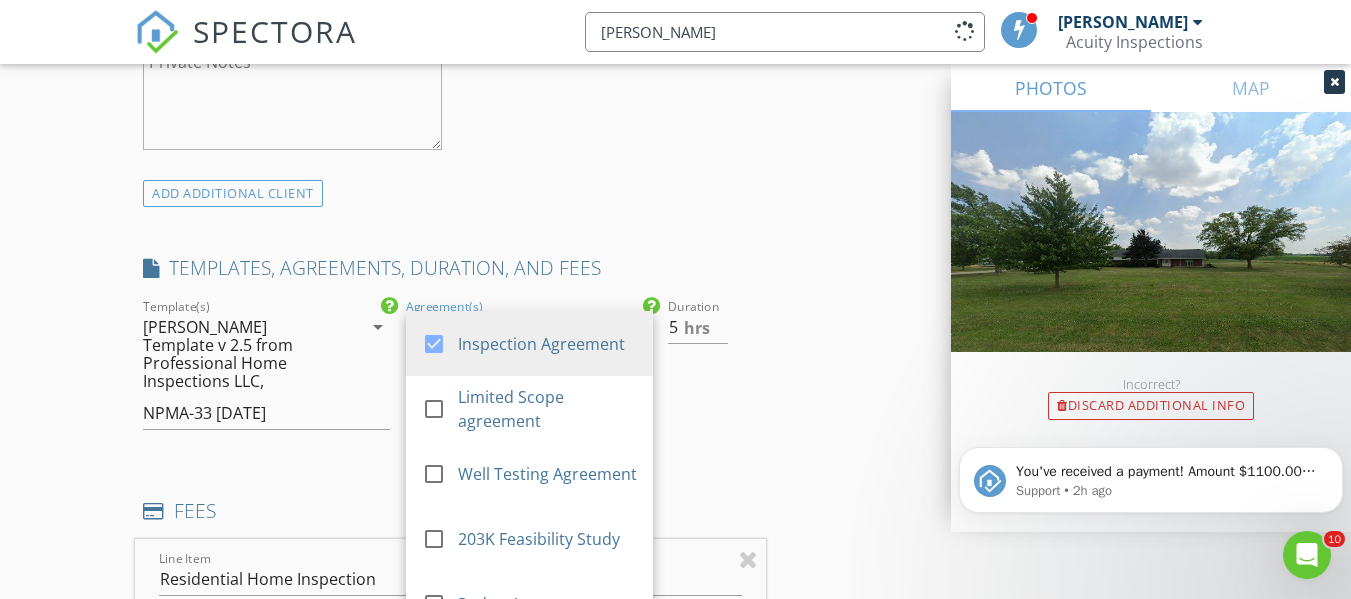 click on "INSPECTOR(S)
check_box   Ryan Fennell   PRIMARY   Ryan Fennell arrow_drop_down   check_box_outline_blank Ryan Fennell specifically requested
Date/Time
07/15/2025 2:00 PM
Location
Address Search       Address 4502 US-224   Unit   City Tiffin   State OH   Zip 44883   County Seneca     Square Feet 3080   Year Built 1967   Foundation Basement arrow_drop_down     Ryan Fennell     31.0 miles     (an hour)
client
check_box Enable Client CC email for this inspection   Client Search     check_box_outline_blank Client is a Company/Organization     First Name Erin   Last Name Krumwiedi   Email erin.r.krumwiede@gmail.com   CC Email ccacuityinspections@gmail.com   Phone 254-466-8268           Notes   Private Notes
ADD ADDITIONAL client
SERVICES
check_box   Residential Home Inspection" at bounding box center [450, 1049] 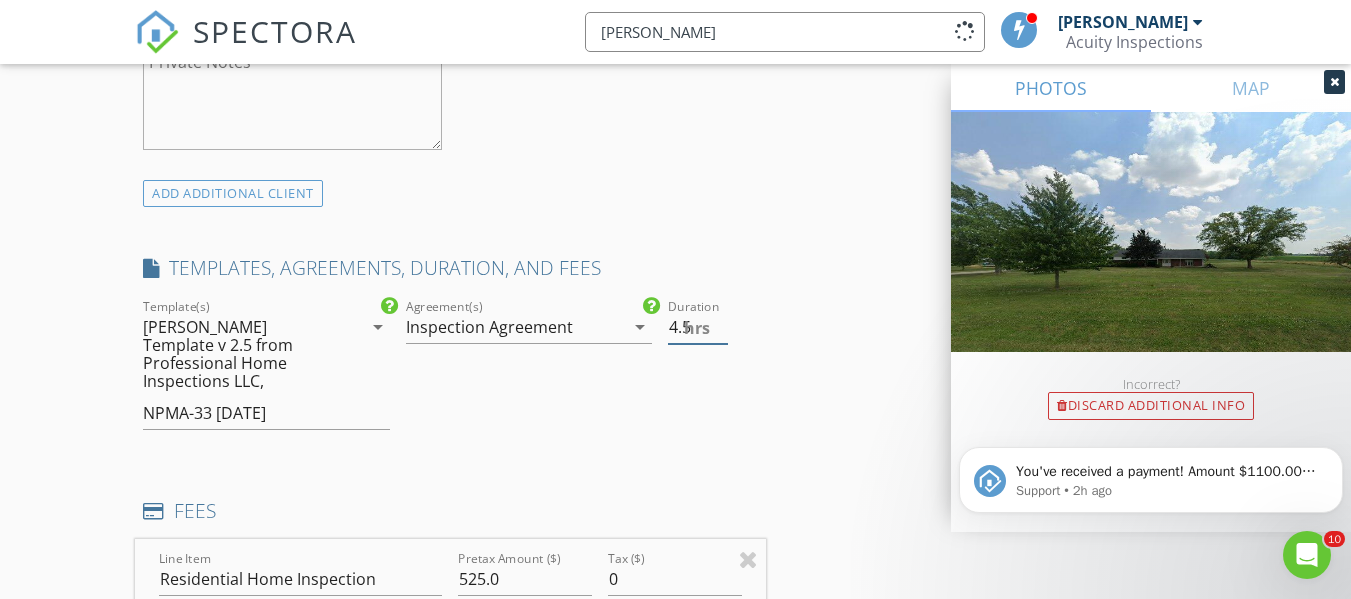 click on "4.5" at bounding box center (697, 327) 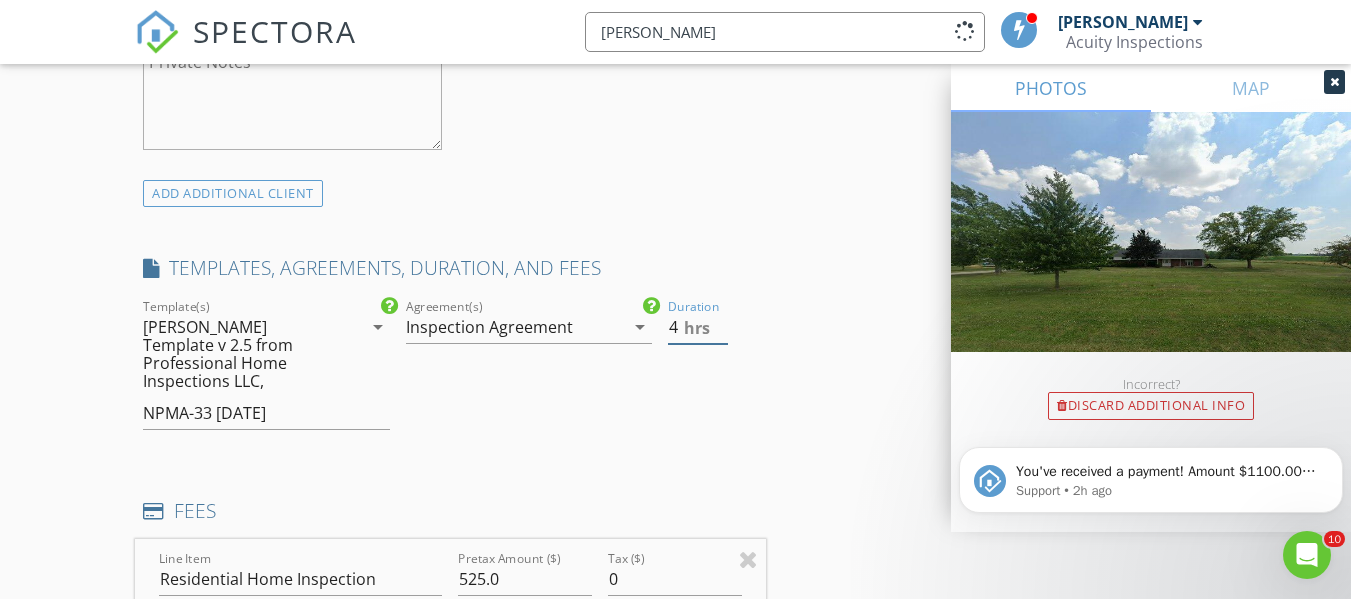 click on "4" at bounding box center [697, 327] 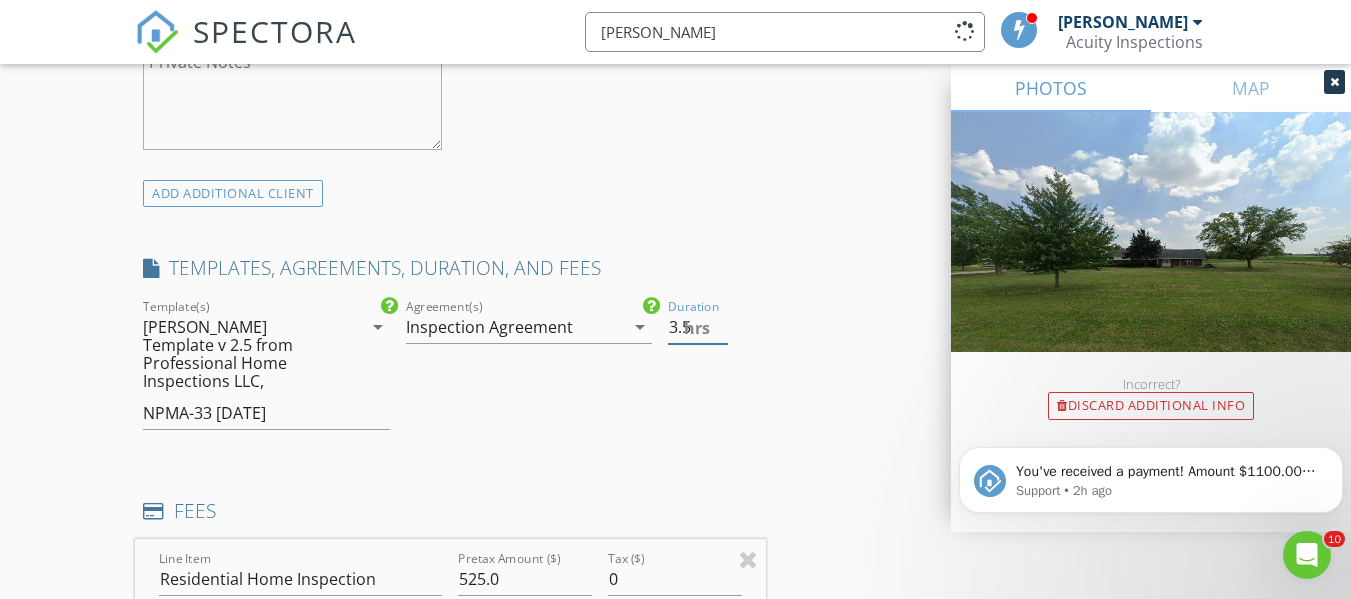 click on "3.5" at bounding box center [697, 327] 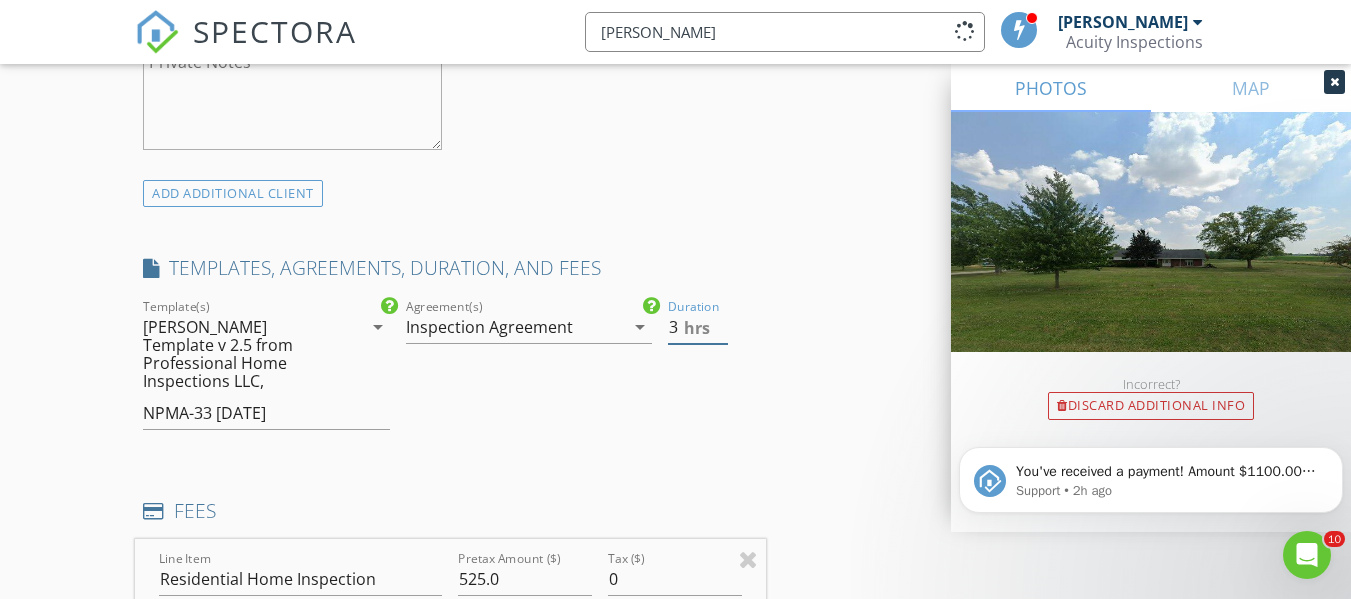 type on "3" 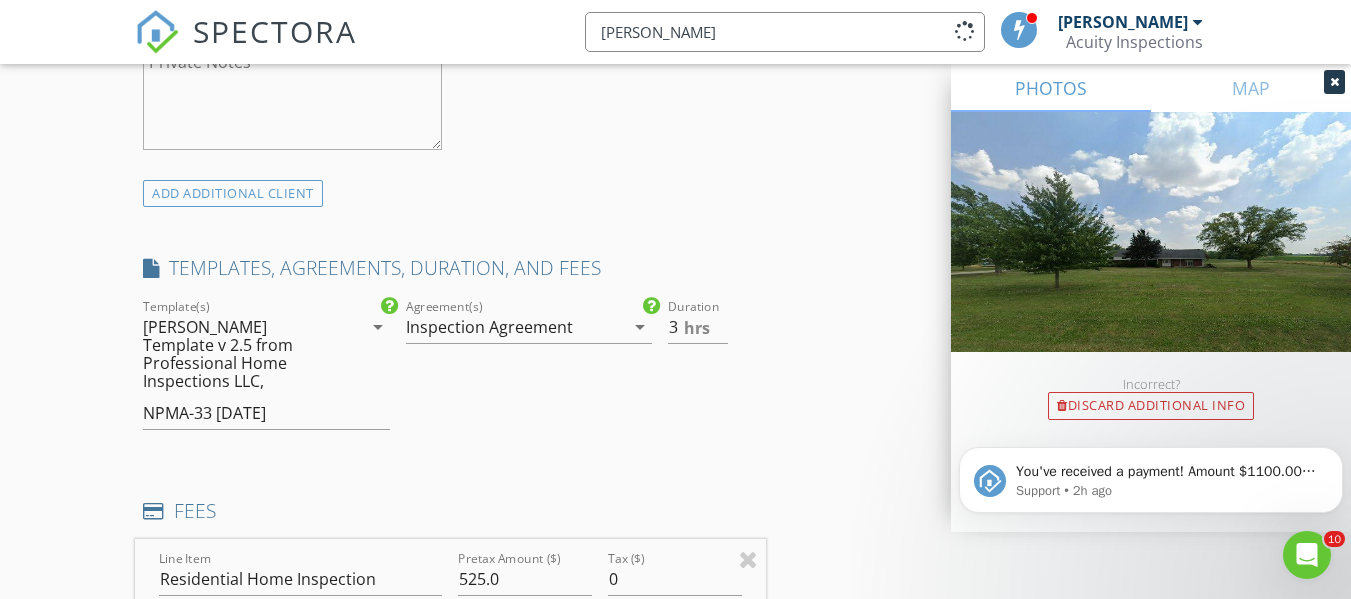 click on "Duration 3 hrs" at bounding box center (712, 372) 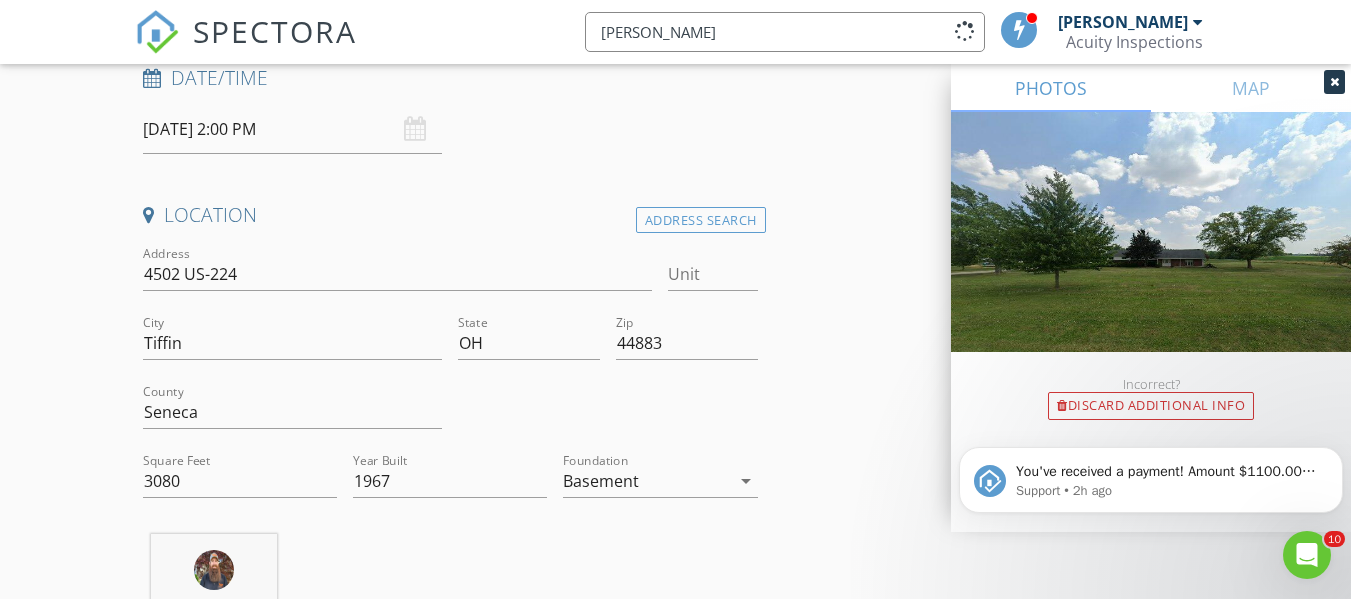 scroll, scrollTop: 324, scrollLeft: 0, axis: vertical 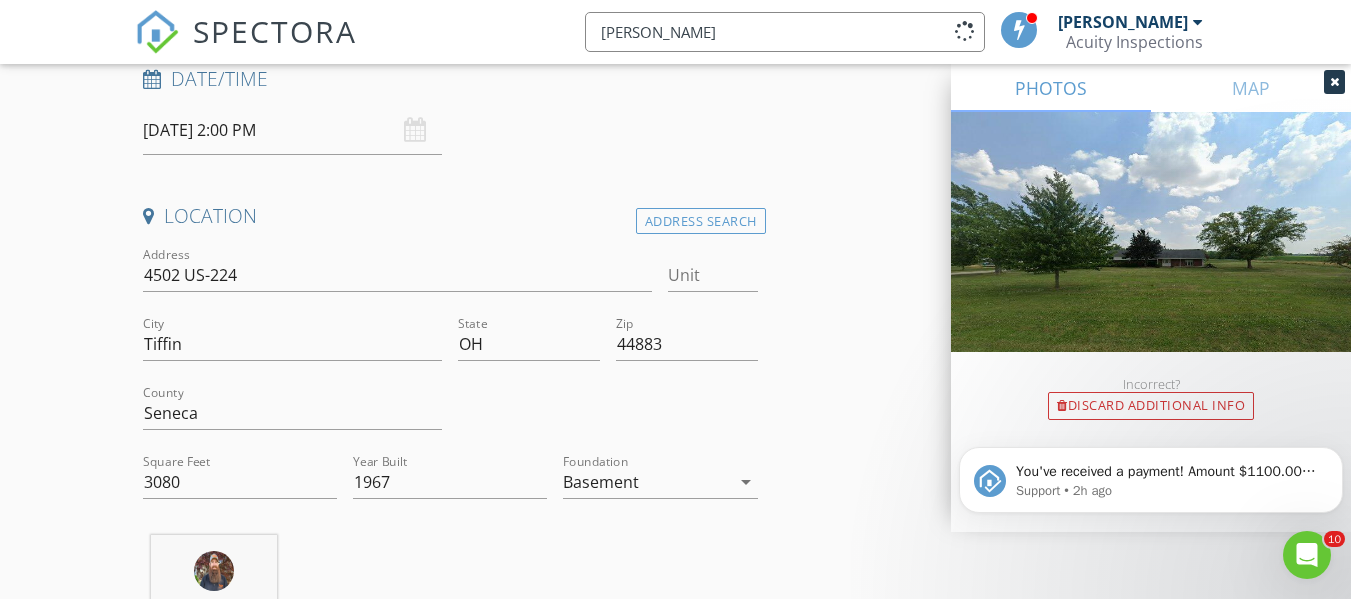 click on "07/15/2025 2:00 PM" at bounding box center [292, 130] 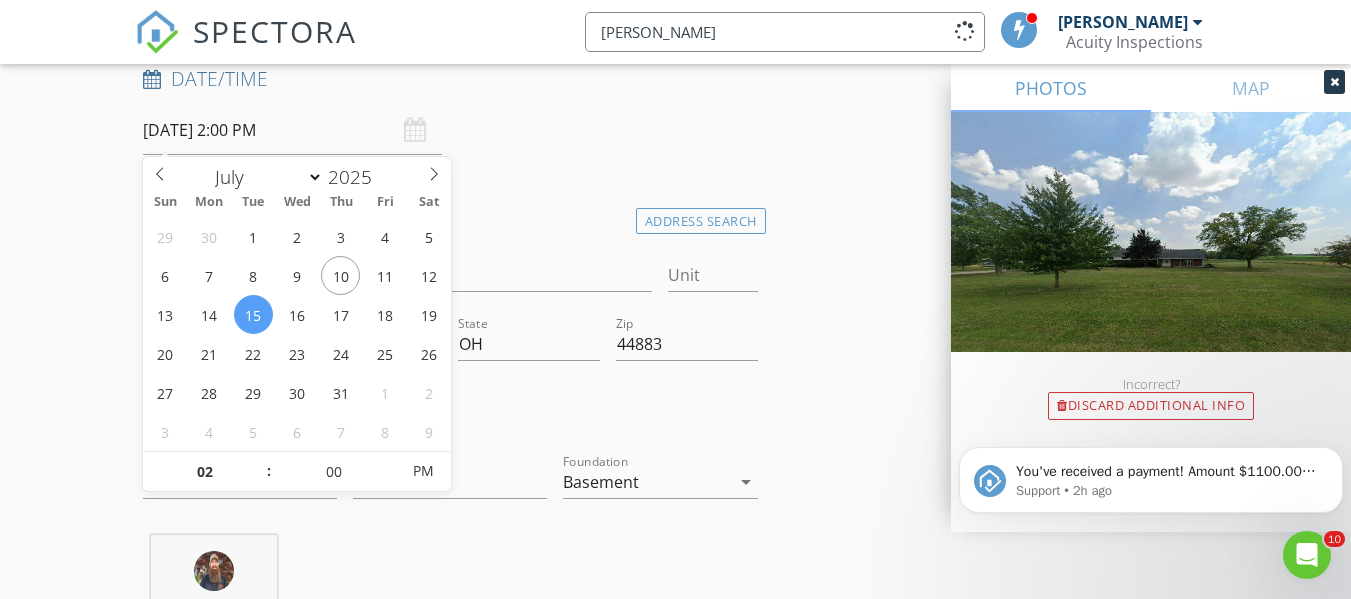 click on "New Inspection
Click here to use the New Order Form
INSPECTOR(S)
check_box   Ryan Fennell   PRIMARY   Ryan Fennell arrow_drop_down   check_box_outline_blank Ryan Fennell specifically requested
Date/Time
07/15/2025 2:00 PM
Location
Address Search       Address 4502 US-224   Unit   City Tiffin   State OH   Zip 44883   County Seneca     Square Feet 3080   Year Built 1967   Foundation Basement arrow_drop_down     Ryan Fennell     31.0 miles     (an hour)
client
check_box Enable Client CC email for this inspection   Client Search     check_box_outline_blank Client is a Company/Organization     First Name Erin   Last Name Krumwiedi   Email erin.r.krumwiede@gmail.com   CC Email ccacuityinspections@gmail.com   Phone 254-466-8268           Notes   Private Notes
ADD ADDITIONAL client
check_box" at bounding box center (675, 2201) 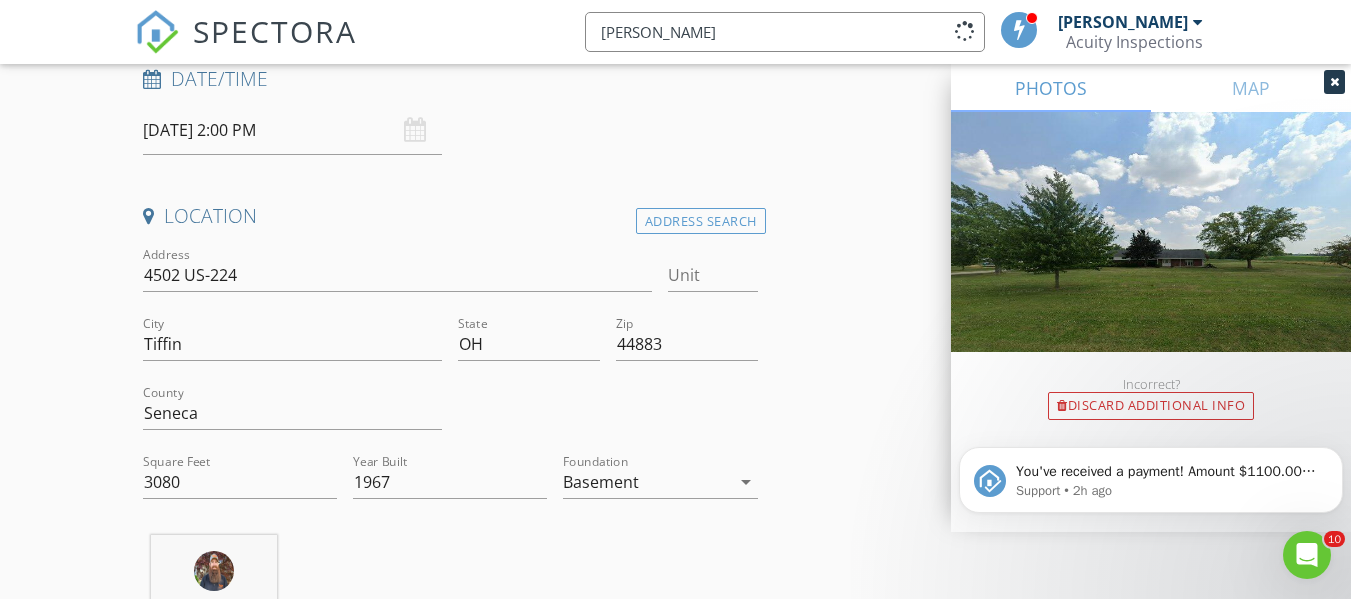 click on "INSPECTOR(S)
check_box   Ryan Fennell   PRIMARY   Ryan Fennell arrow_drop_down   check_box_outline_blank Ryan Fennell specifically requested
Date/Time
07/15/2025 2:00 PM
Location
Address Search       Address 4502 US-224   Unit   City Tiffin   State OH   Zip 44883   County Seneca     Square Feet 3080   Year Built 1967   Foundation Basement arrow_drop_down     Ryan Fennell     31.0 miles     (an hour)
client
check_box Enable Client CC email for this inspection   Client Search     check_box_outline_blank Client is a Company/Organization     First Name Erin   Last Name Krumwiedi   Email erin.r.krumwiede@gmail.com   CC Email ccacuityinspections@gmail.com   Phone 254-466-8268           Notes   Private Notes
ADD ADDITIONAL client
SERVICES
check_box   Residential Home Inspection" at bounding box center [675, 2234] 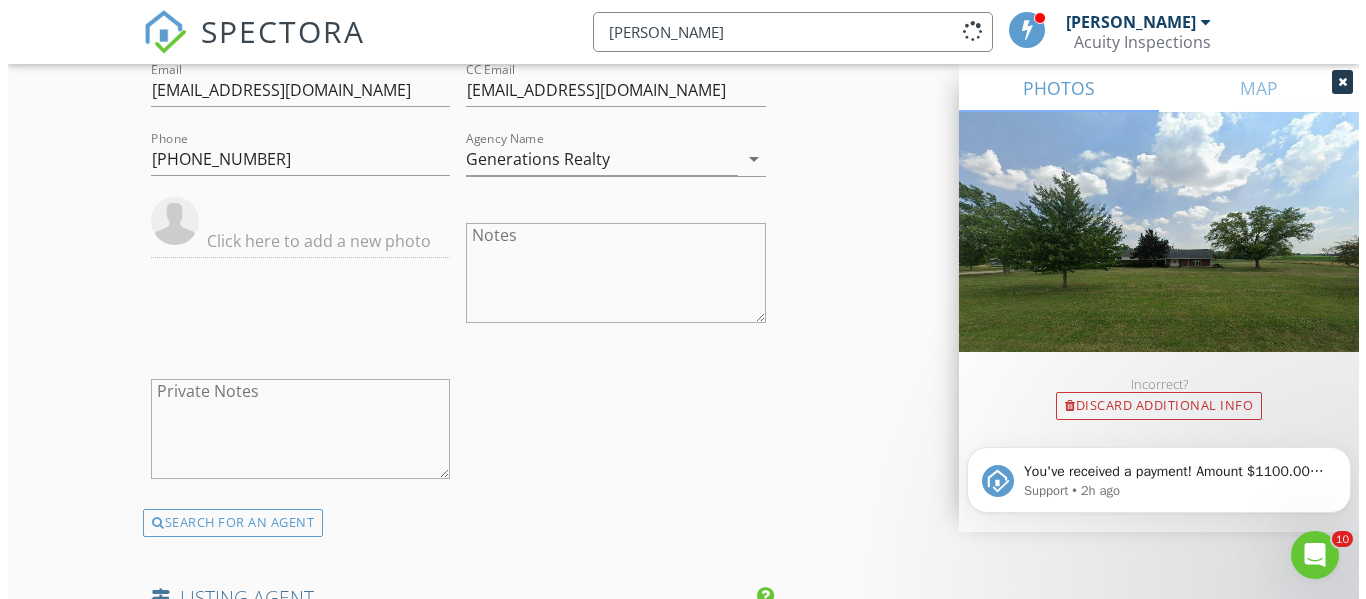 scroll, scrollTop: 4317, scrollLeft: 0, axis: vertical 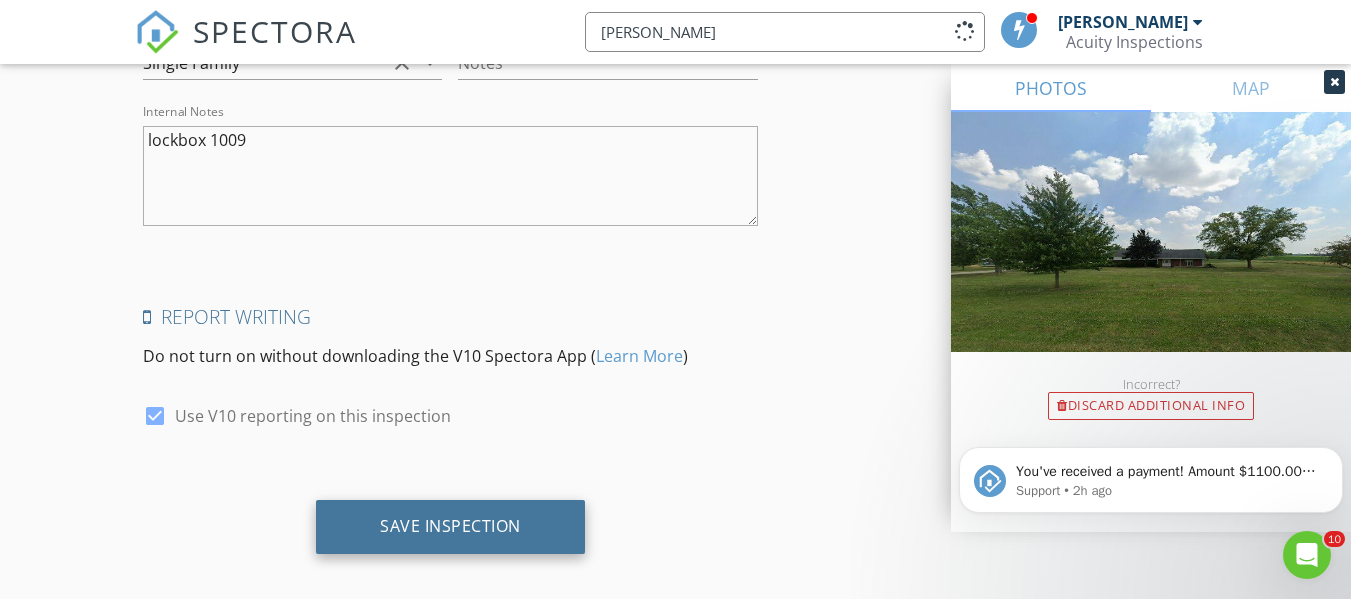 click on "Save Inspection" at bounding box center (450, 526) 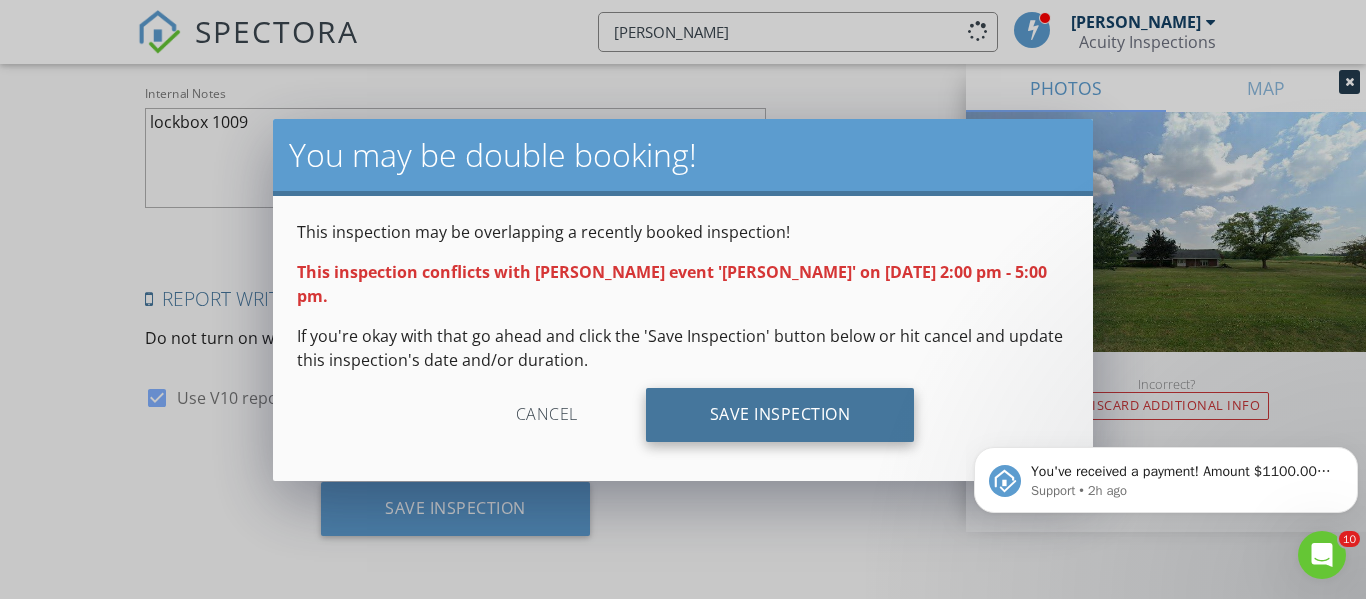 click on "Save Inspection" at bounding box center (780, 415) 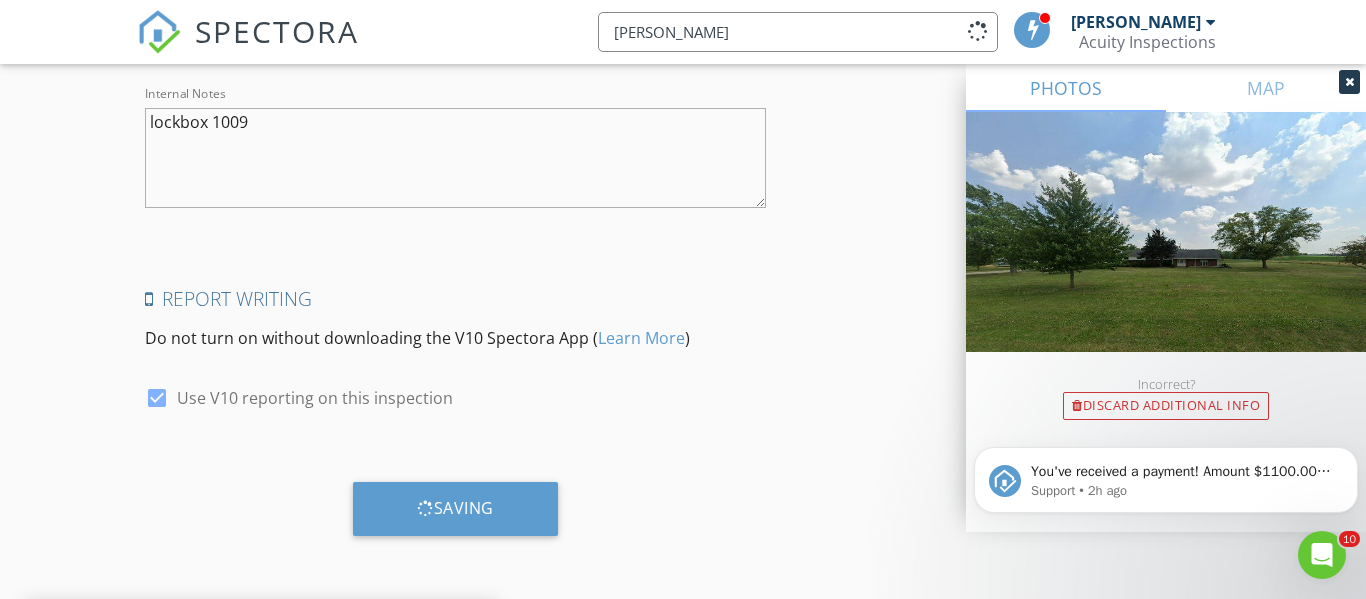 click at bounding box center (159, 32) 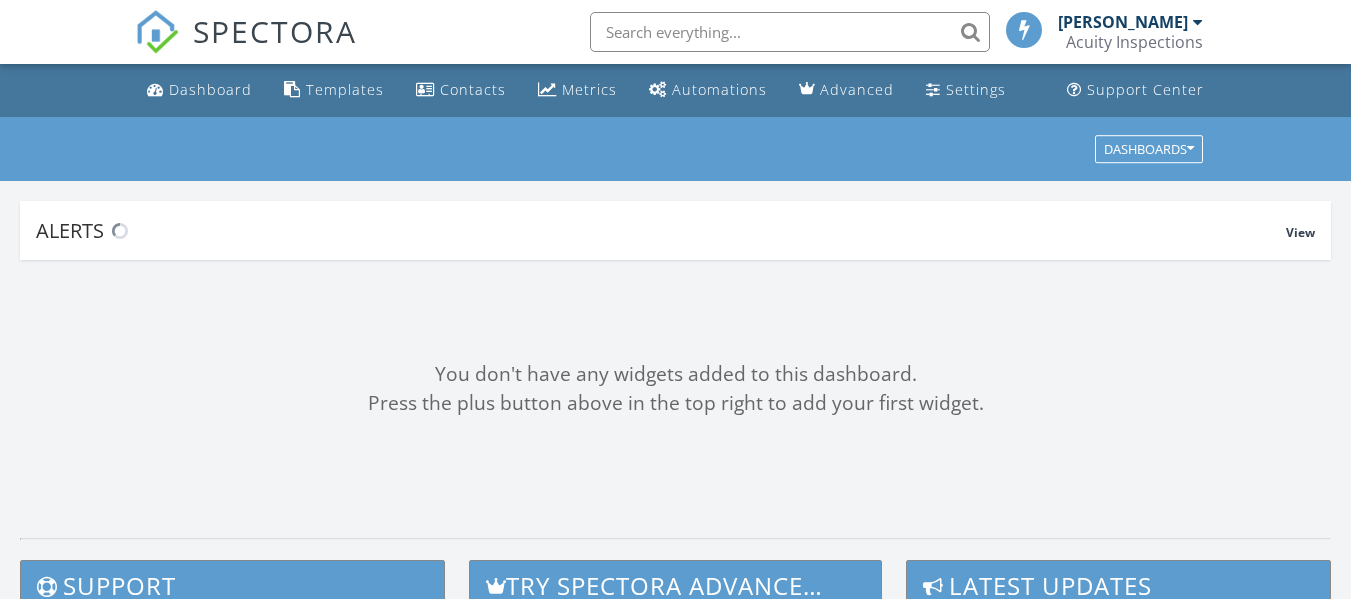 scroll, scrollTop: 0, scrollLeft: 0, axis: both 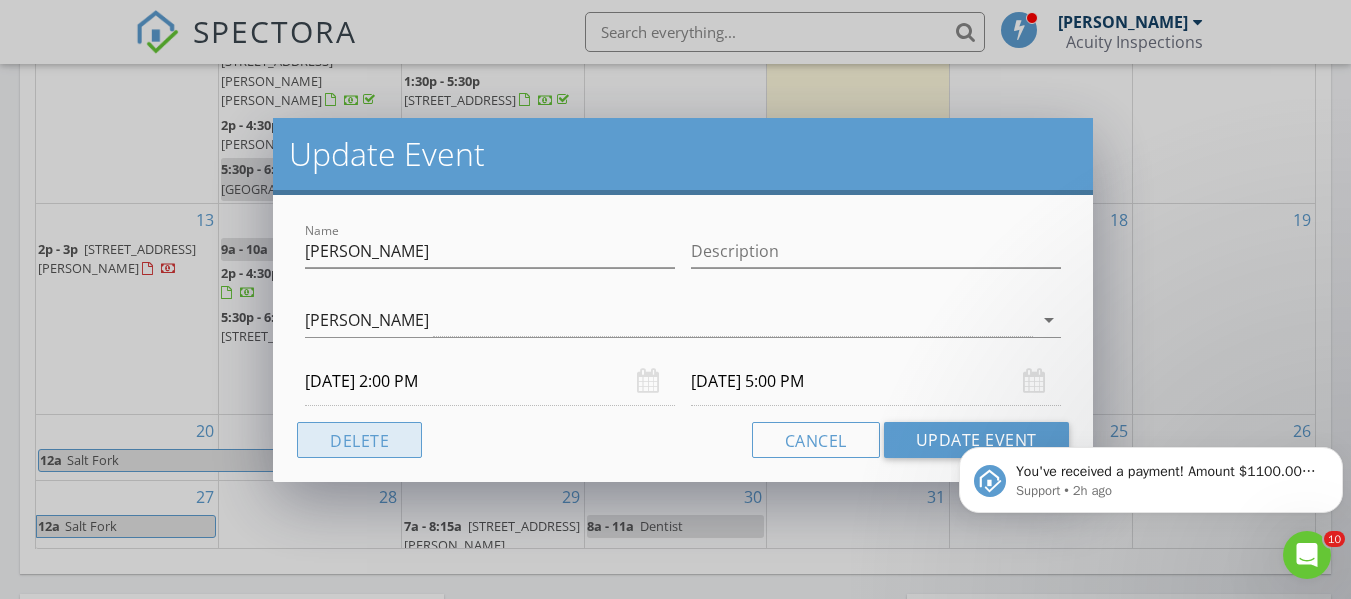 click on "Delete" at bounding box center [359, 440] 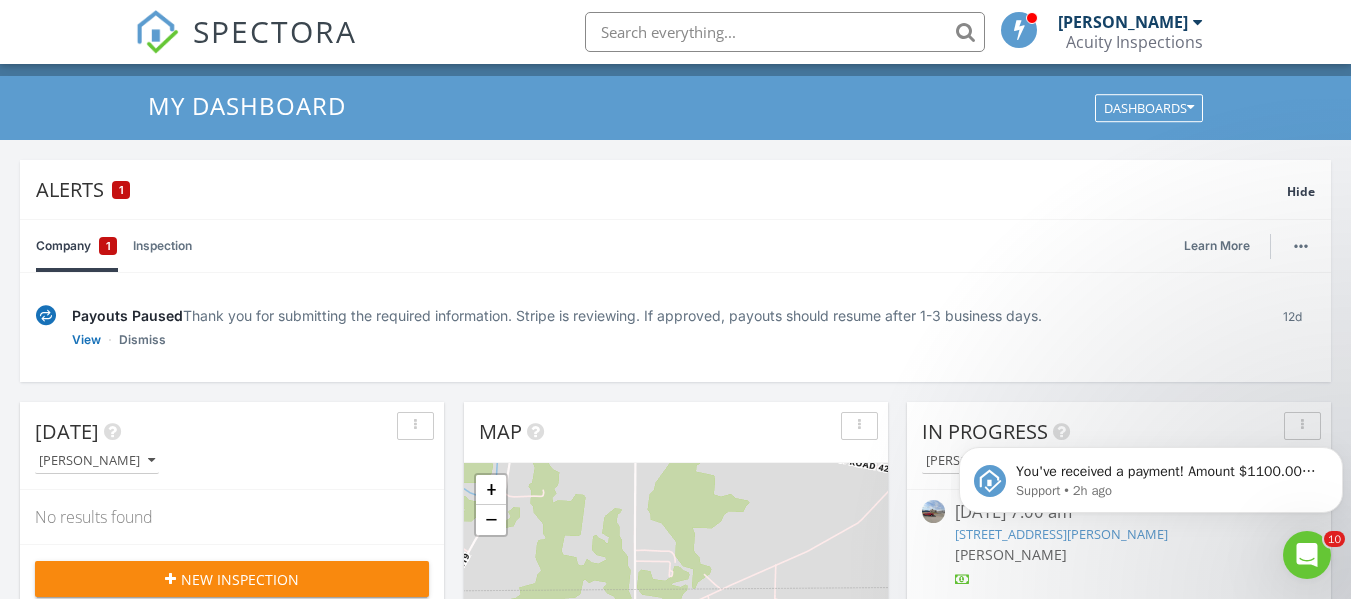 scroll, scrollTop: 0, scrollLeft: 0, axis: both 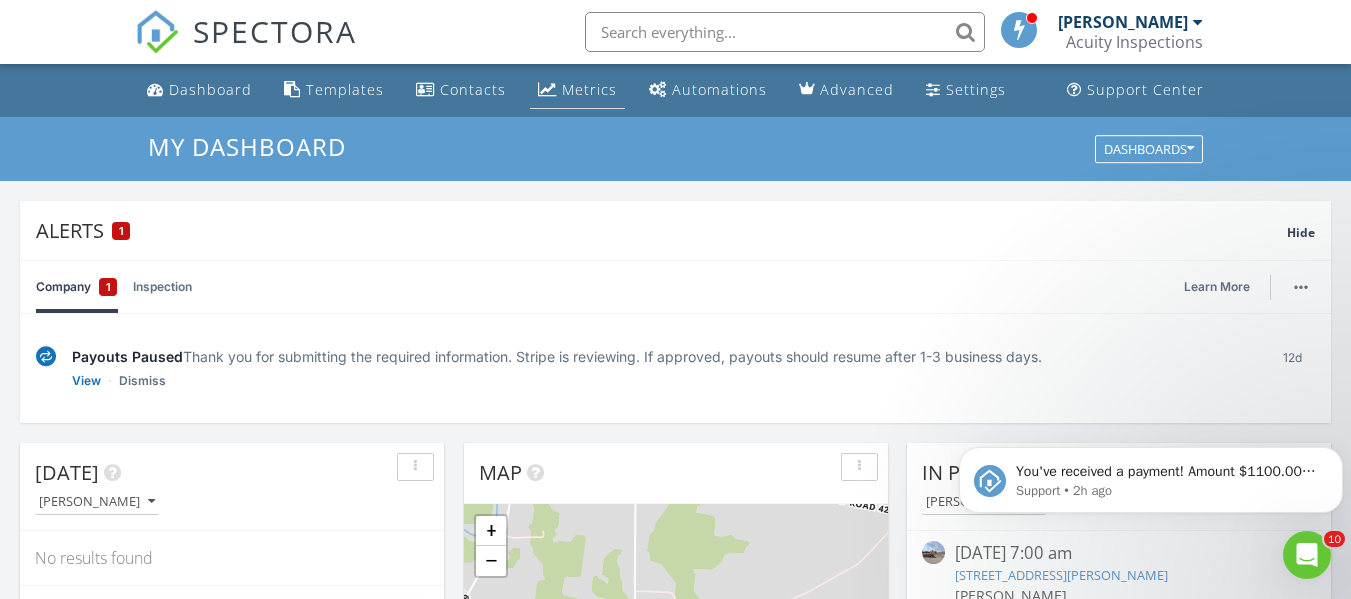 click on "Metrics" at bounding box center [589, 89] 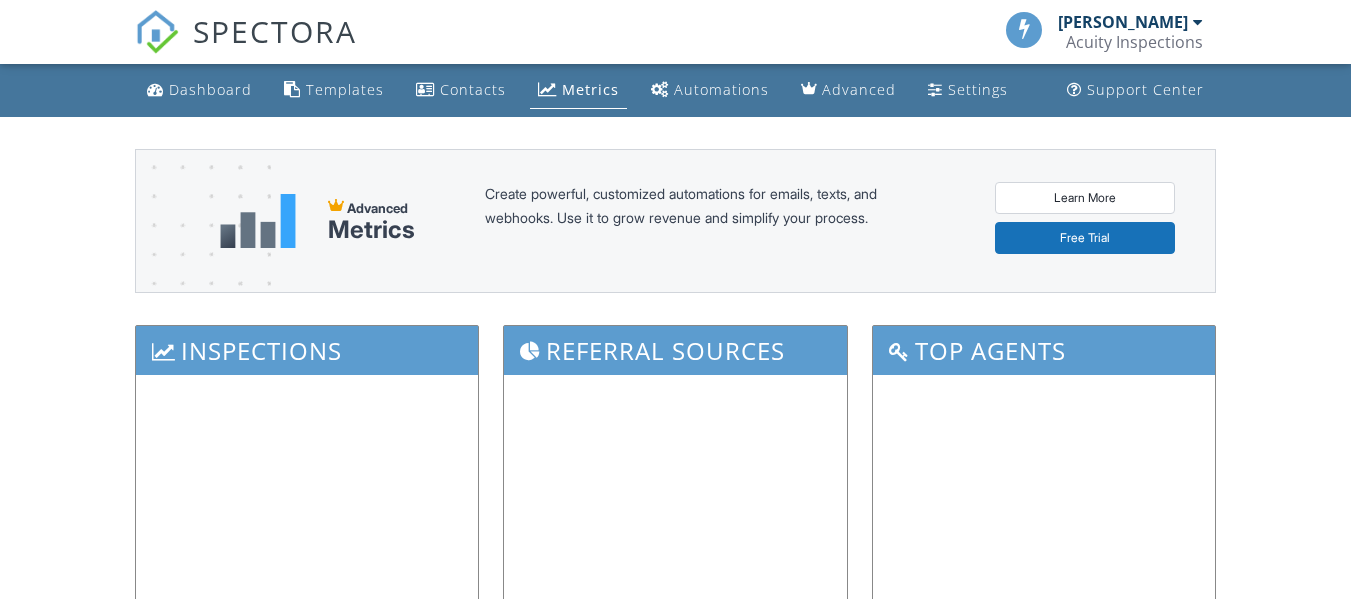 scroll, scrollTop: 0, scrollLeft: 0, axis: both 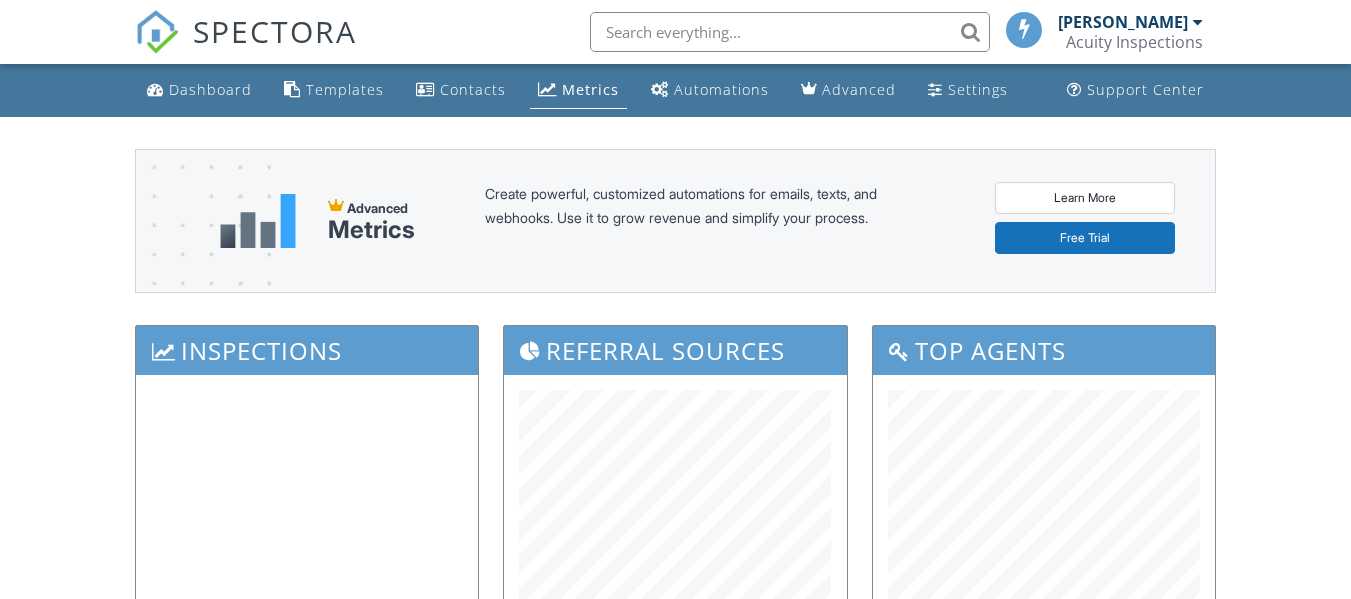 click on "Advanced
Metrics
Create powerful, customized automations for emails, texts, and webhooks.
Use it to grow revenue and simplify your process.
Learn More
Free Trial
Inspections
Referral Sources
Top Agents
Revenue
Payments Received
Inspection Locations
+ − Leaflet  | Tiles © Esri
Partnership Revenue
ALL TIME
*Partnerships are currently disabled
Enable Partnerships
Online Scheduler Revenue
ALL TIME" at bounding box center [675, 826] 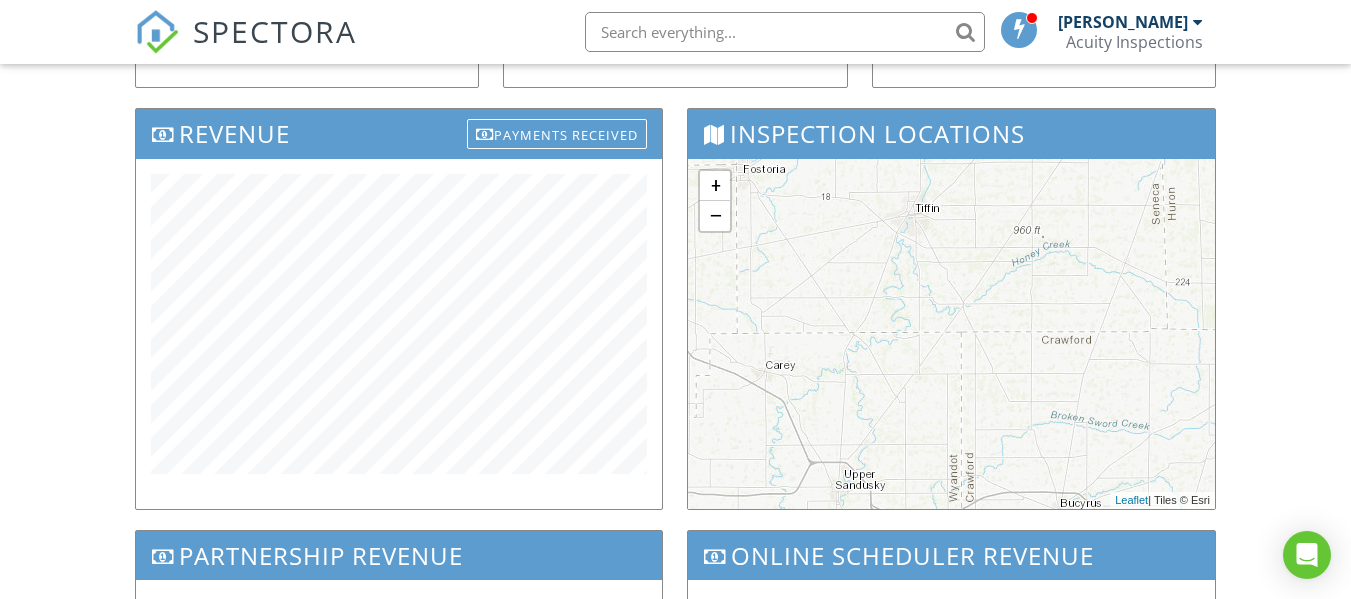 scroll, scrollTop: 639, scrollLeft: 0, axis: vertical 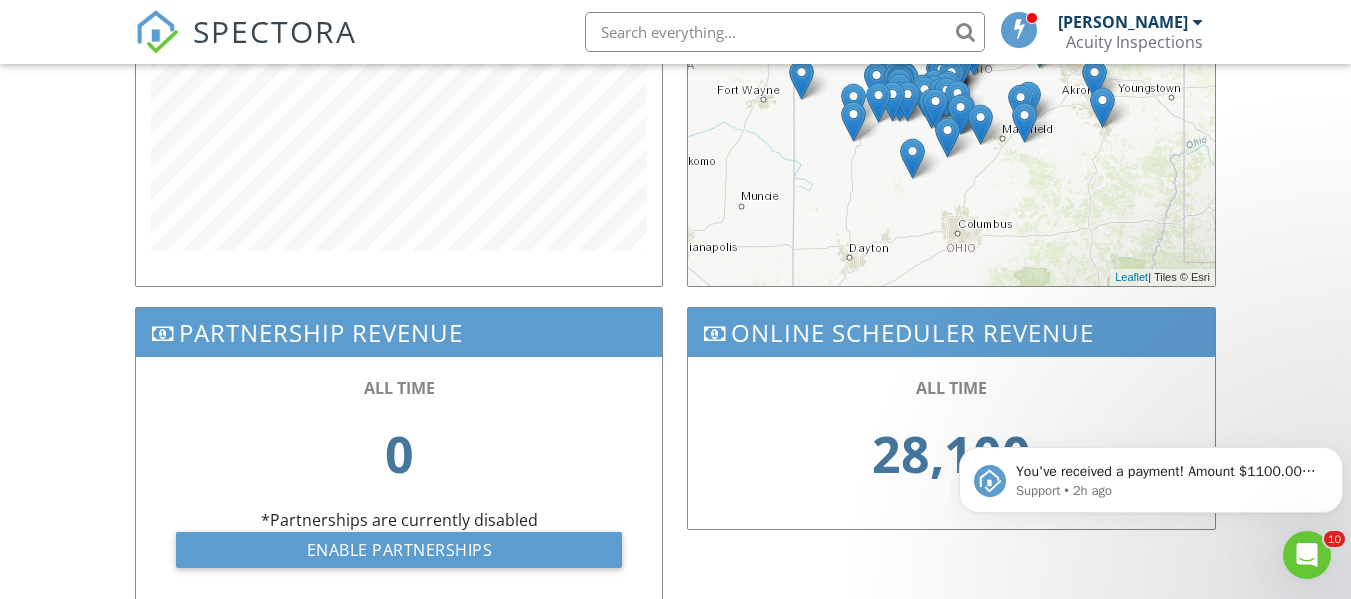 click at bounding box center (157, 32) 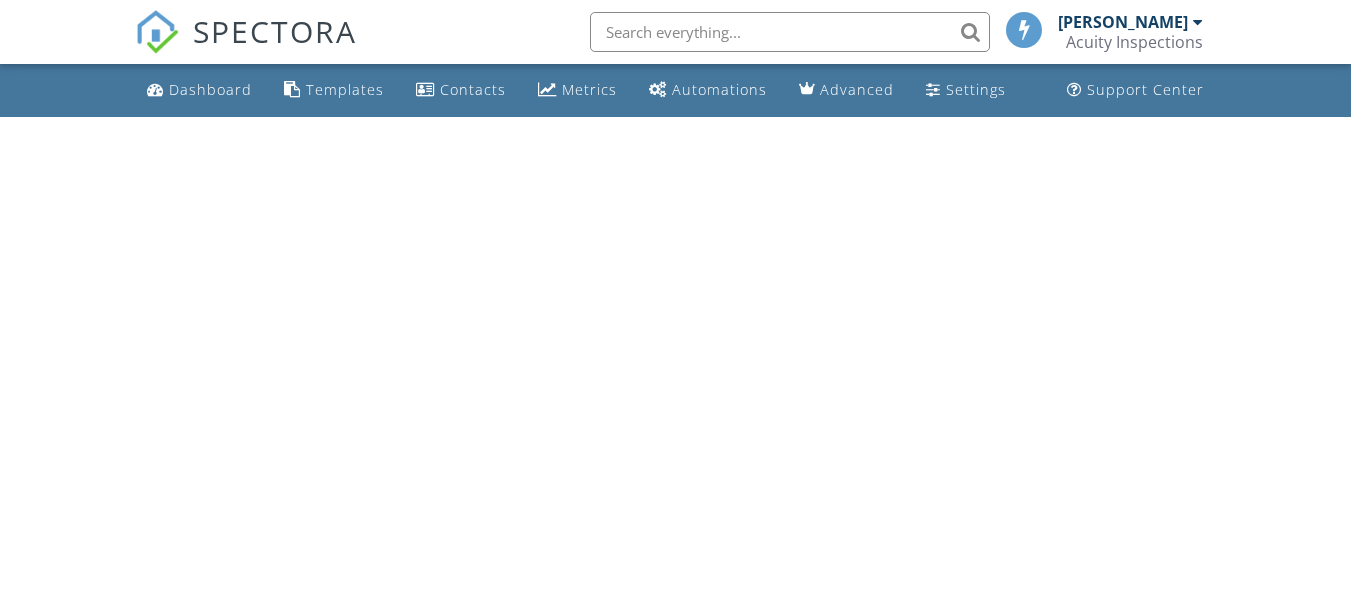 scroll, scrollTop: 0, scrollLeft: 0, axis: both 